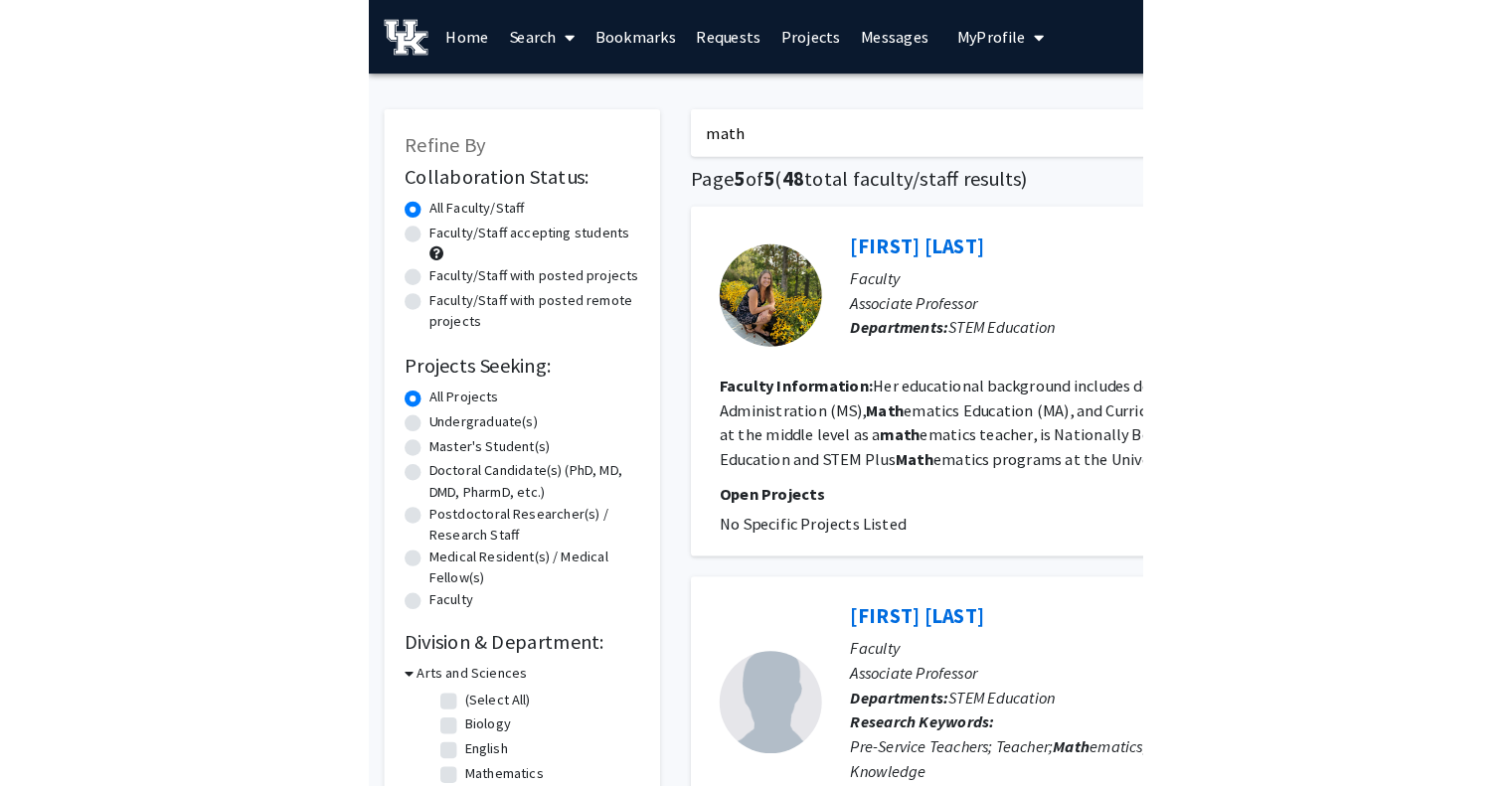 scroll, scrollTop: 0, scrollLeft: 0, axis: both 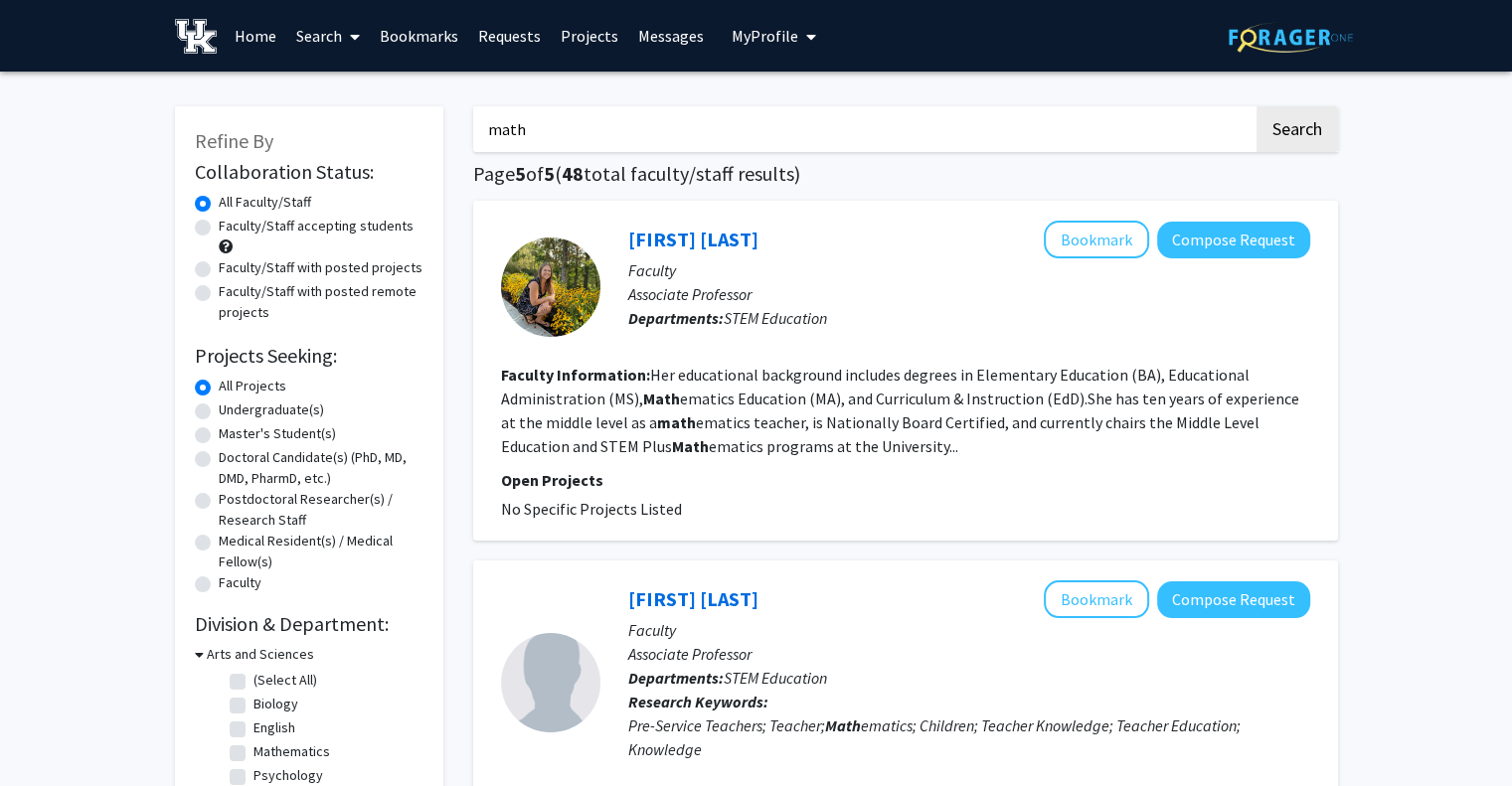 click on "Undergraduate(s)" 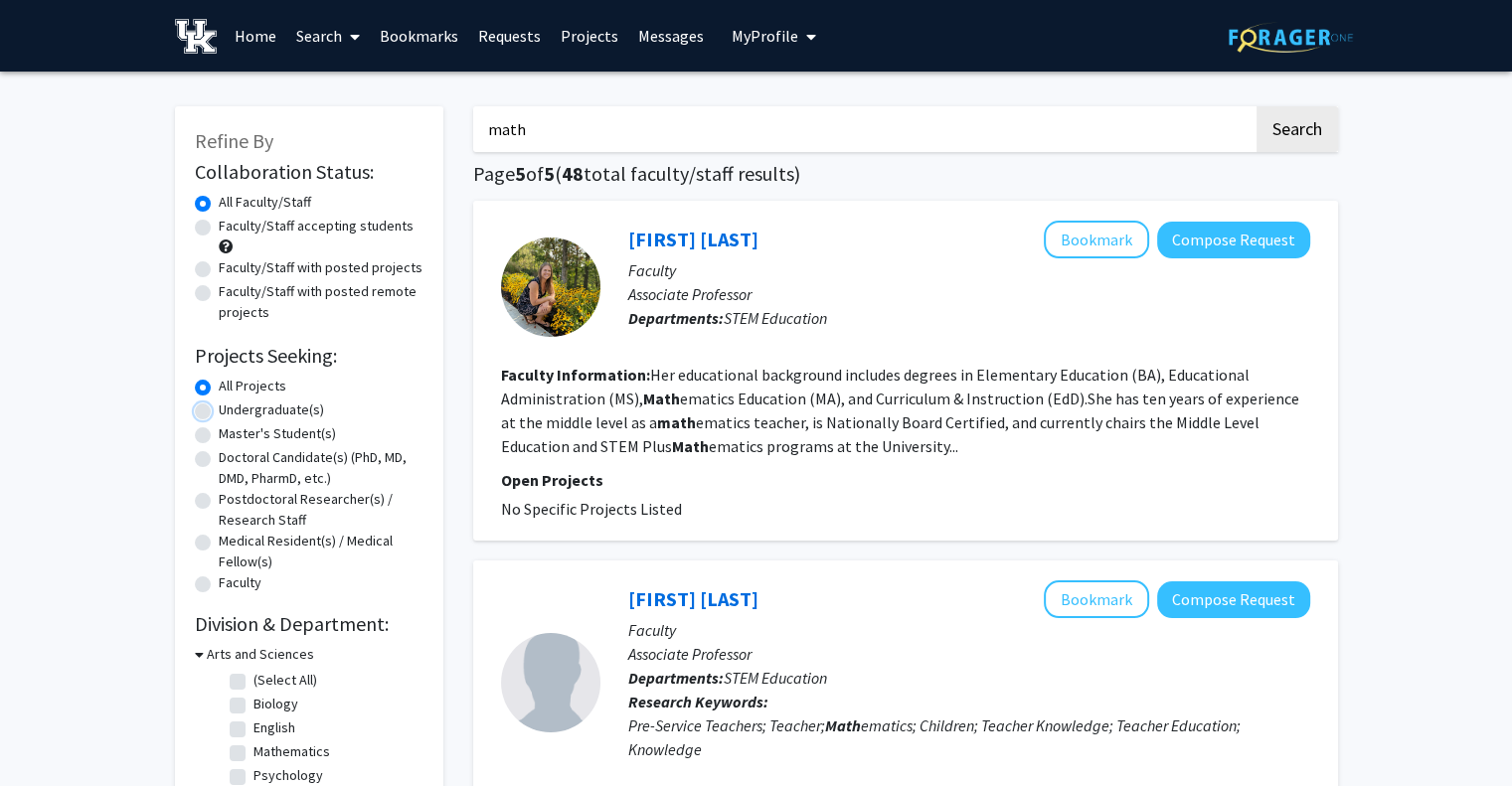 click on "Undergraduate(s)" at bounding box center (225, 405) 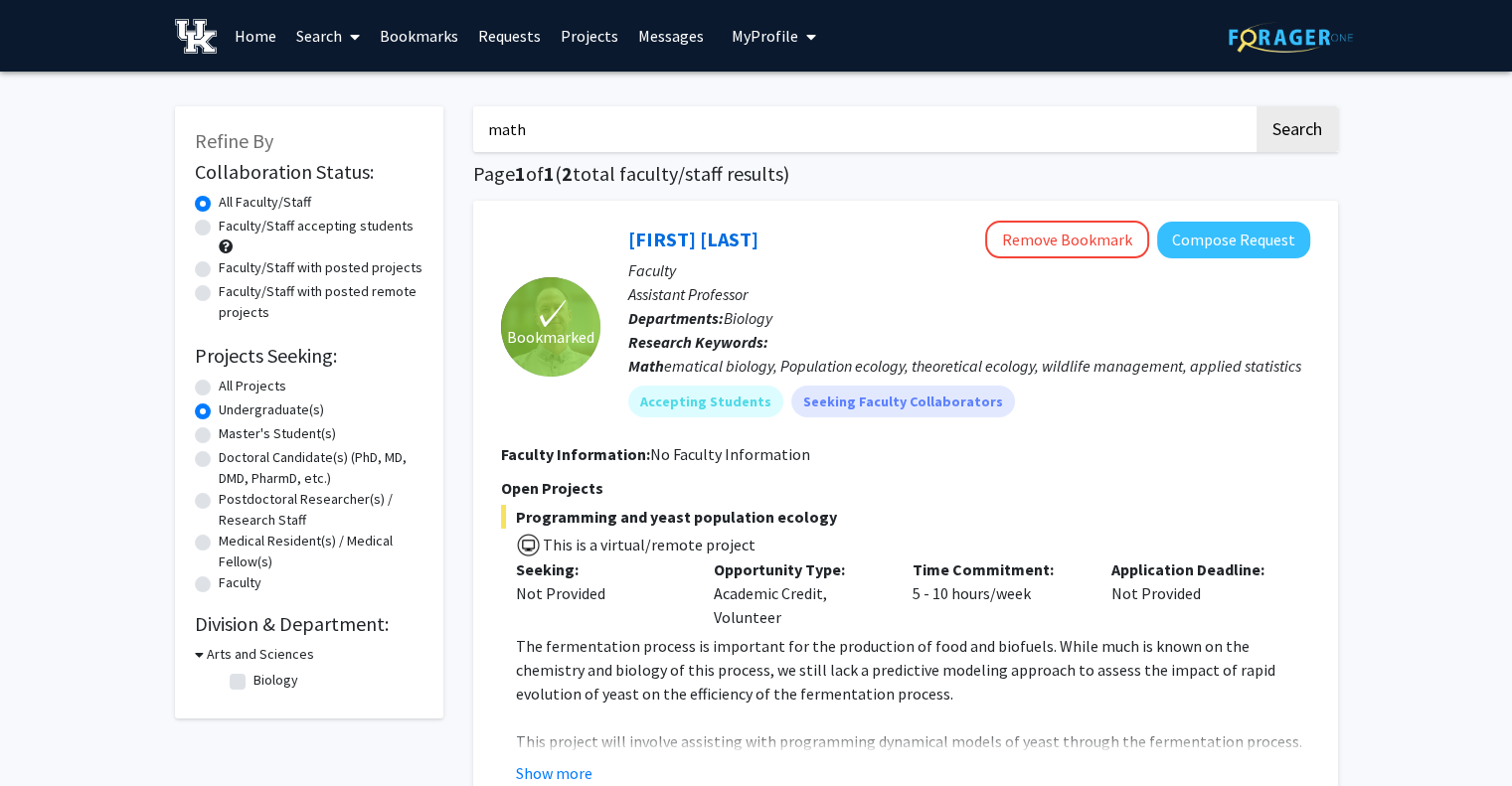 drag, startPoint x: 549, startPoint y: 131, endPoint x: 482, endPoint y: 131, distance: 67 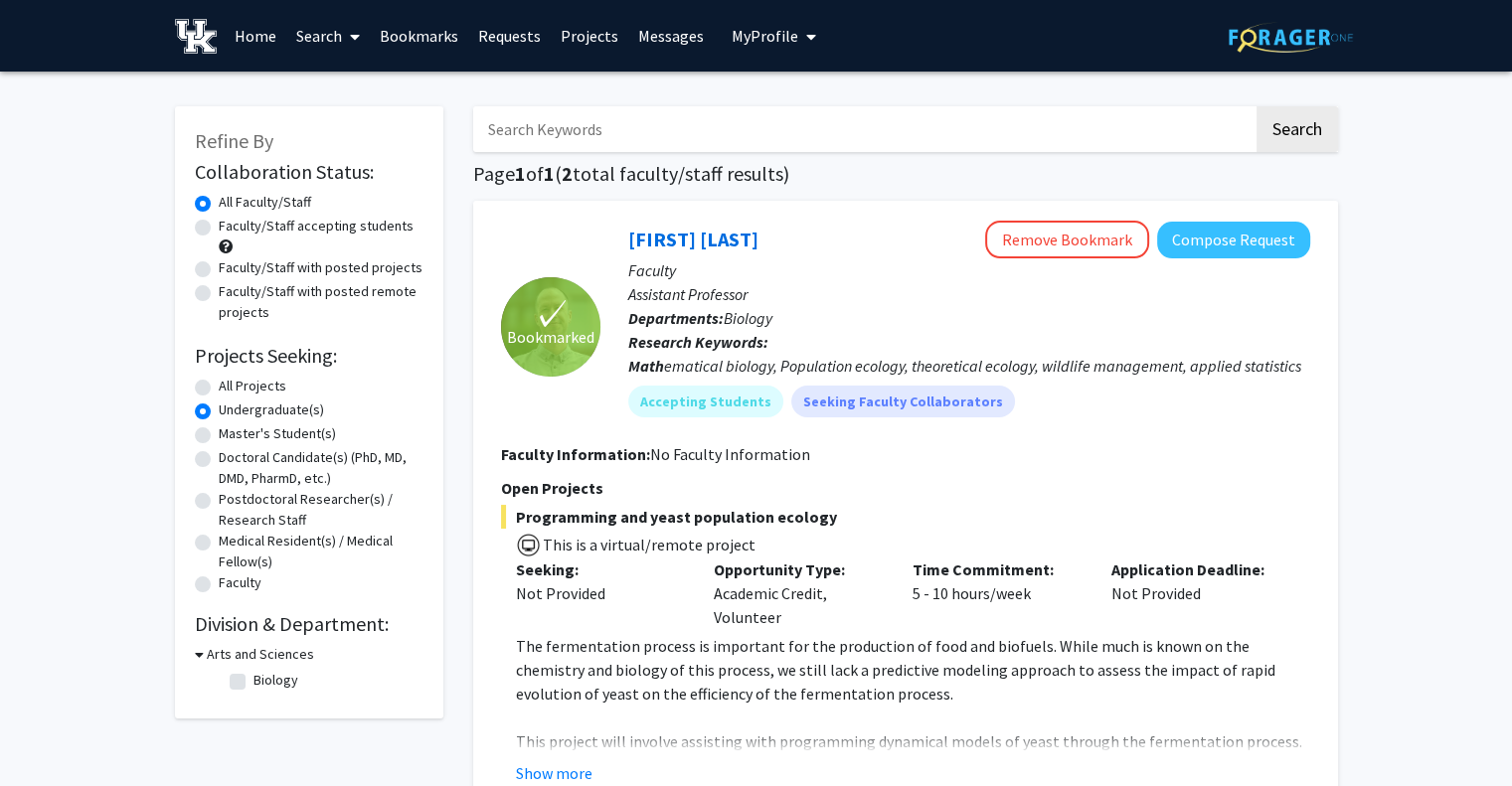 type 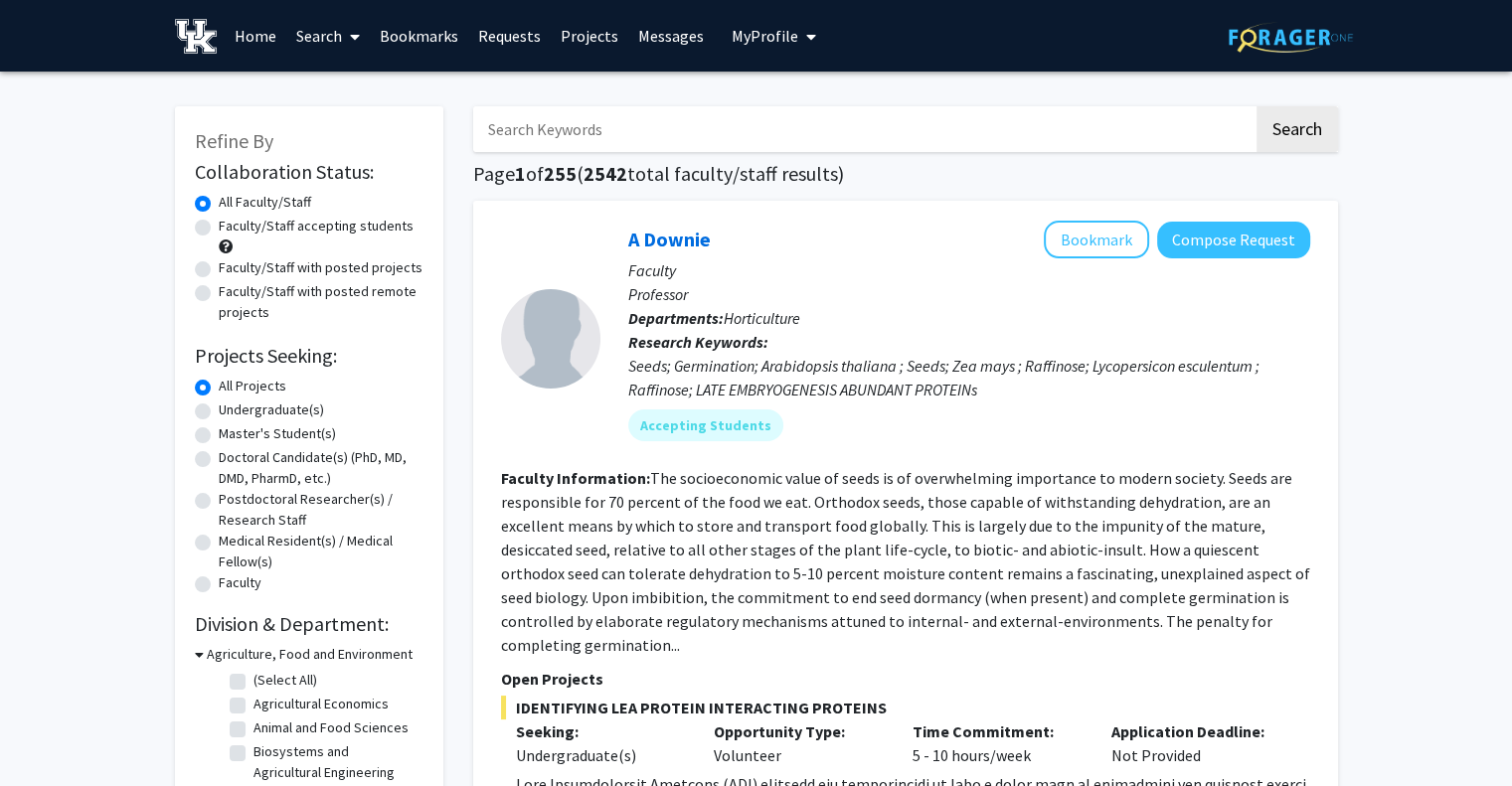click on "Undergraduate(s)" 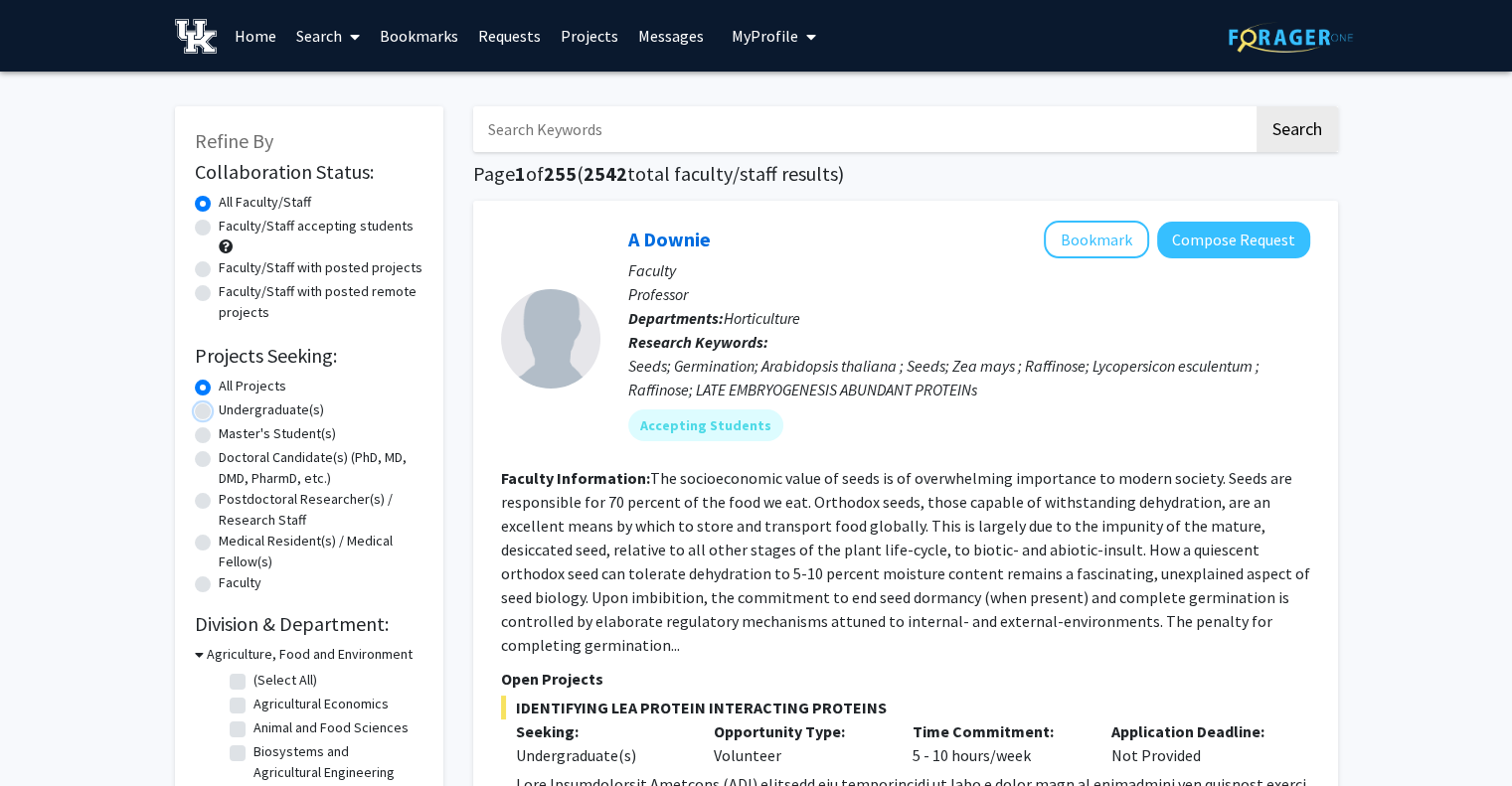 click on "Undergraduate(s)" at bounding box center [225, 405] 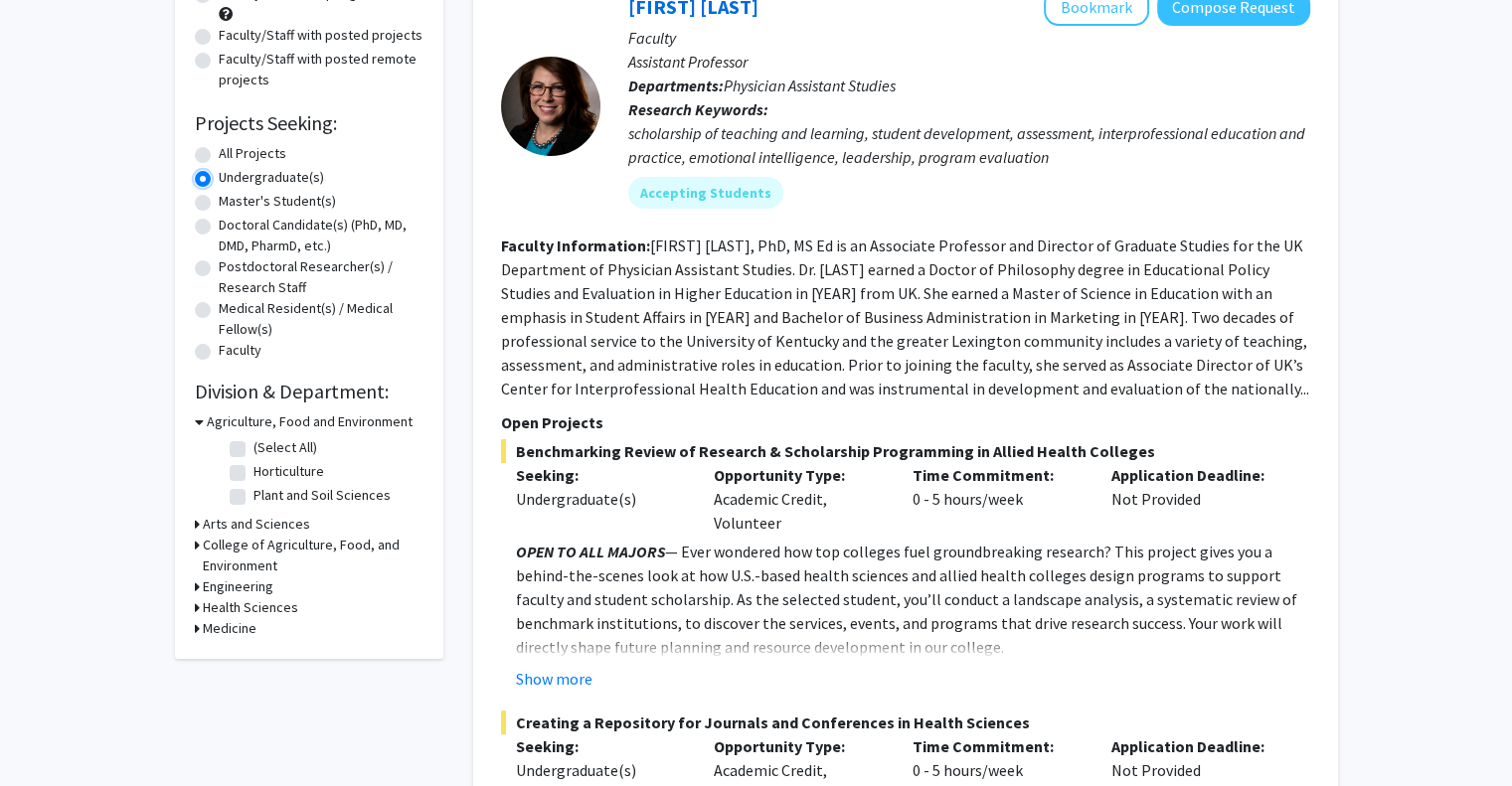 scroll, scrollTop: 237, scrollLeft: 0, axis: vertical 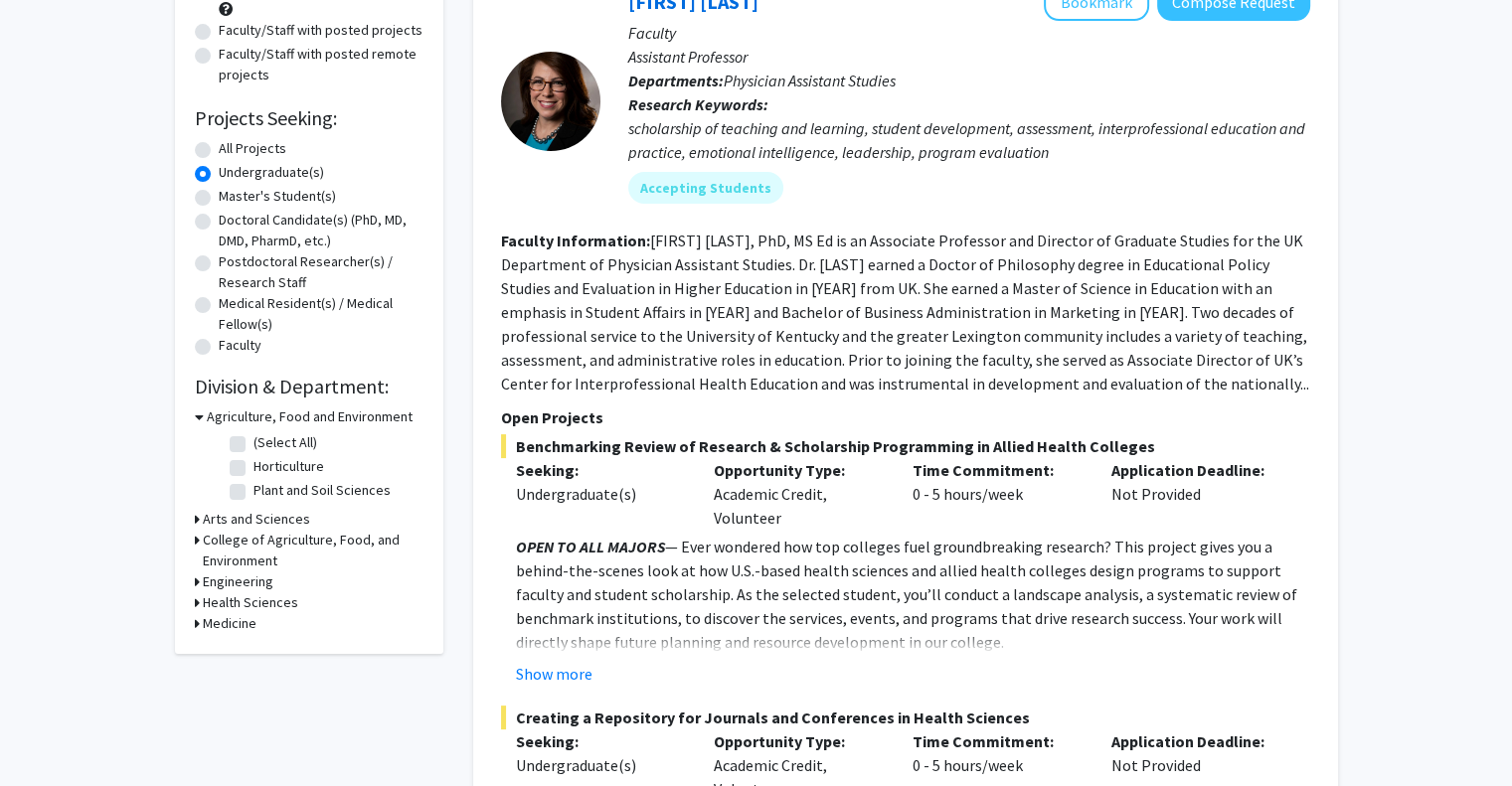 click on "Medicine" at bounding box center (230, 623) 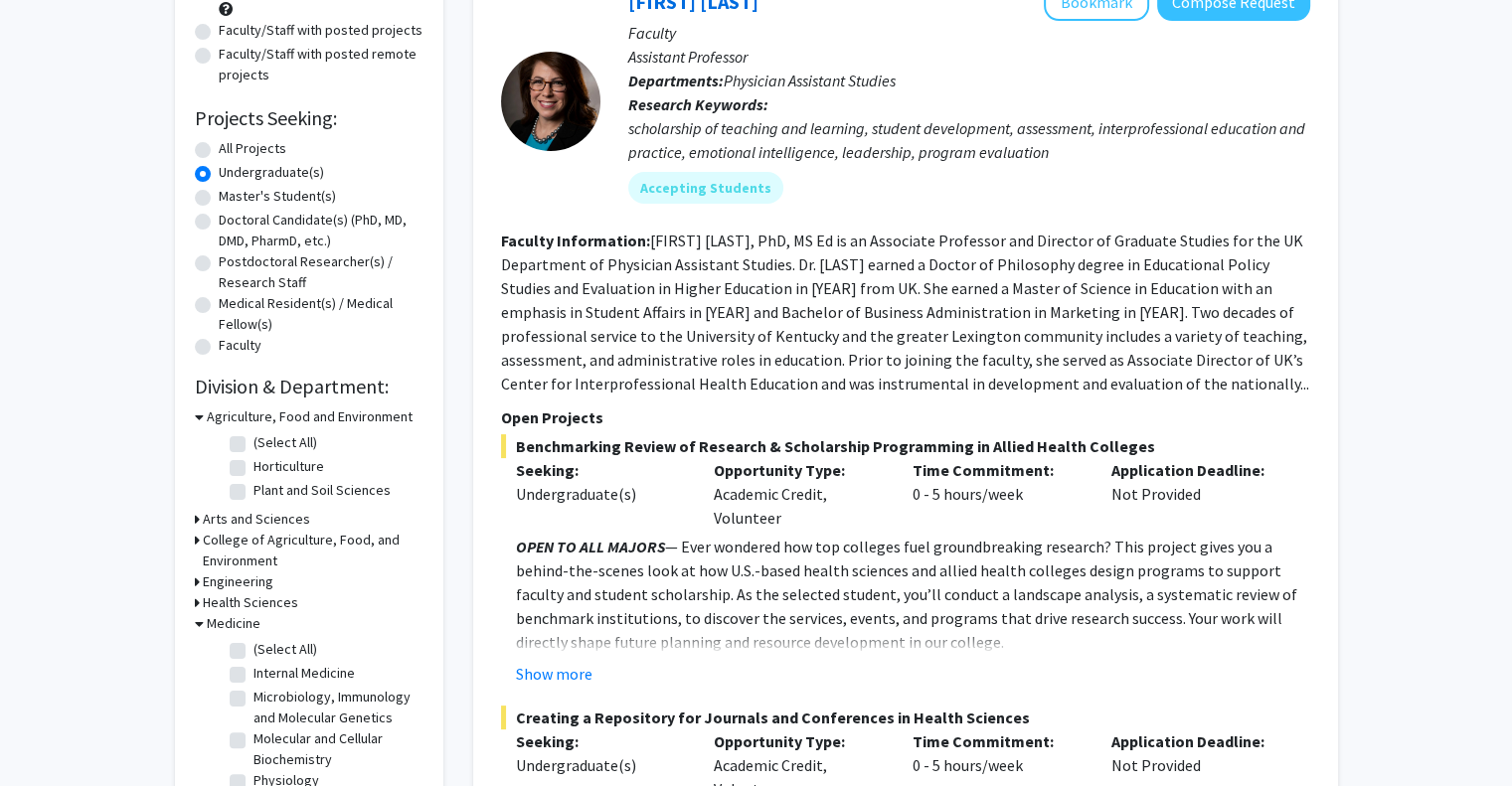 click on "Arts and Sciences" at bounding box center (256, 519) 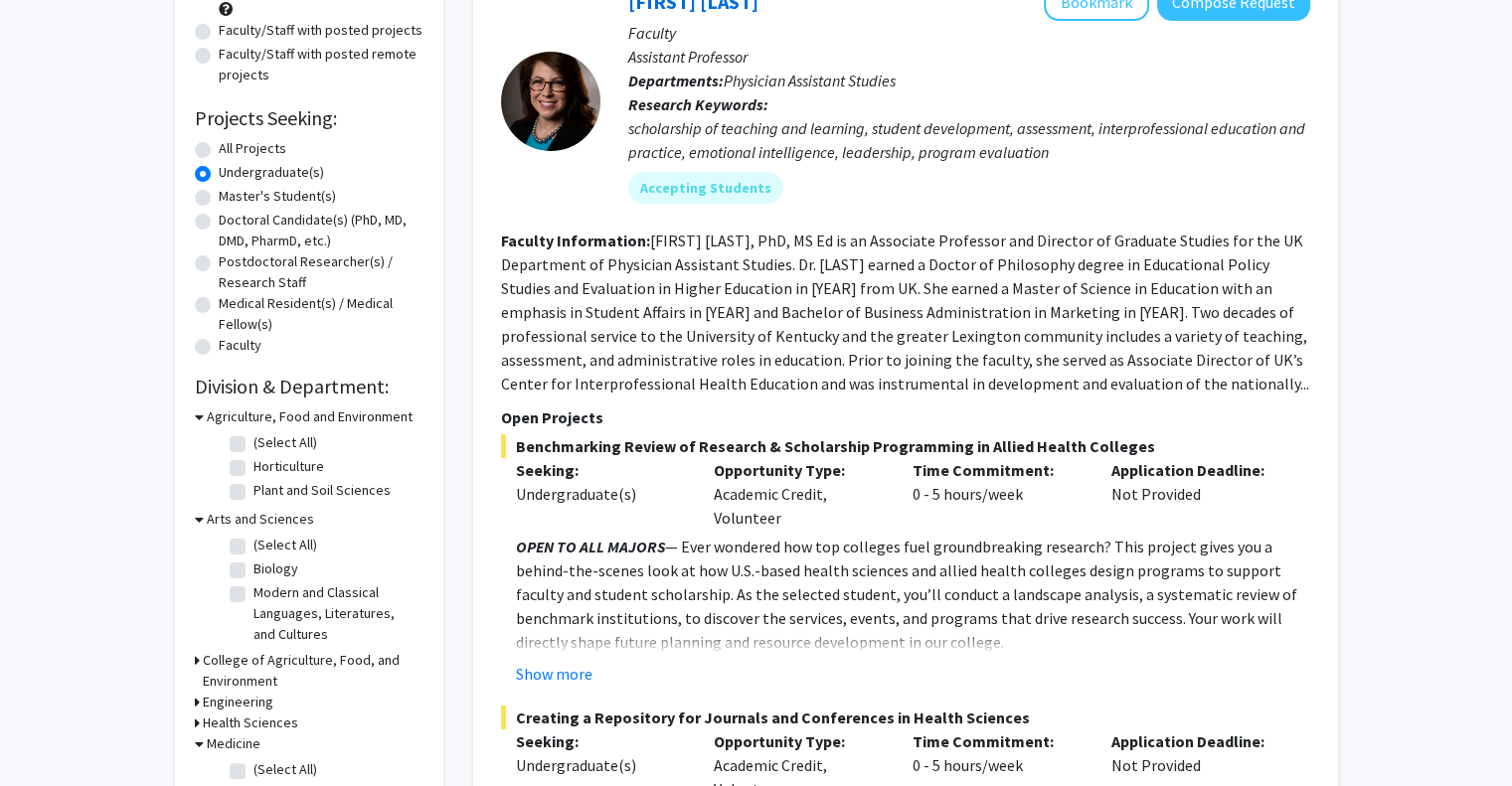 scroll, scrollTop: 361, scrollLeft: 0, axis: vertical 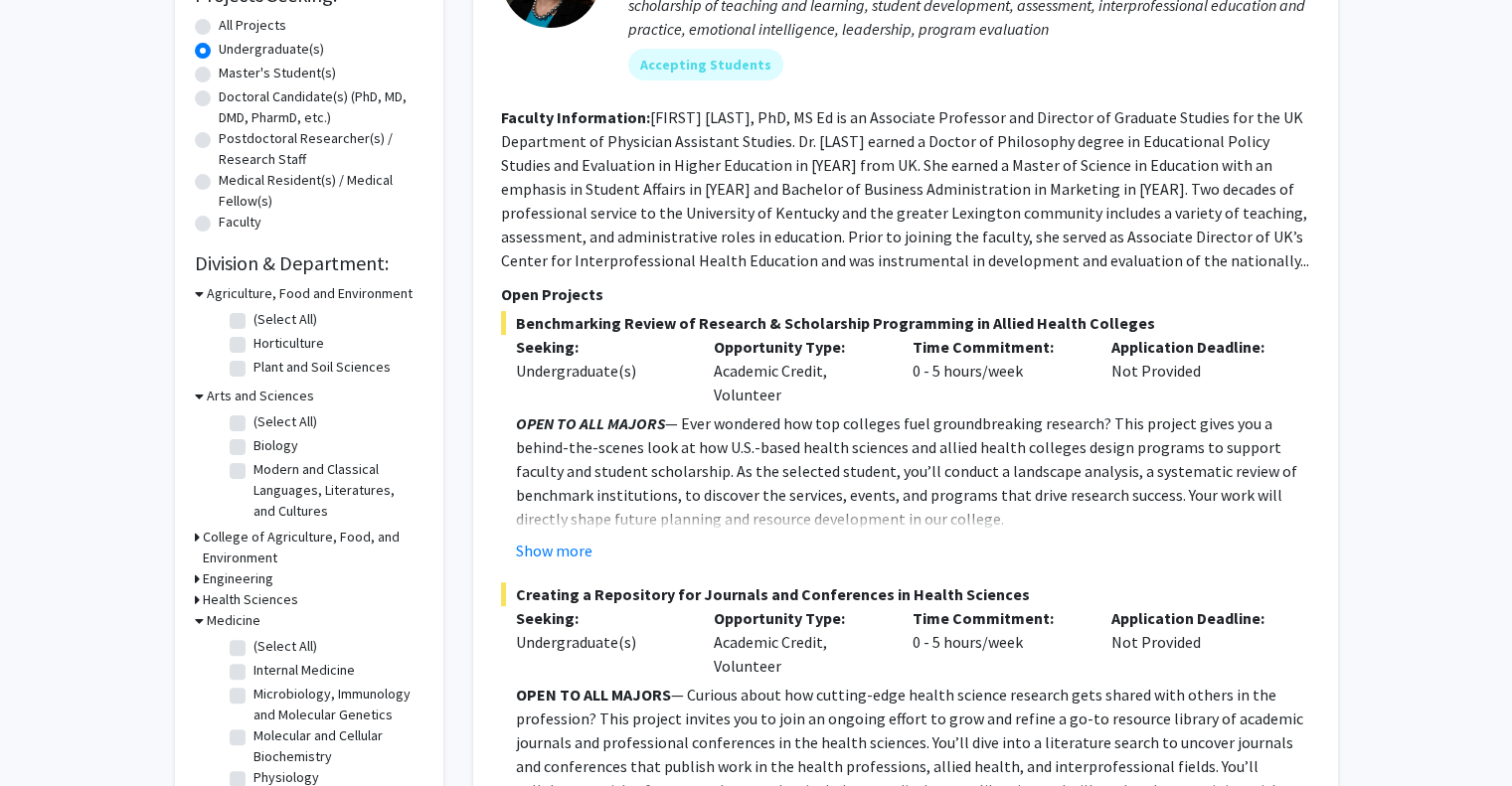 click on "Biology" 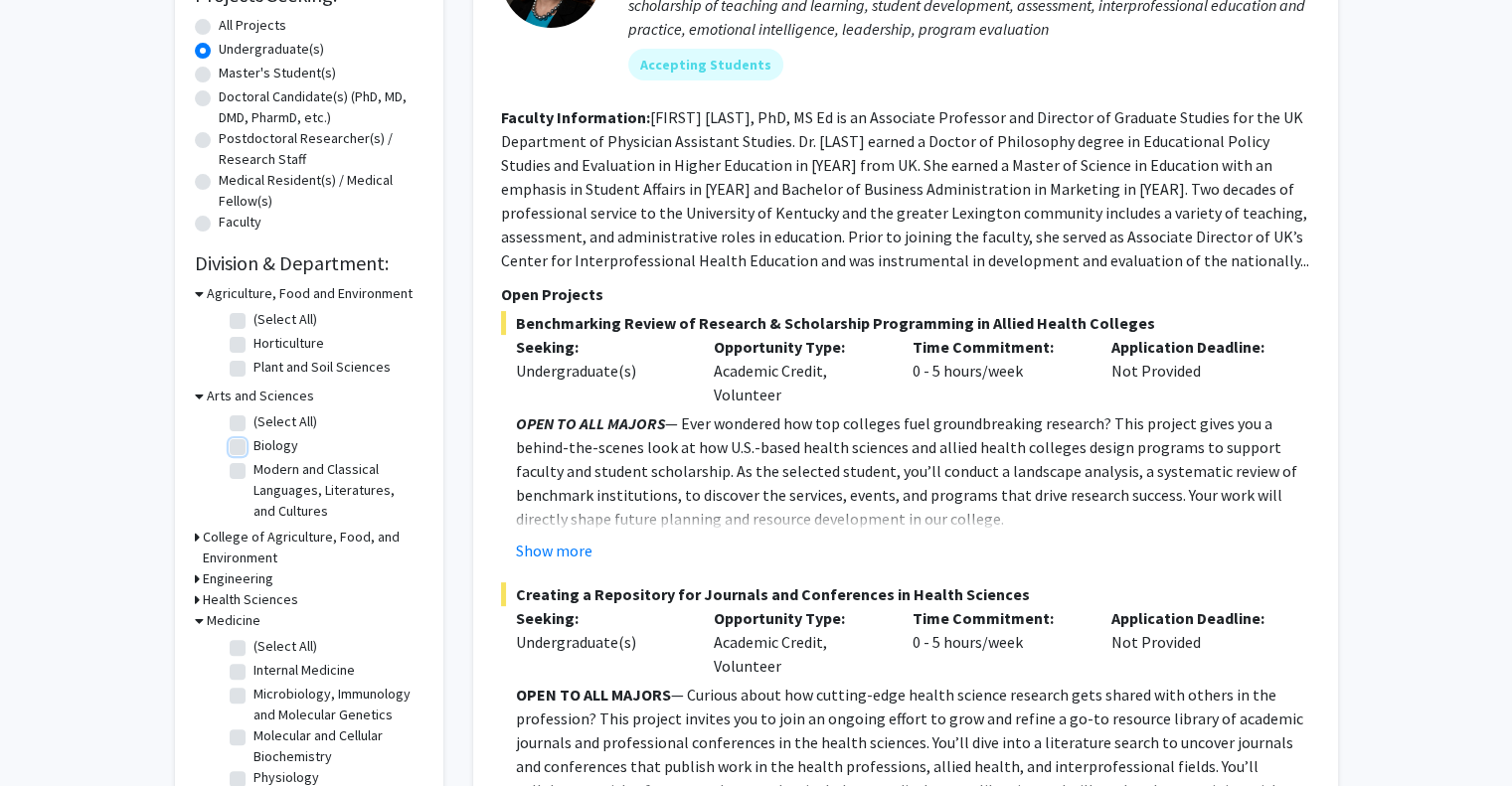 click on "Biology" at bounding box center [259, 441] 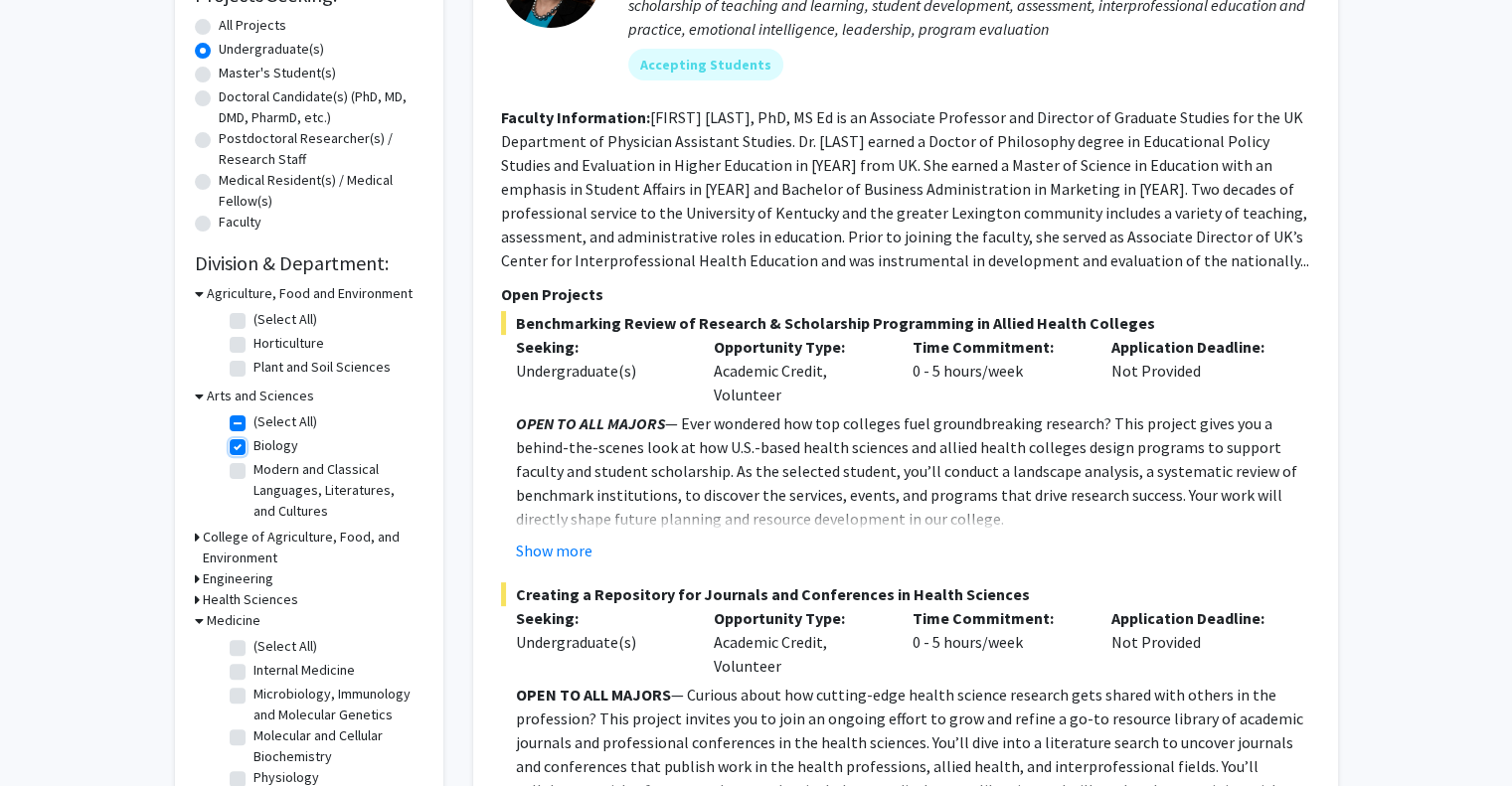 checkbox on "true" 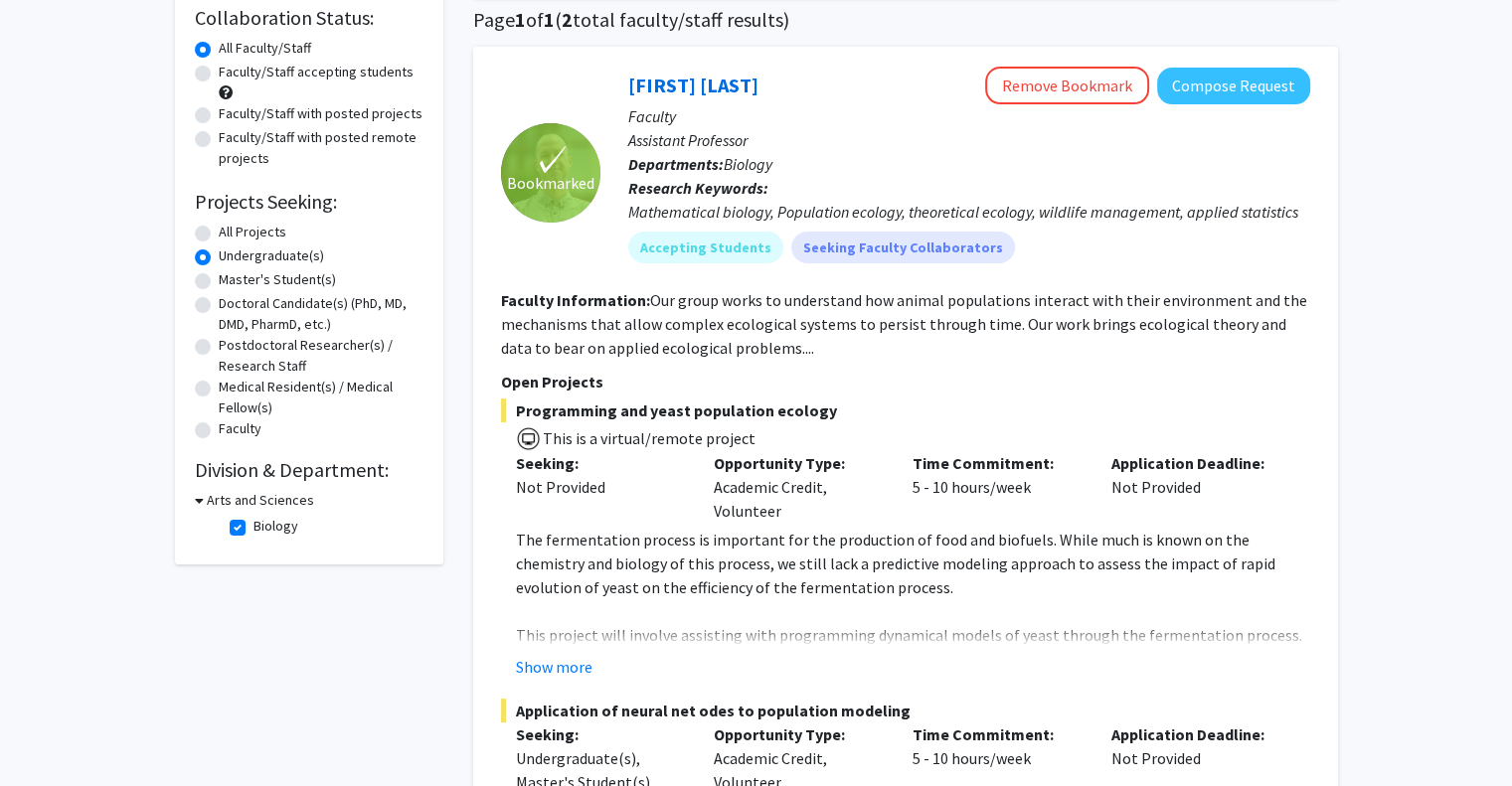 scroll, scrollTop: 155, scrollLeft: 0, axis: vertical 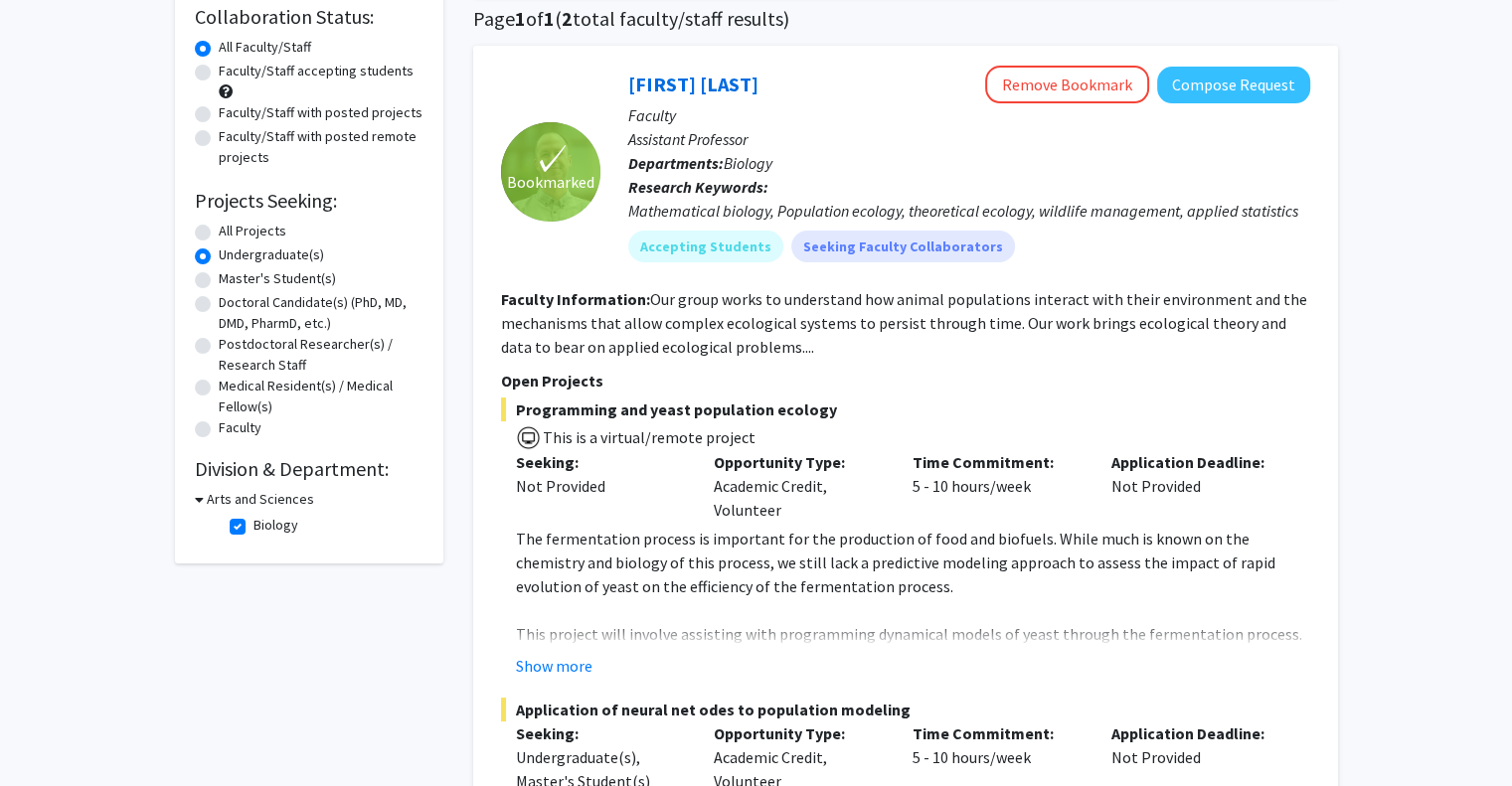 click on "Biology" 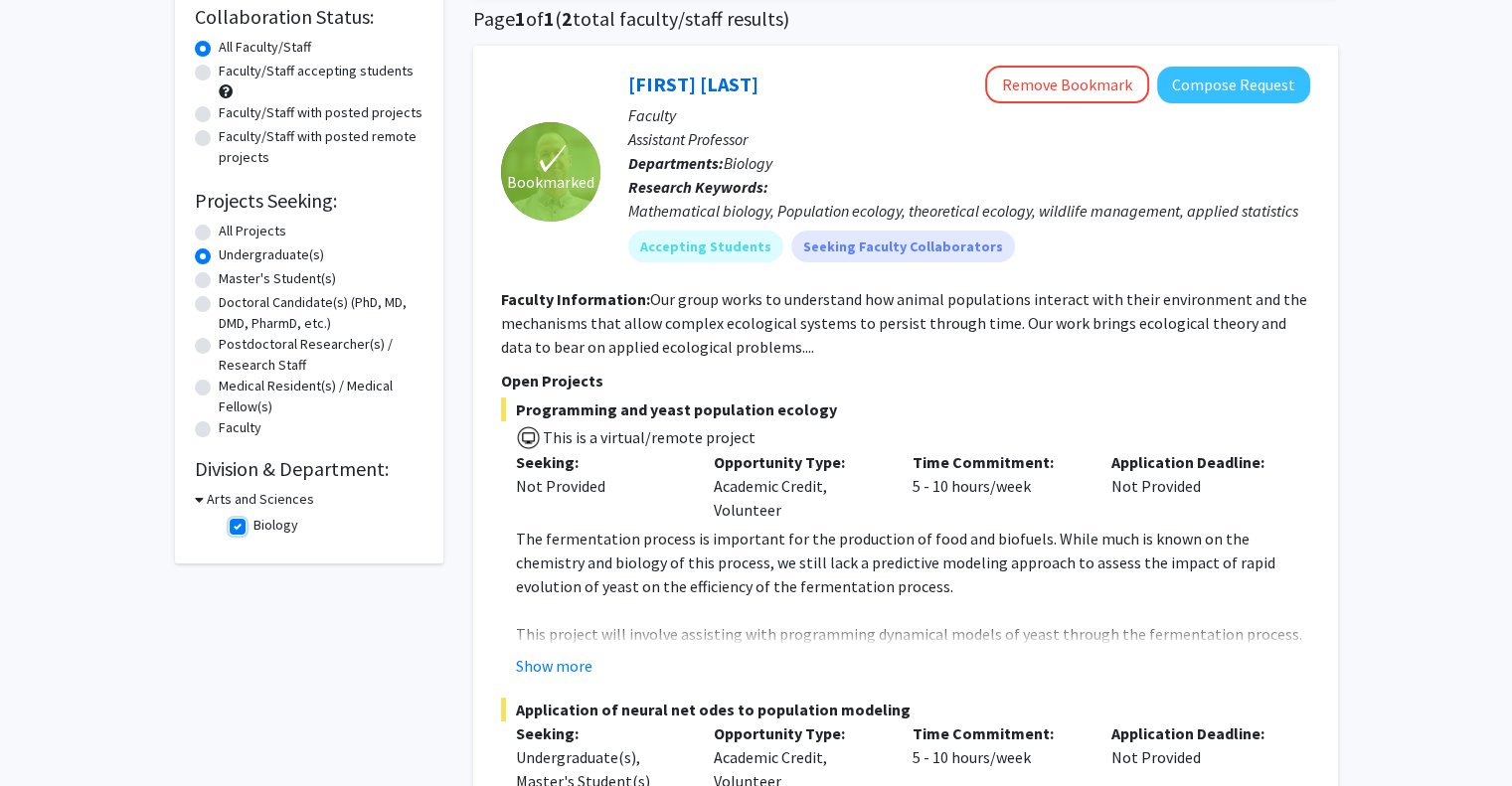 click on "Biology" at bounding box center [259, 521] 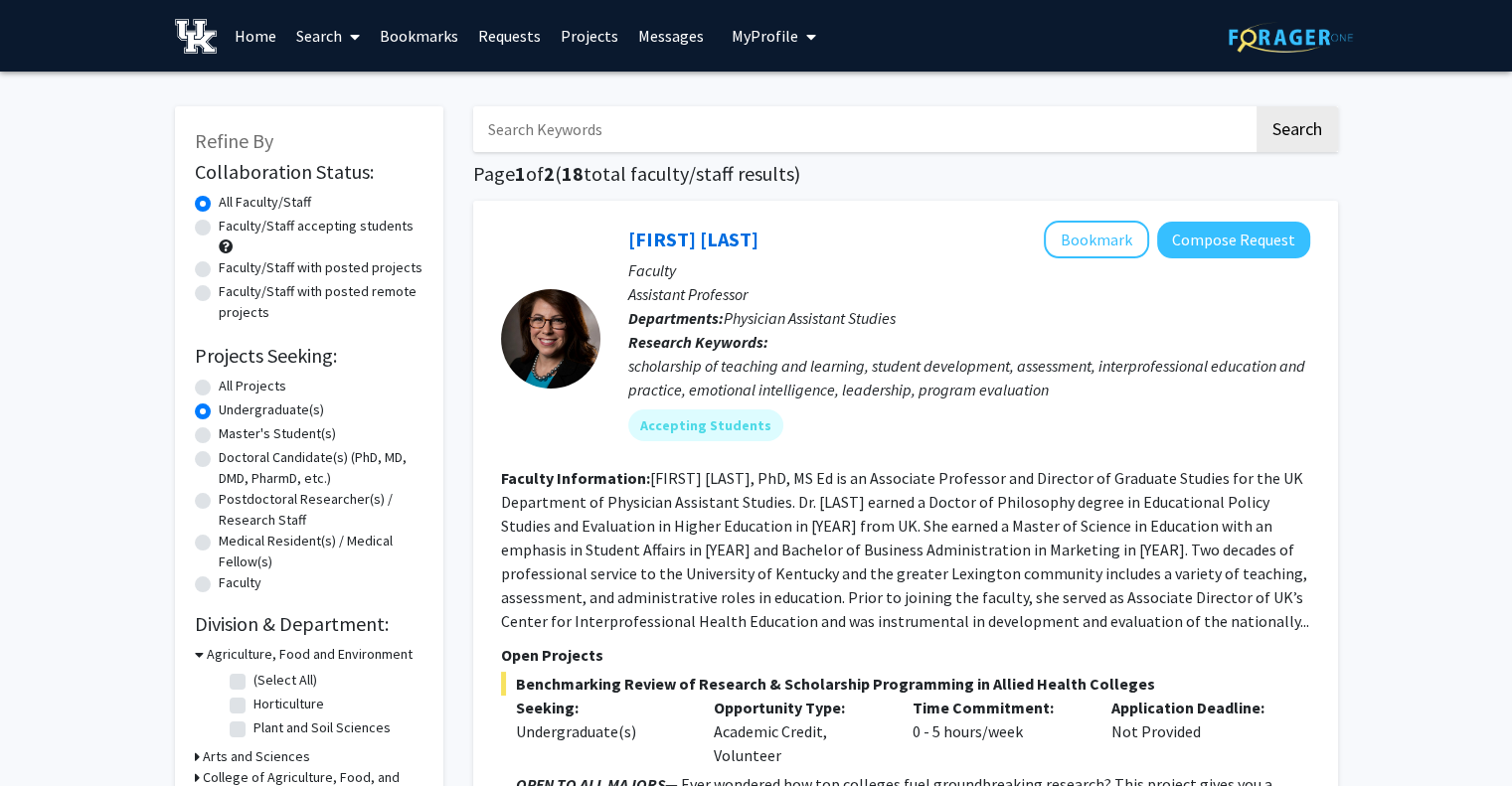 scroll, scrollTop: 183, scrollLeft: 0, axis: vertical 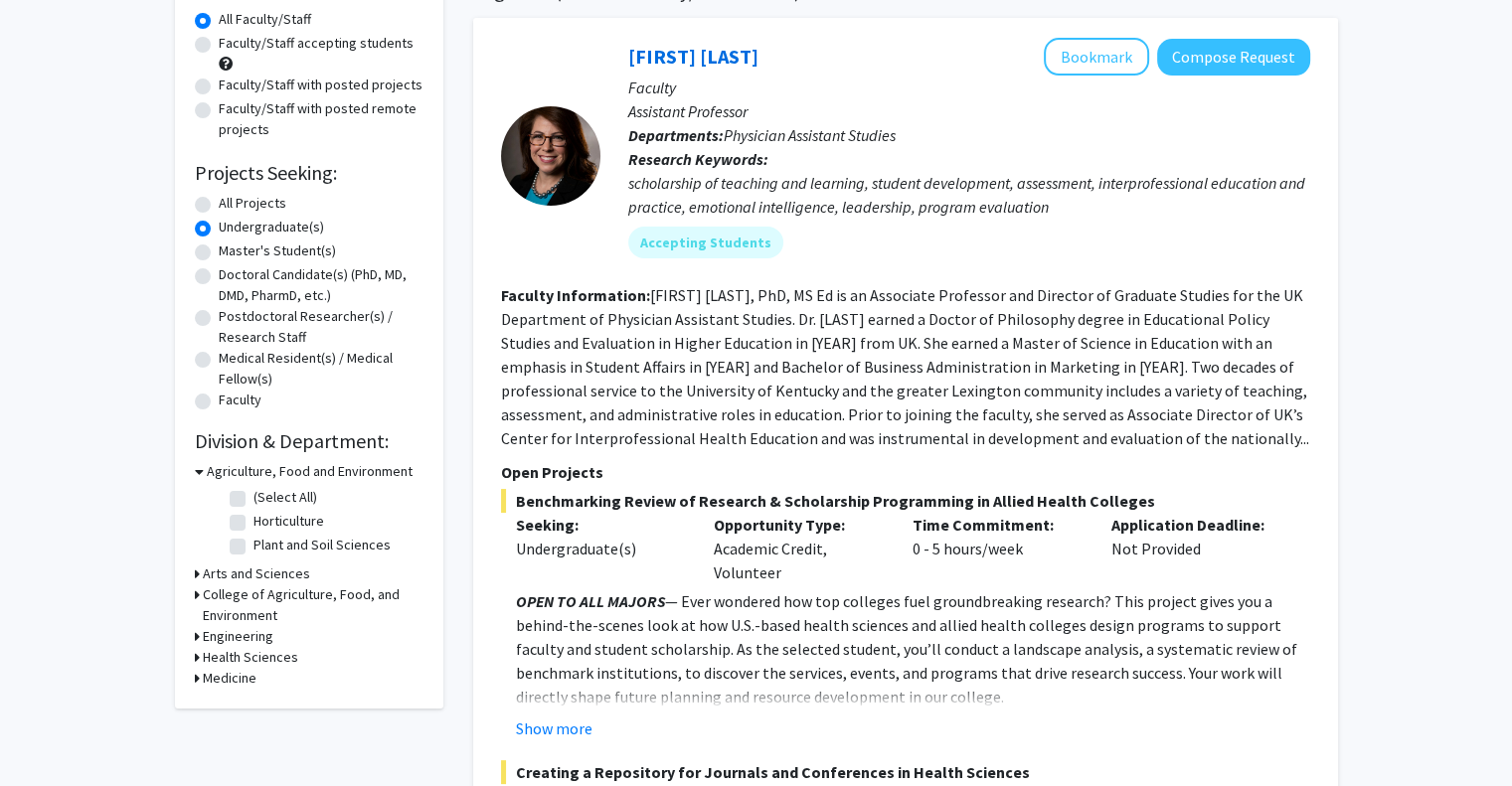 click on "Arts and Sciences" 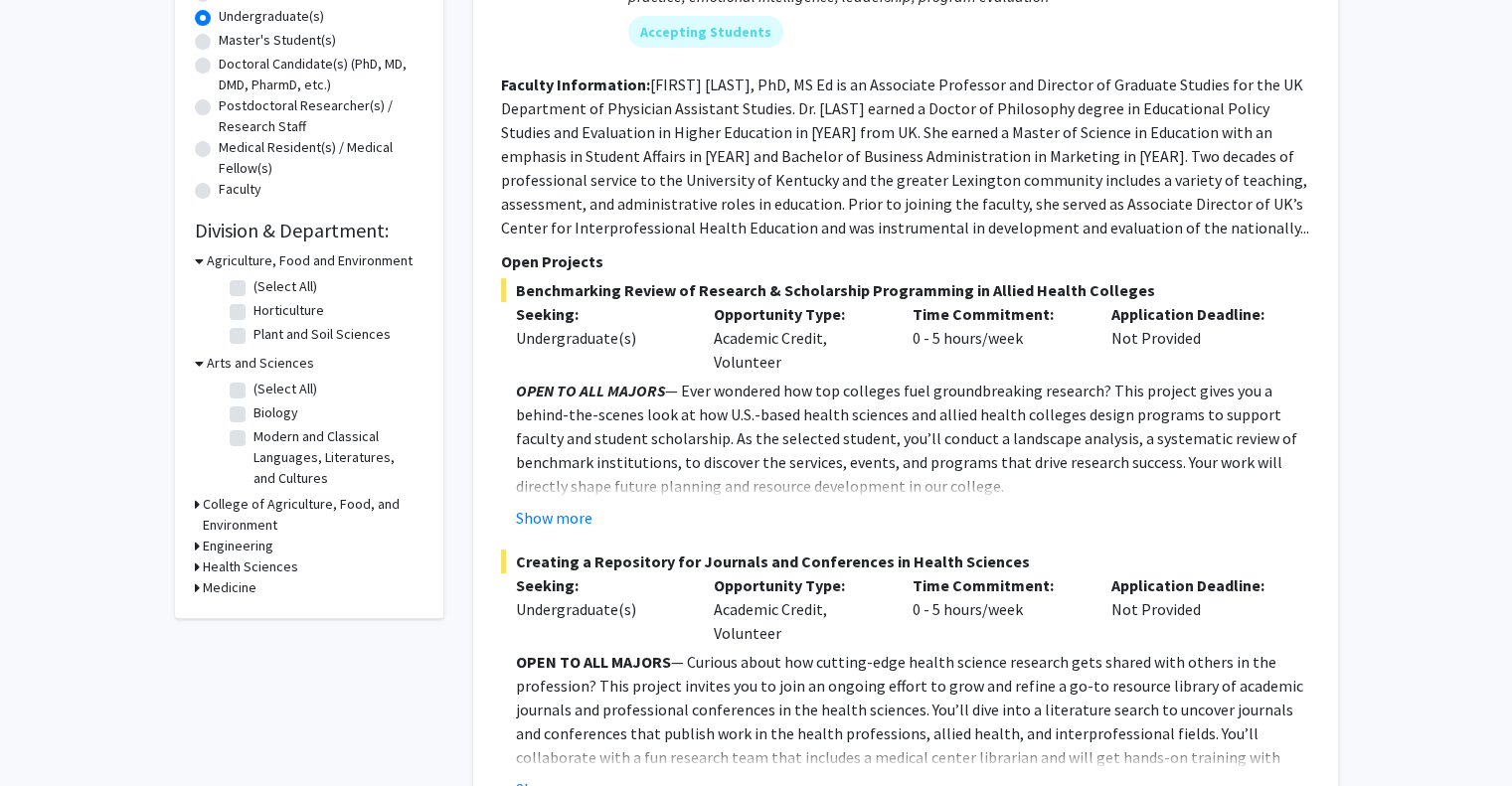 scroll, scrollTop: 401, scrollLeft: 0, axis: vertical 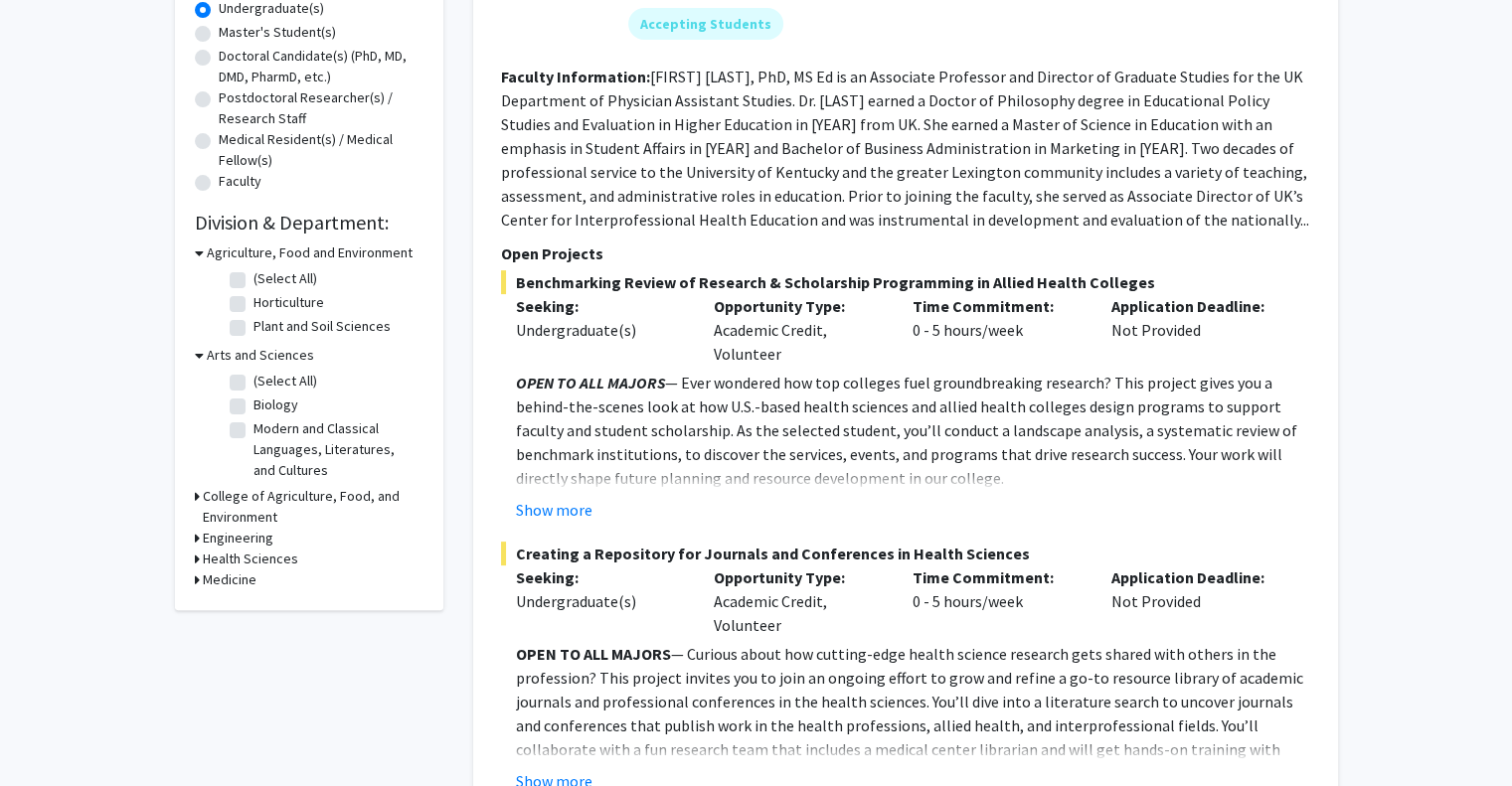 click 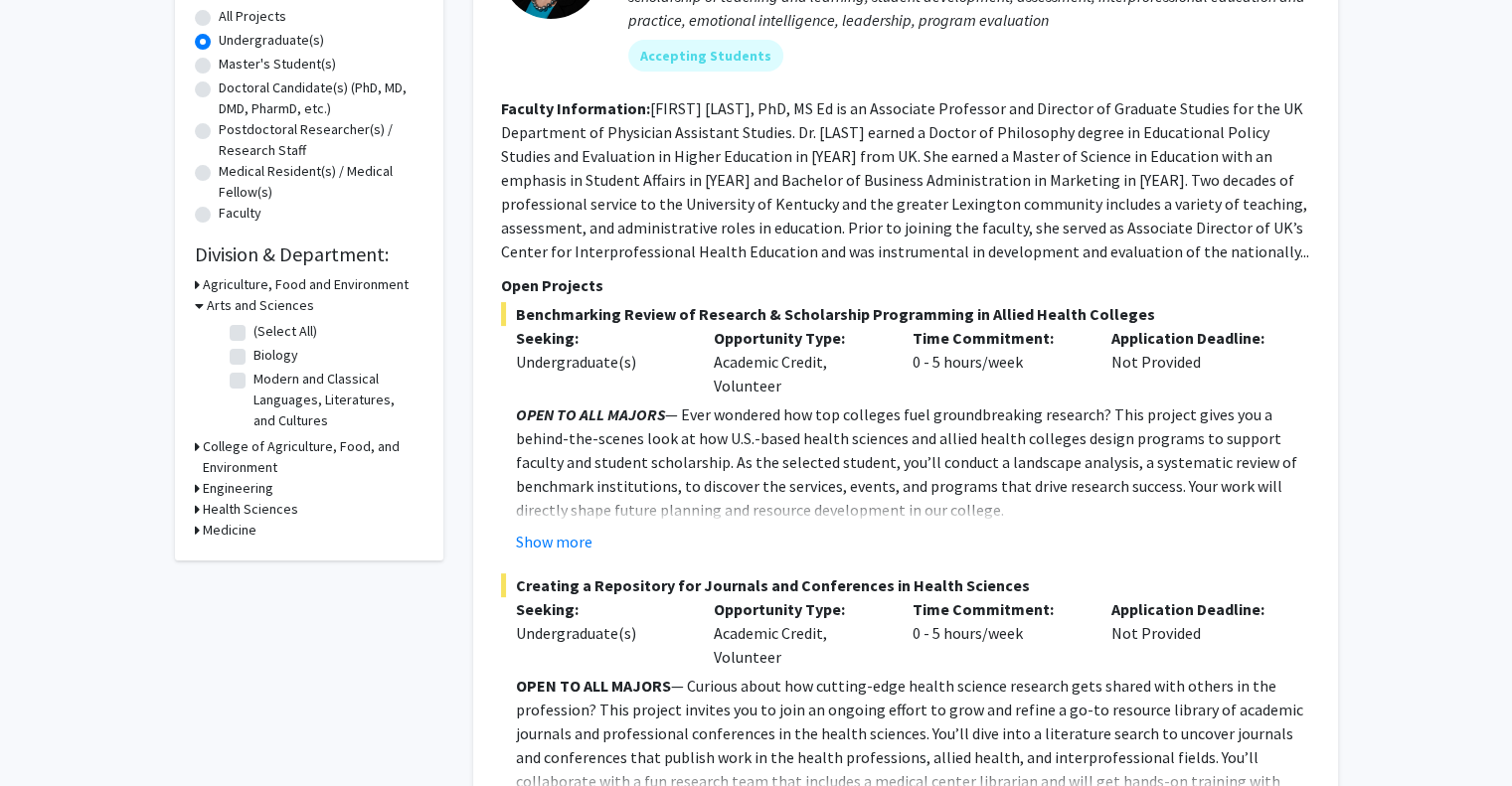 scroll, scrollTop: 384, scrollLeft: 0, axis: vertical 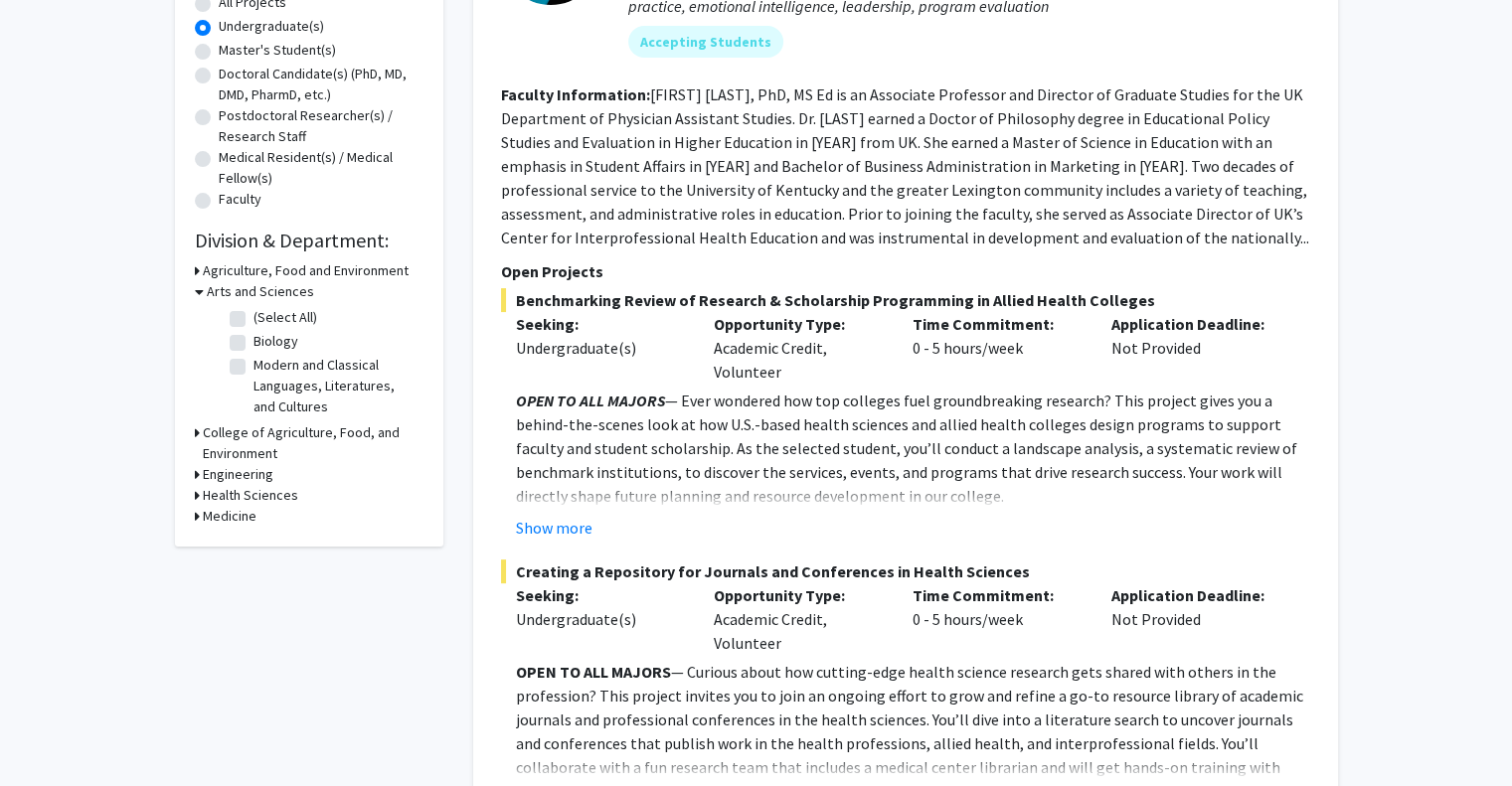 click on "Medicine" 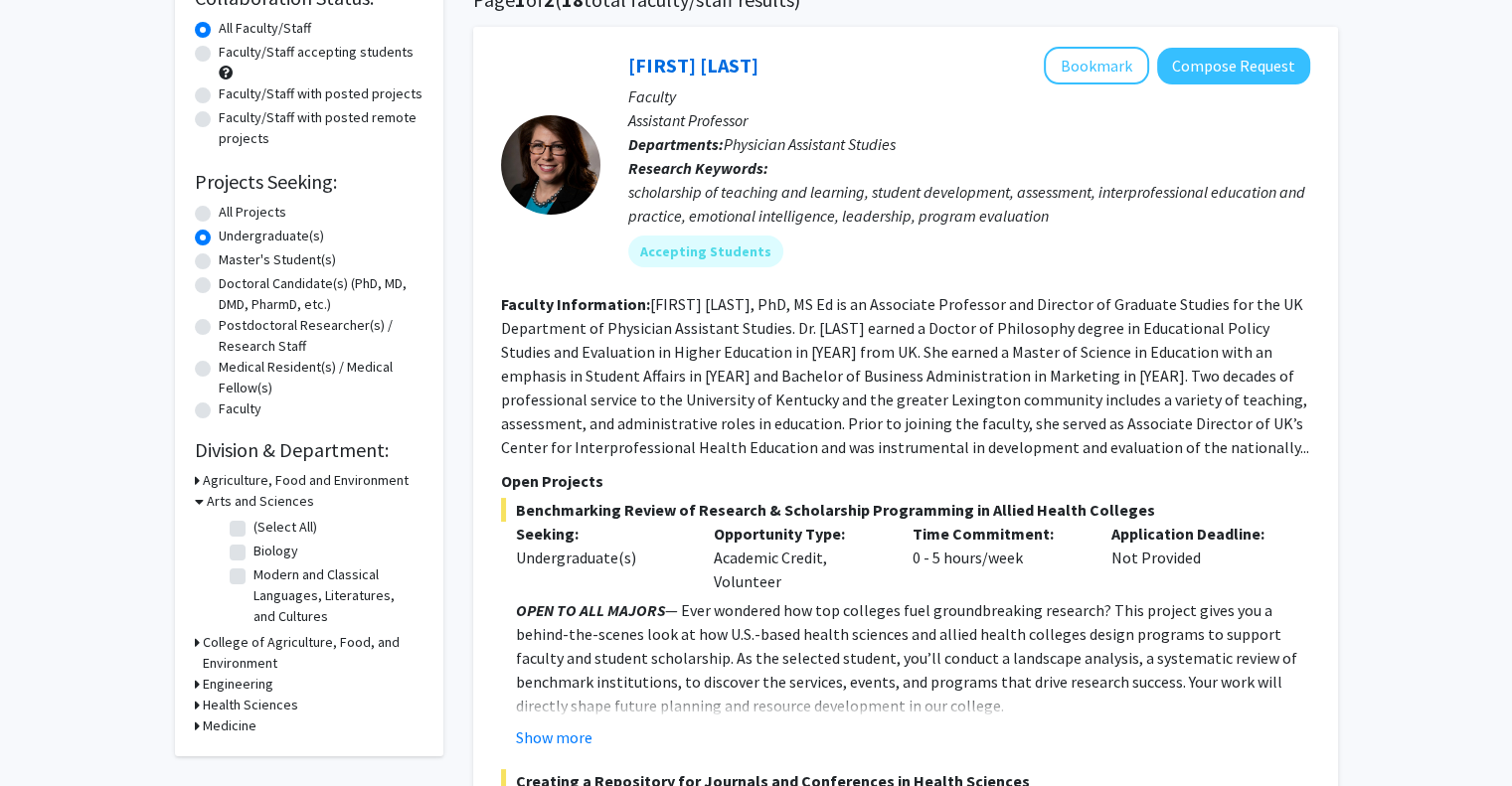 scroll, scrollTop: 175, scrollLeft: 0, axis: vertical 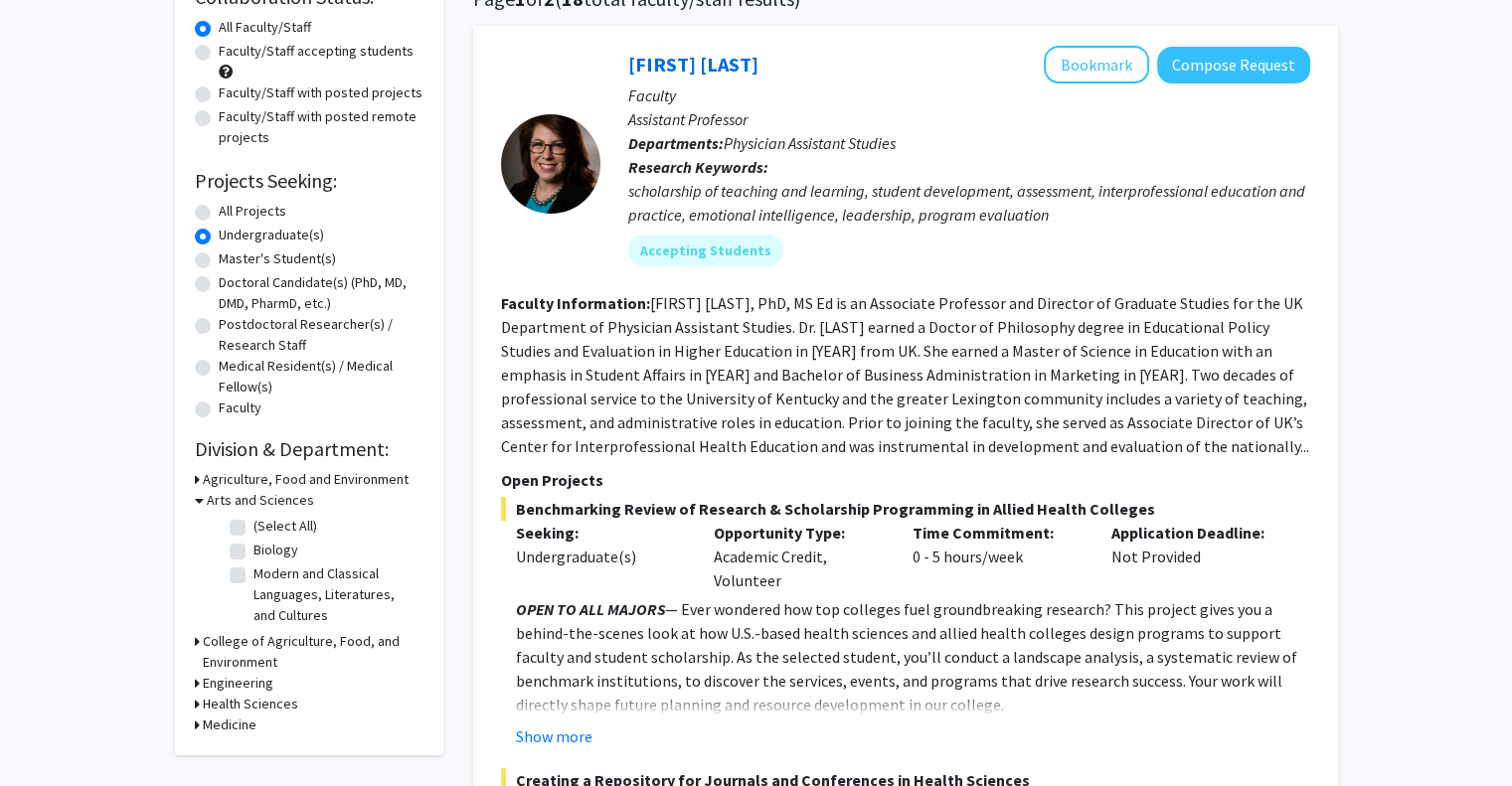 click on "Engineering" at bounding box center [238, 683] 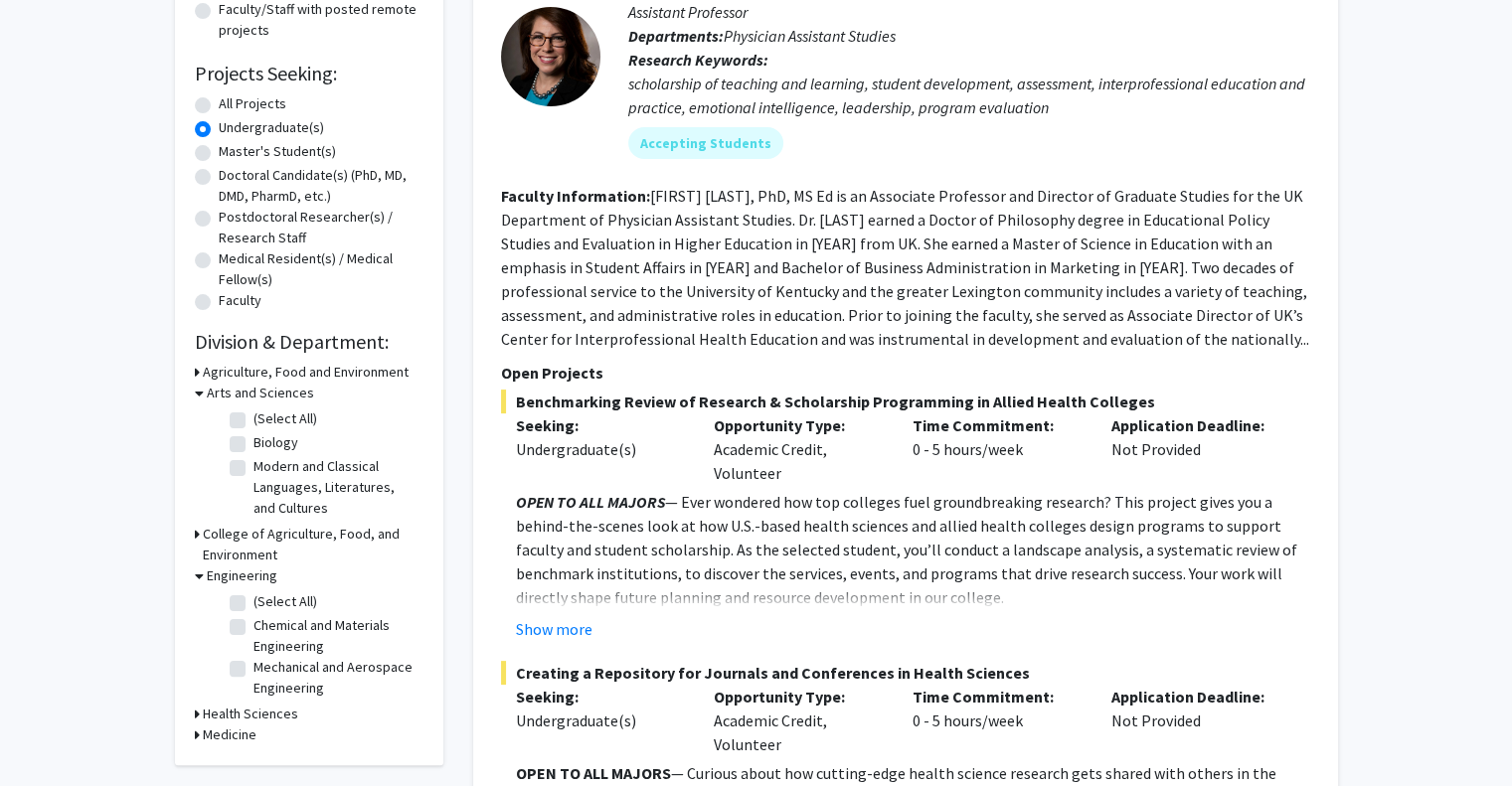 scroll, scrollTop: 288, scrollLeft: 0, axis: vertical 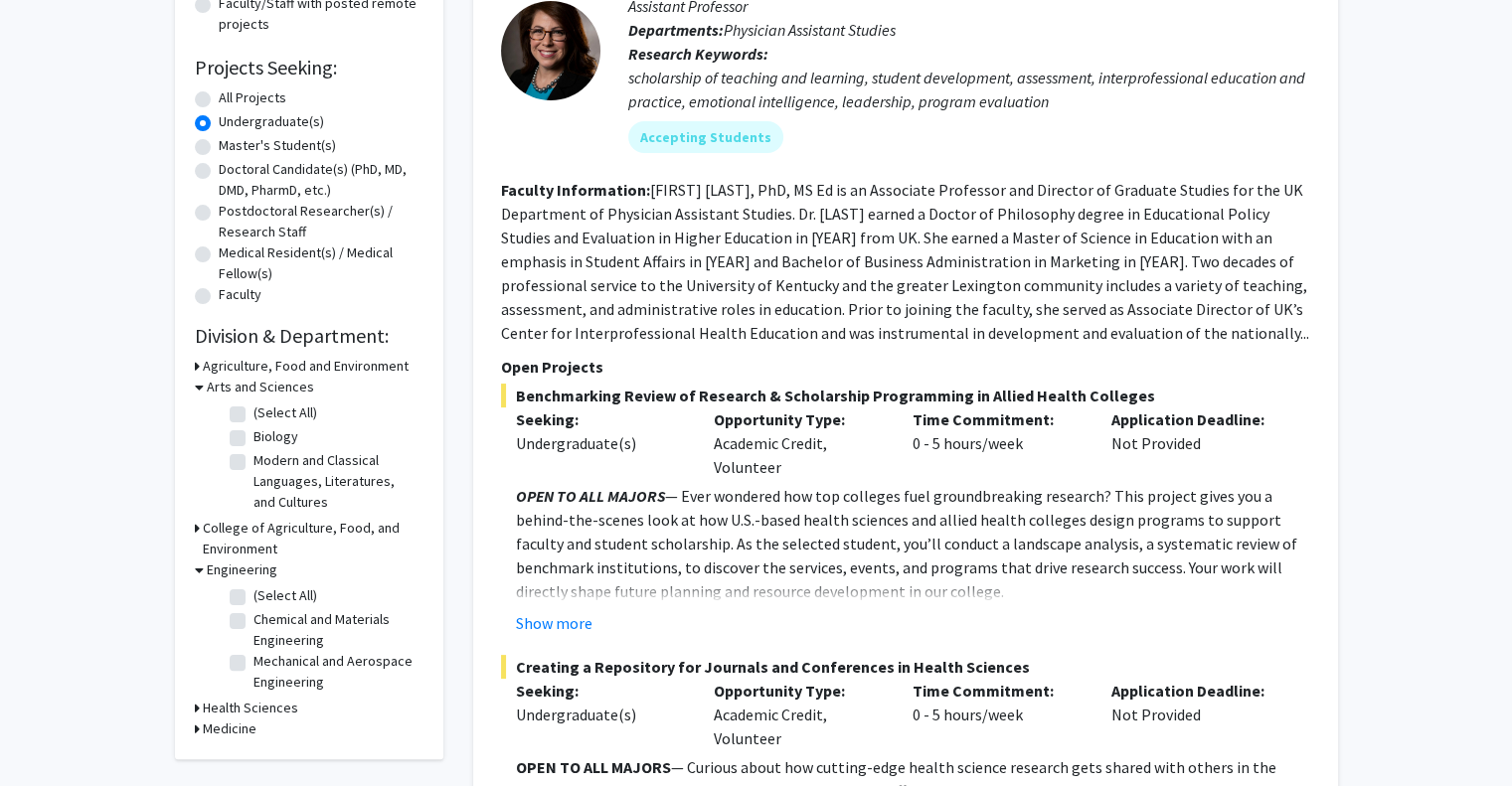 click on "Chemical and Materials Engineering" 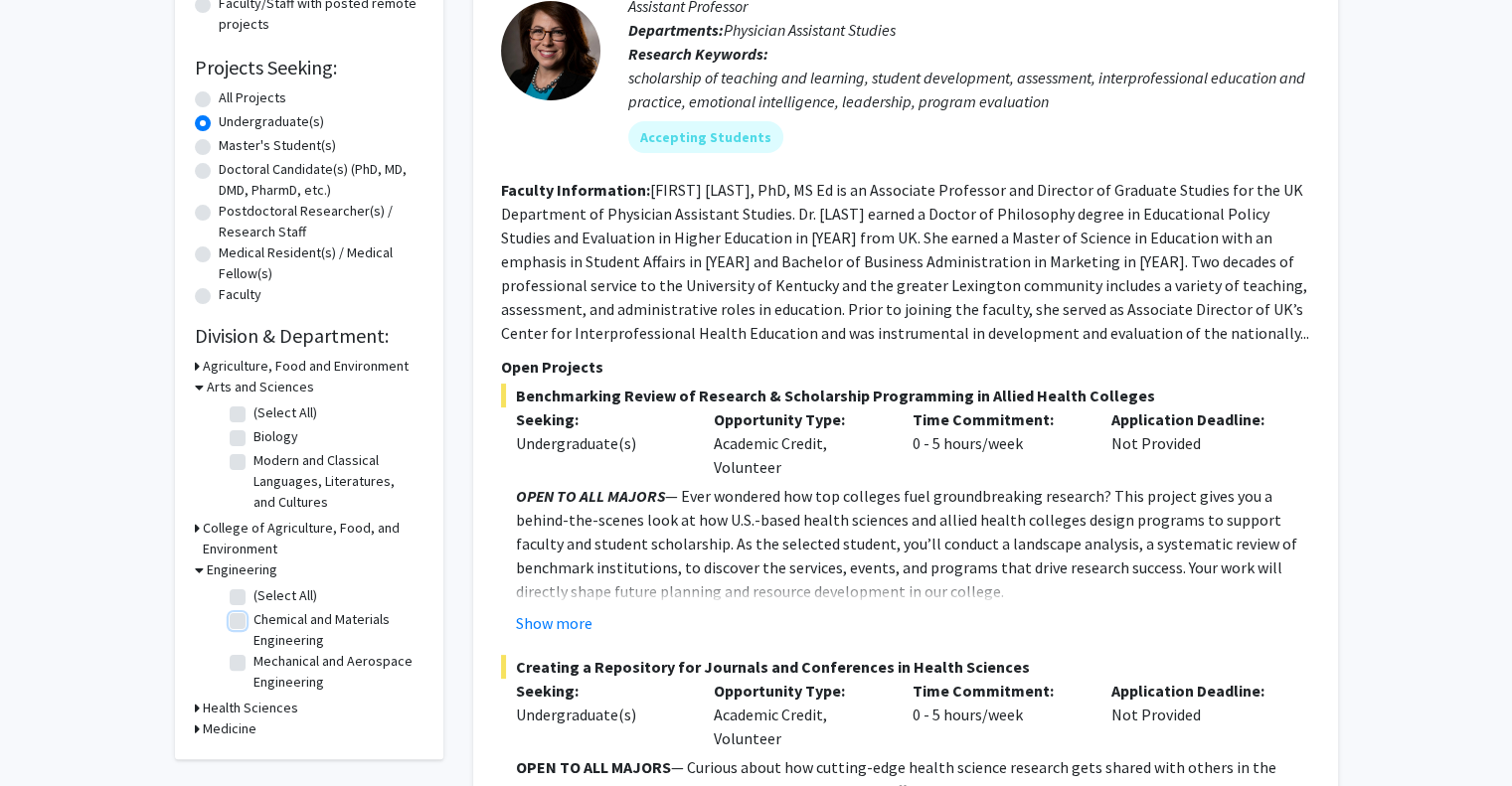 click on "Chemical and Materials Engineering" at bounding box center (259, 615) 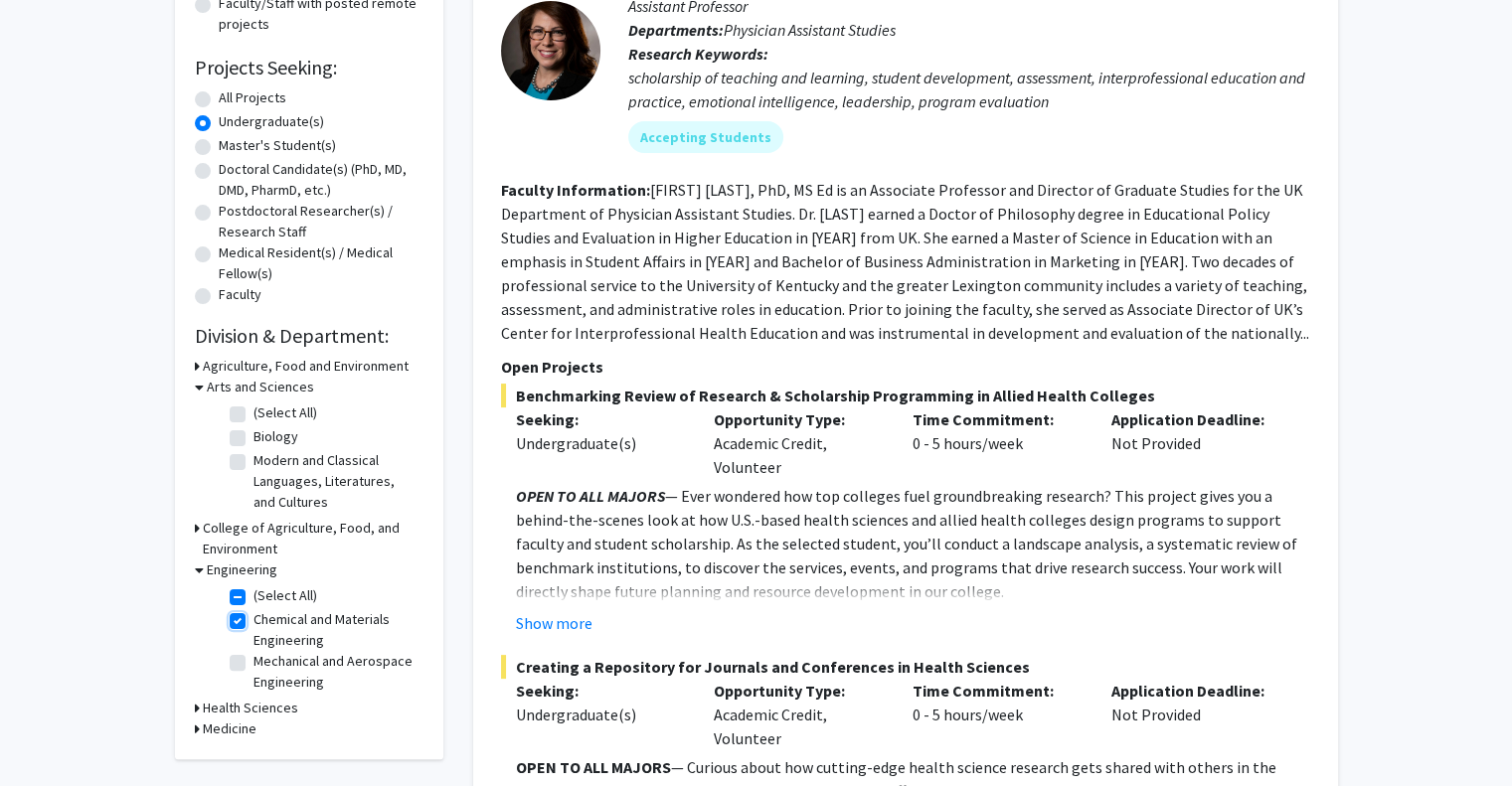 checkbox on "true" 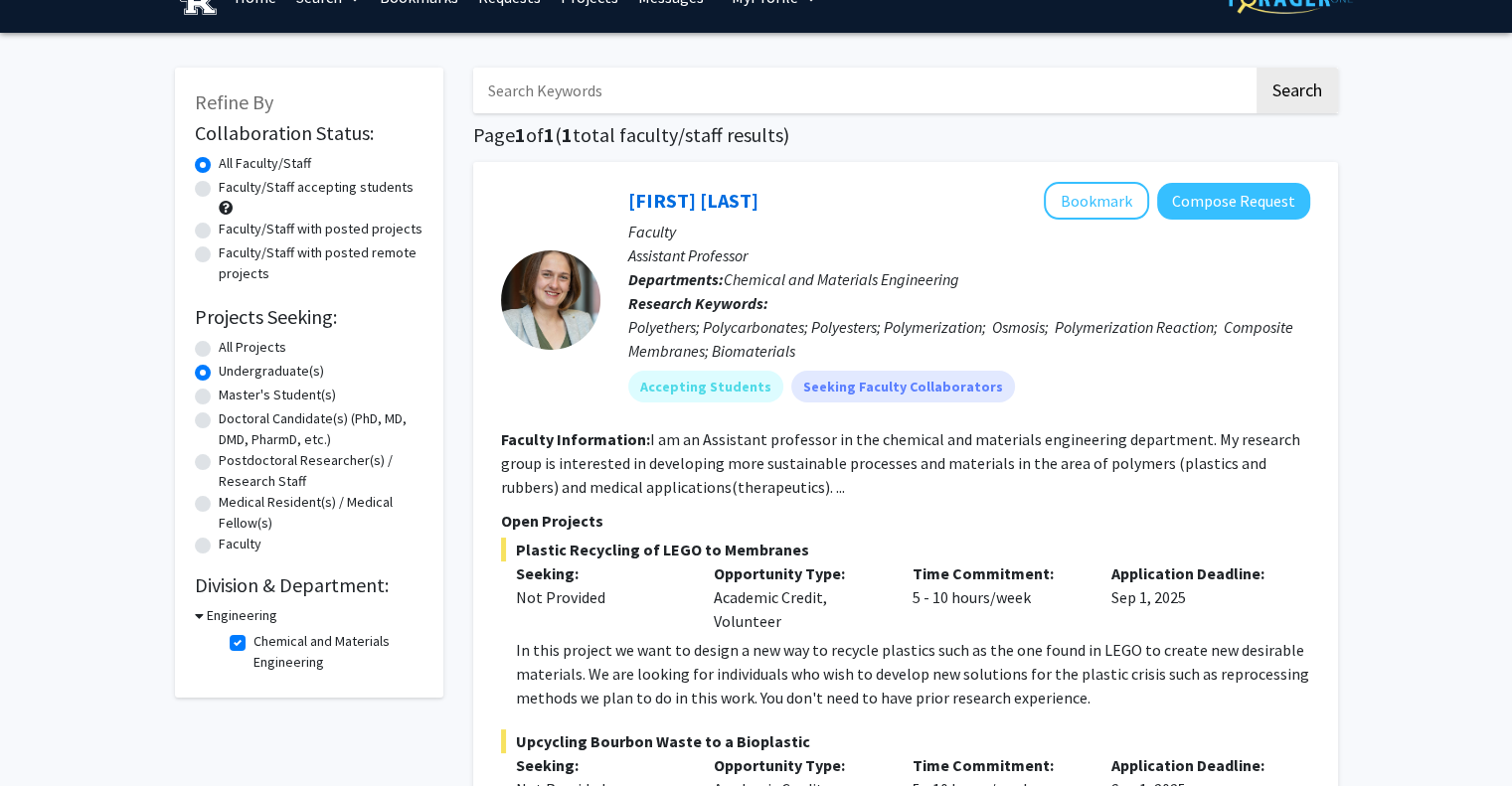 scroll, scrollTop: 4, scrollLeft: 0, axis: vertical 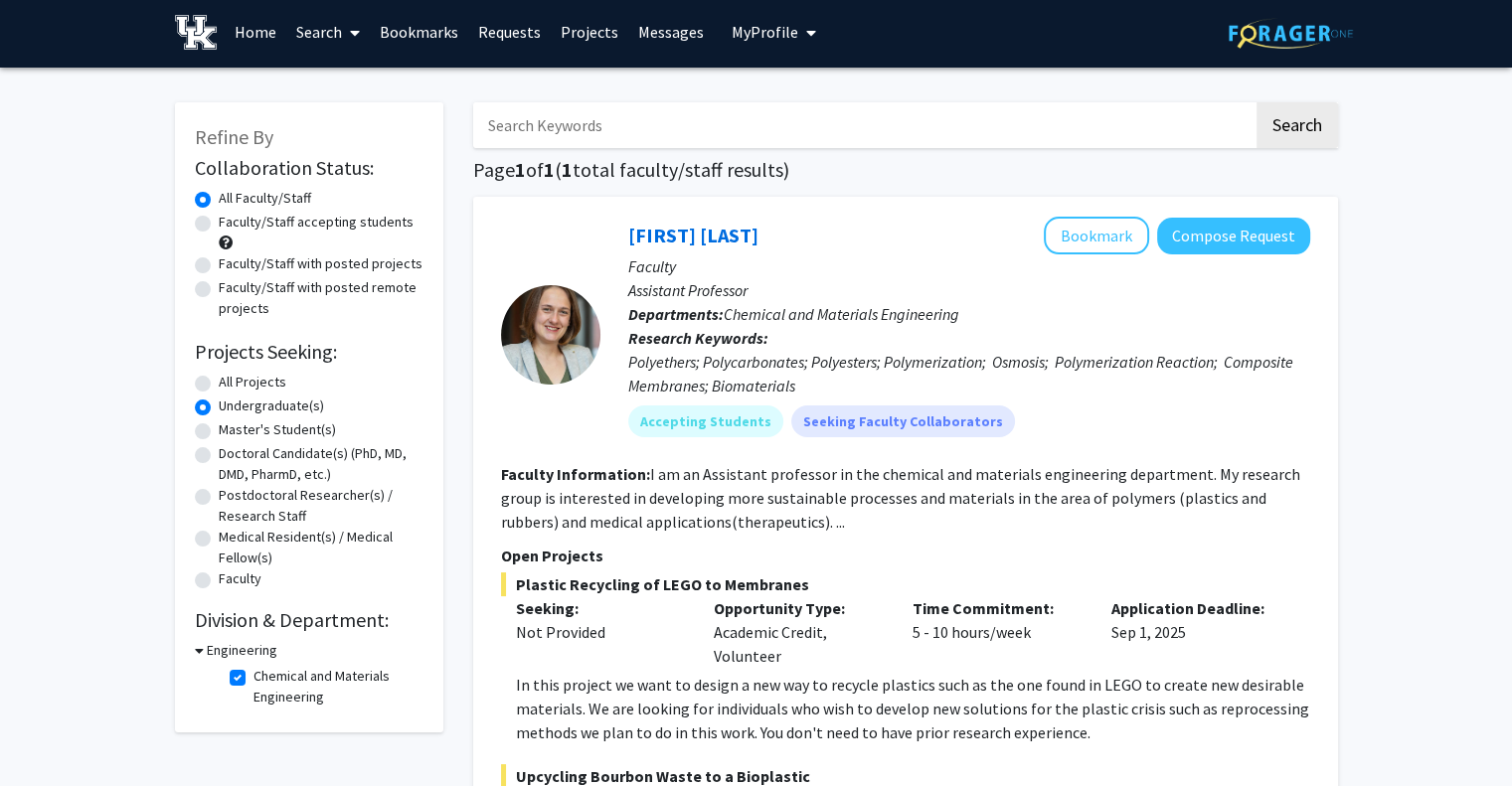 click on "Chemical and Materials Engineering" 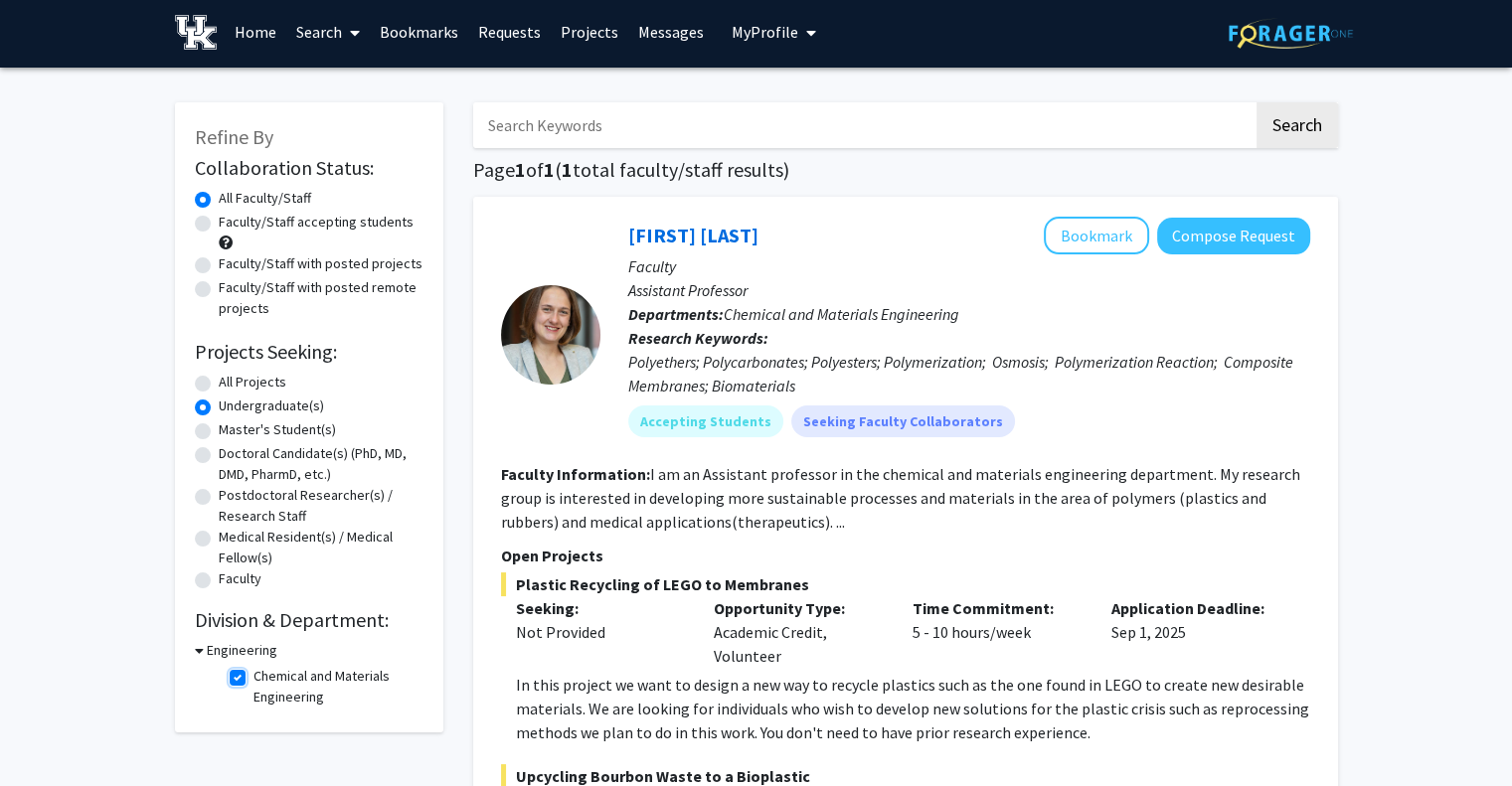 click on "Chemical and Materials Engineering" at bounding box center (259, 672) 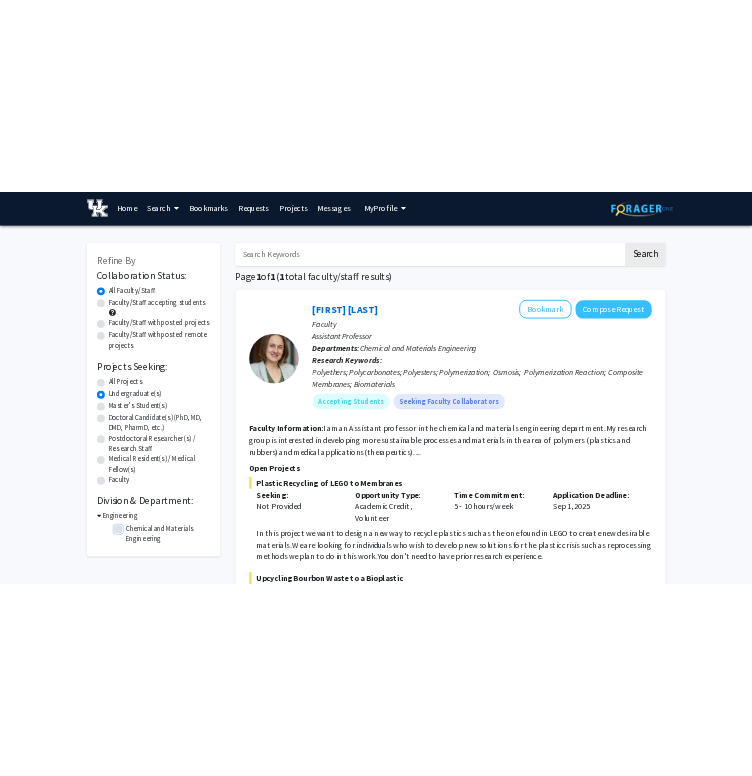 scroll, scrollTop: 0, scrollLeft: 0, axis: both 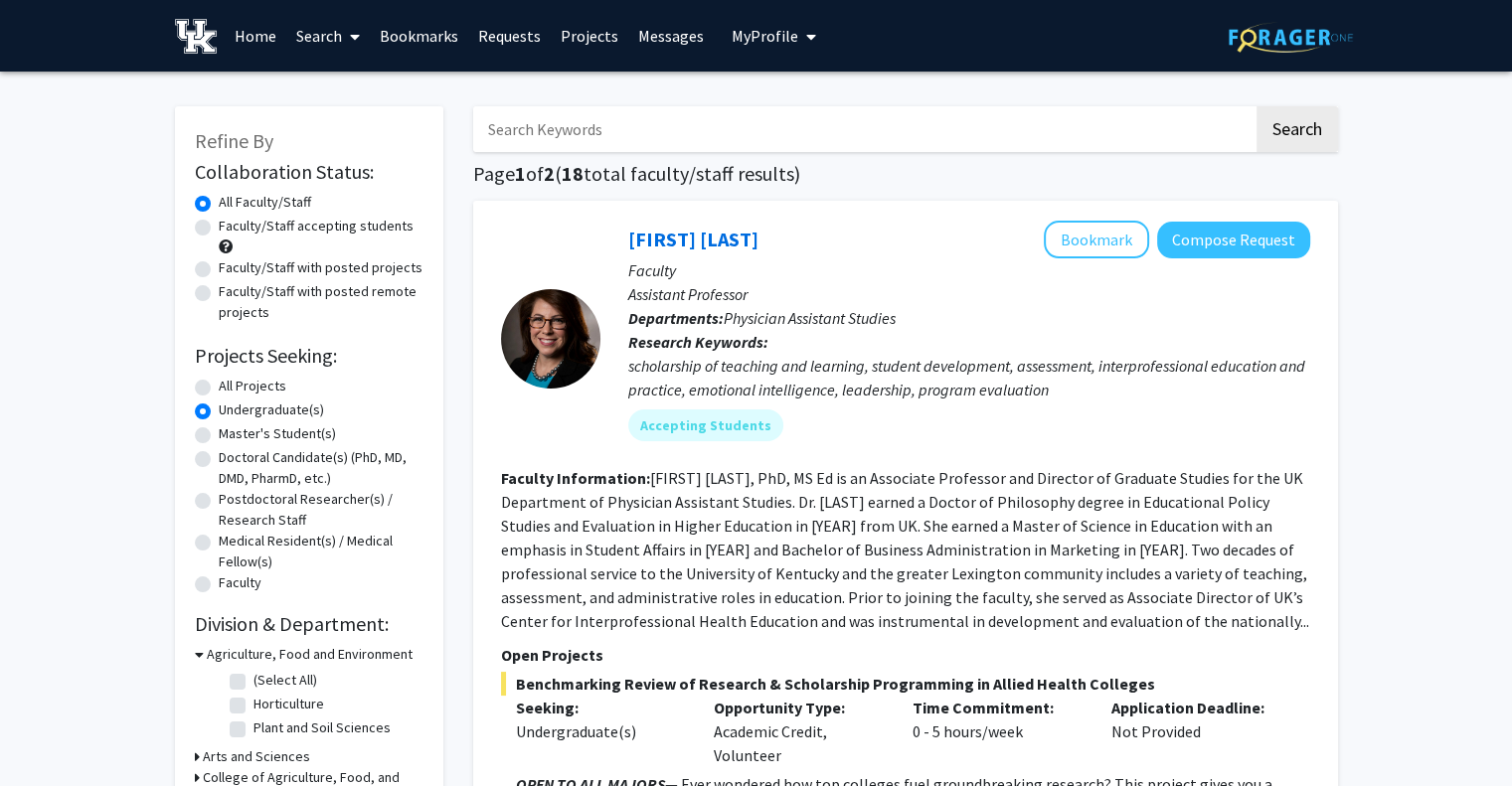click on "All Projects" 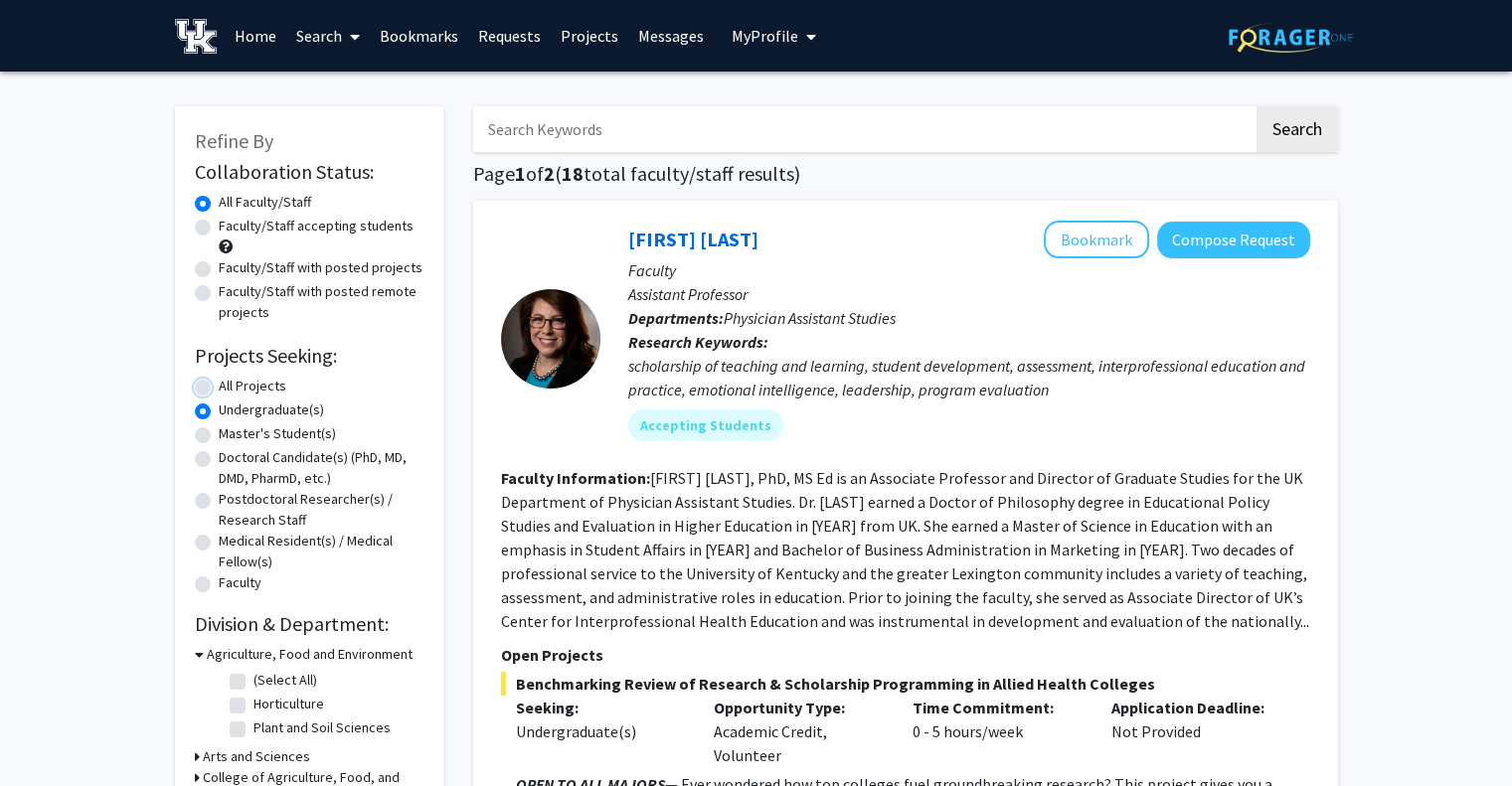 click on "All Projects" at bounding box center [225, 382] 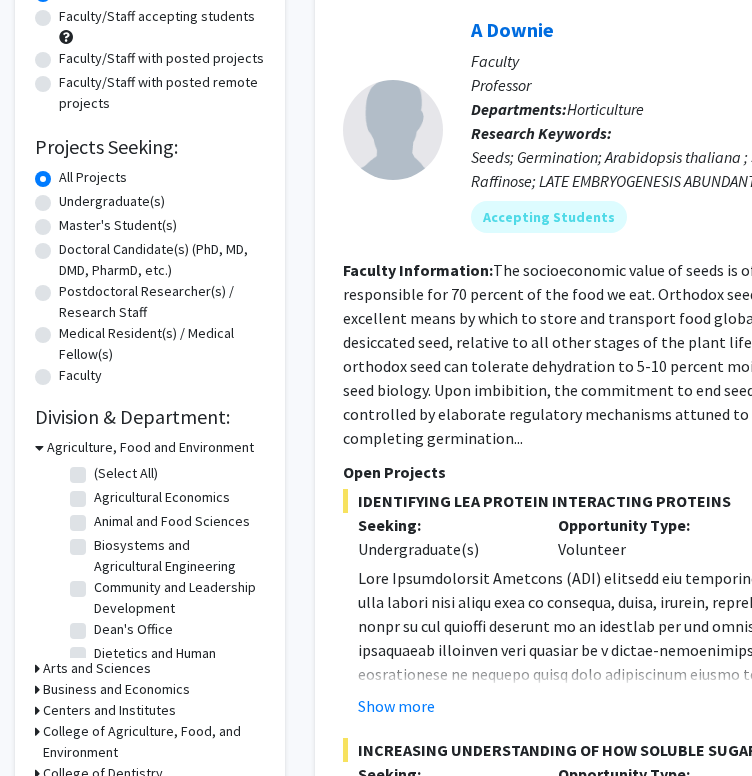 scroll, scrollTop: 222, scrollLeft: 0, axis: vertical 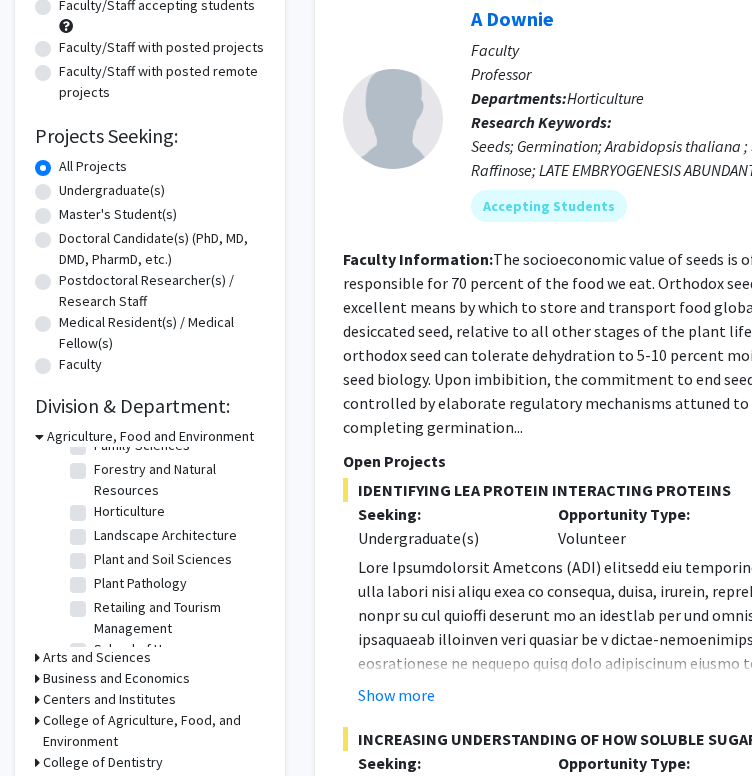 click on "Arts and Sciences" at bounding box center (97, 657) 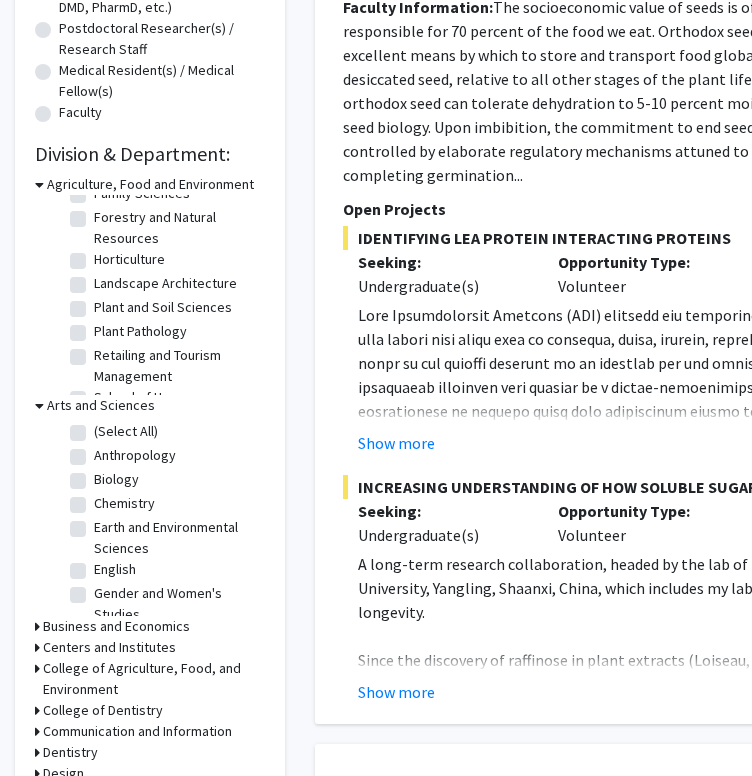 scroll, scrollTop: 475, scrollLeft: 0, axis: vertical 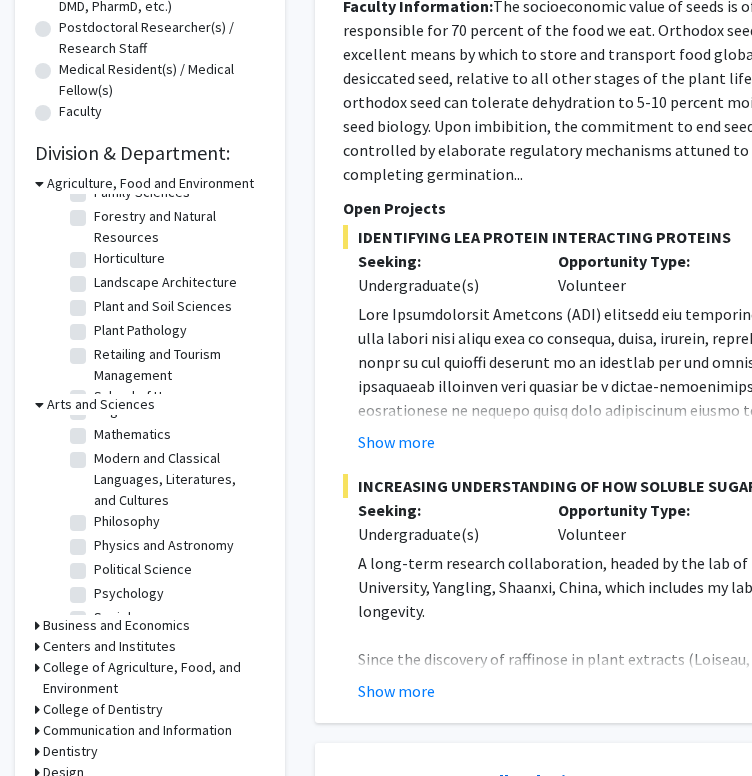 click on "Mathematics" 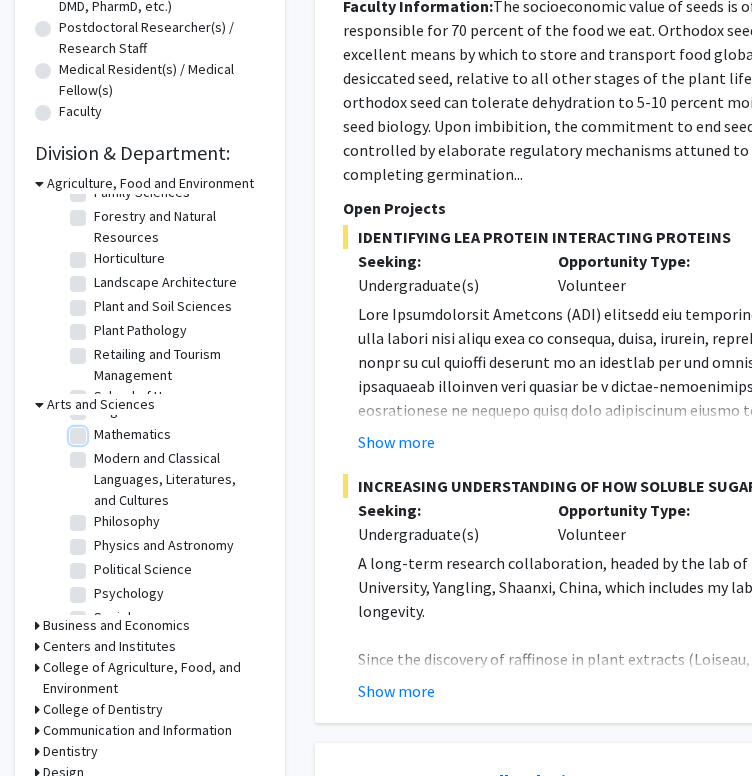 click on "Mathematics" at bounding box center [100, 430] 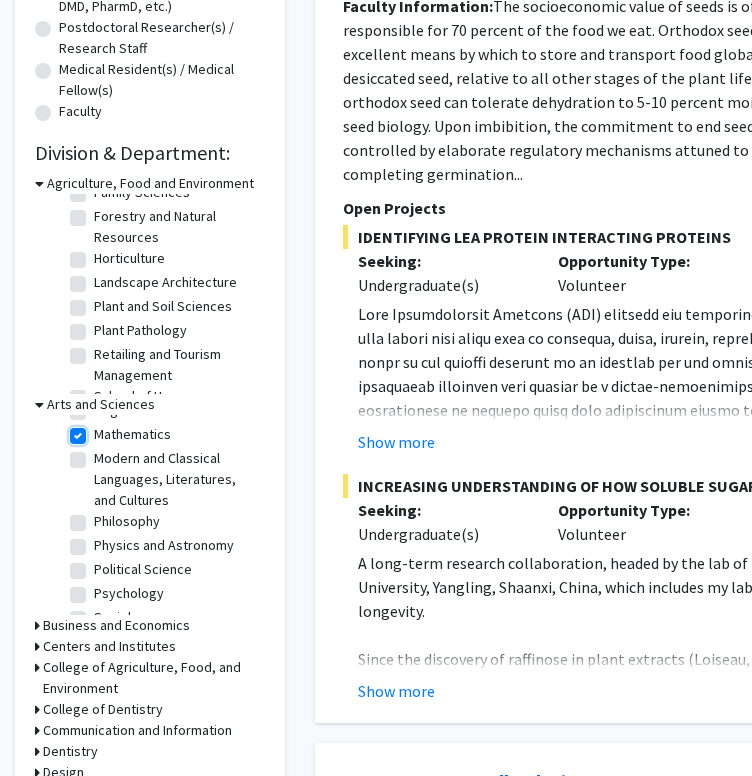 checkbox on "true" 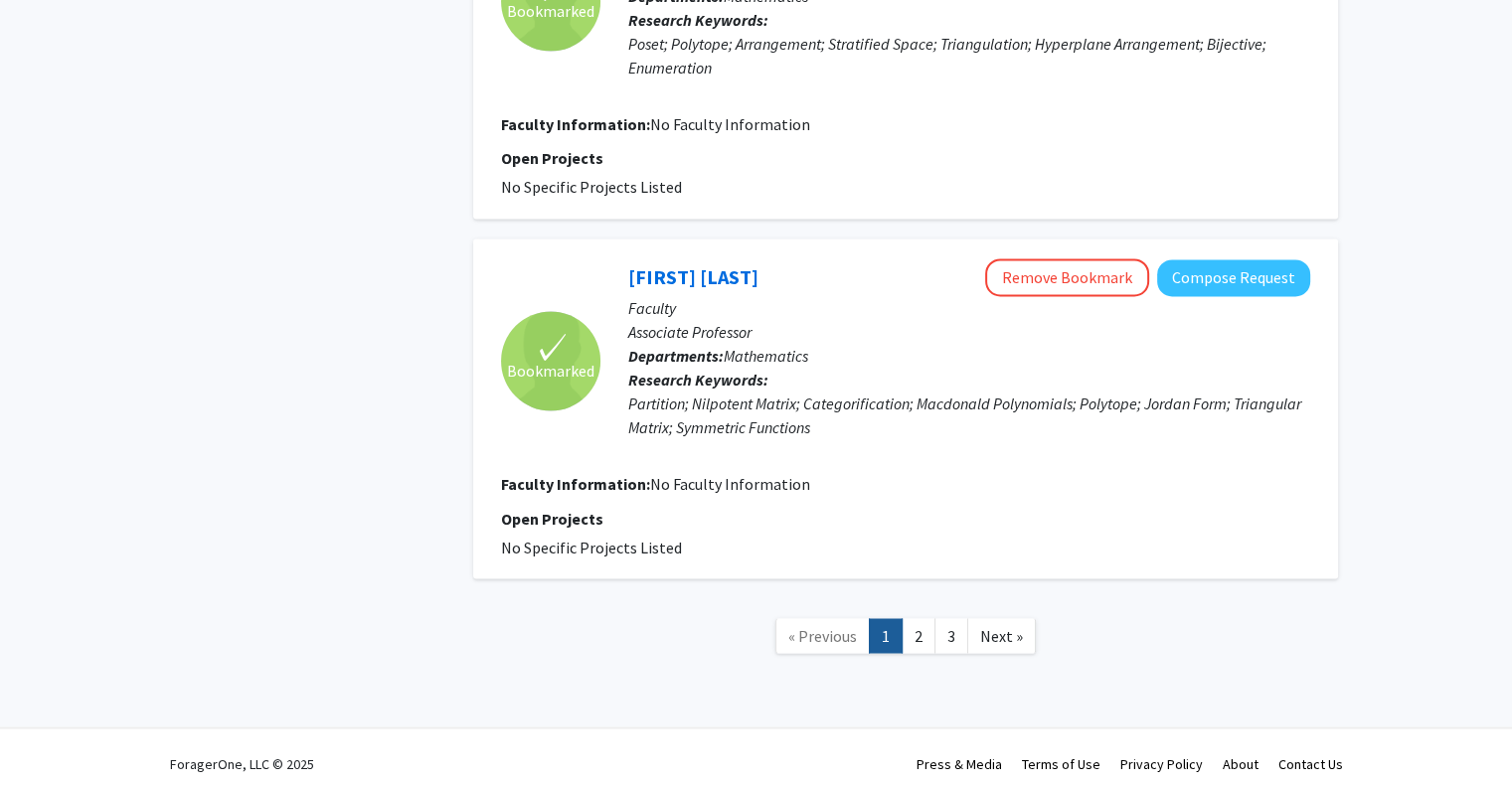 scroll, scrollTop: 3259, scrollLeft: 0, axis: vertical 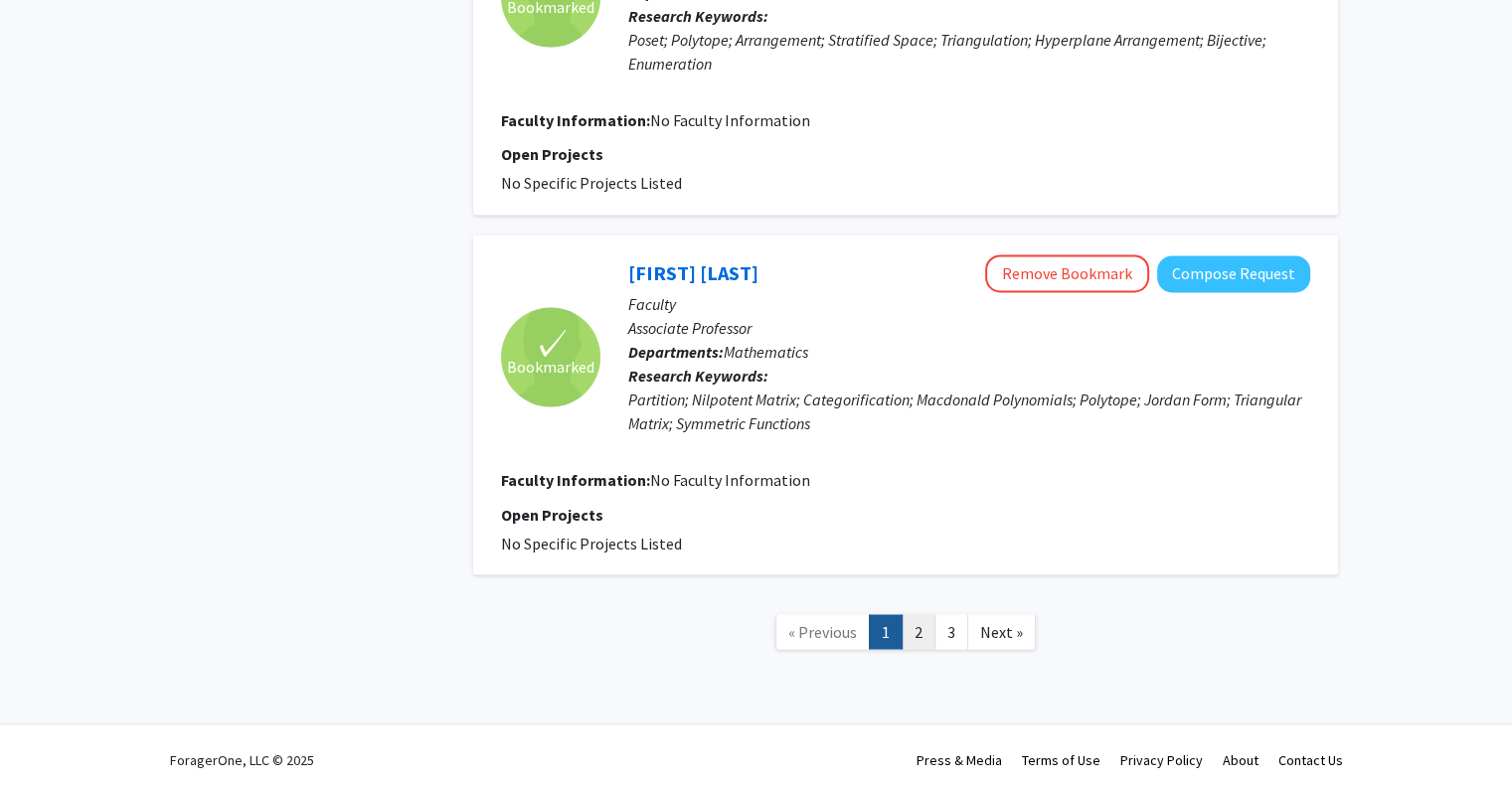 click on "2" 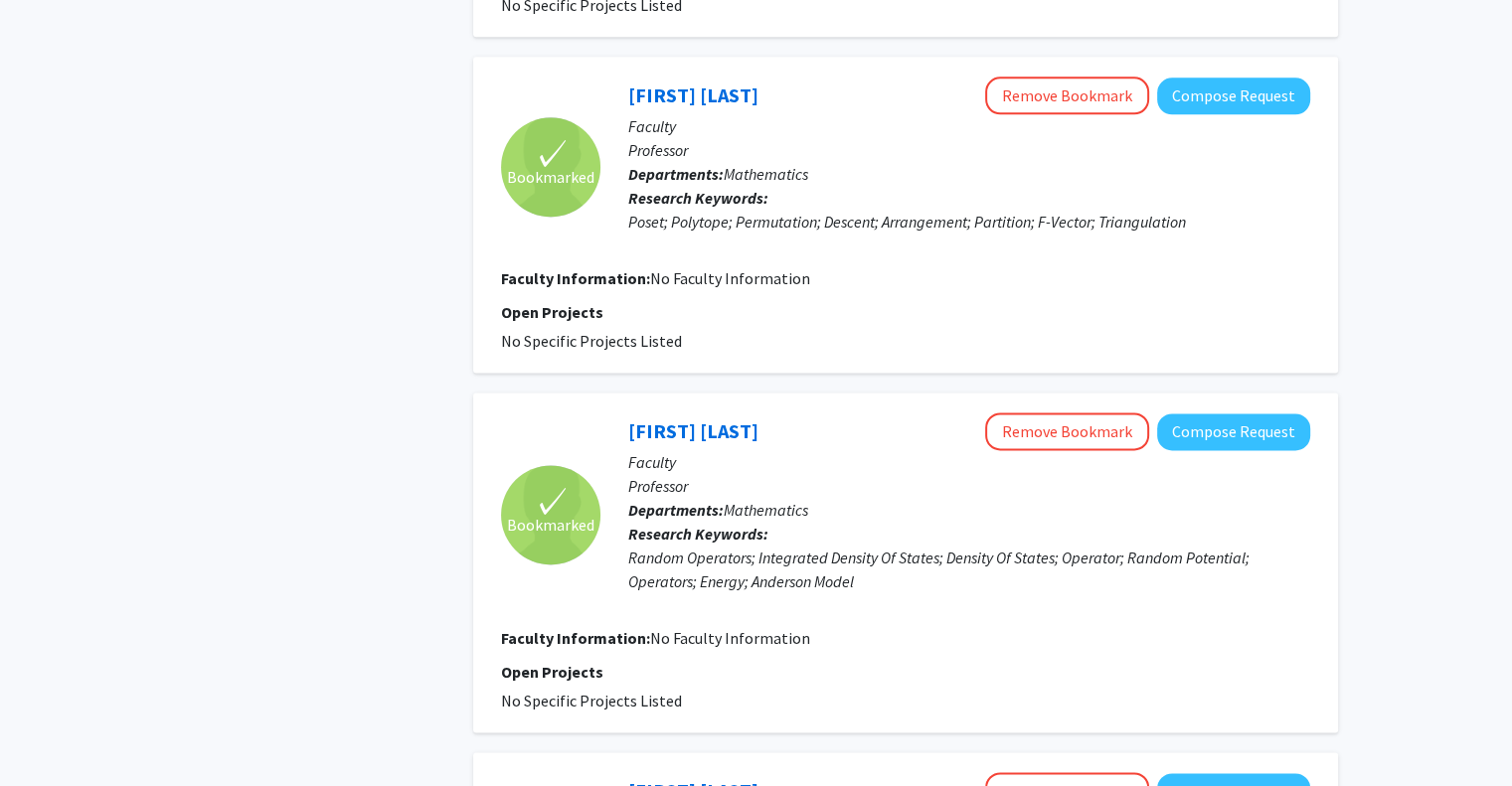 scroll, scrollTop: 3180, scrollLeft: 0, axis: vertical 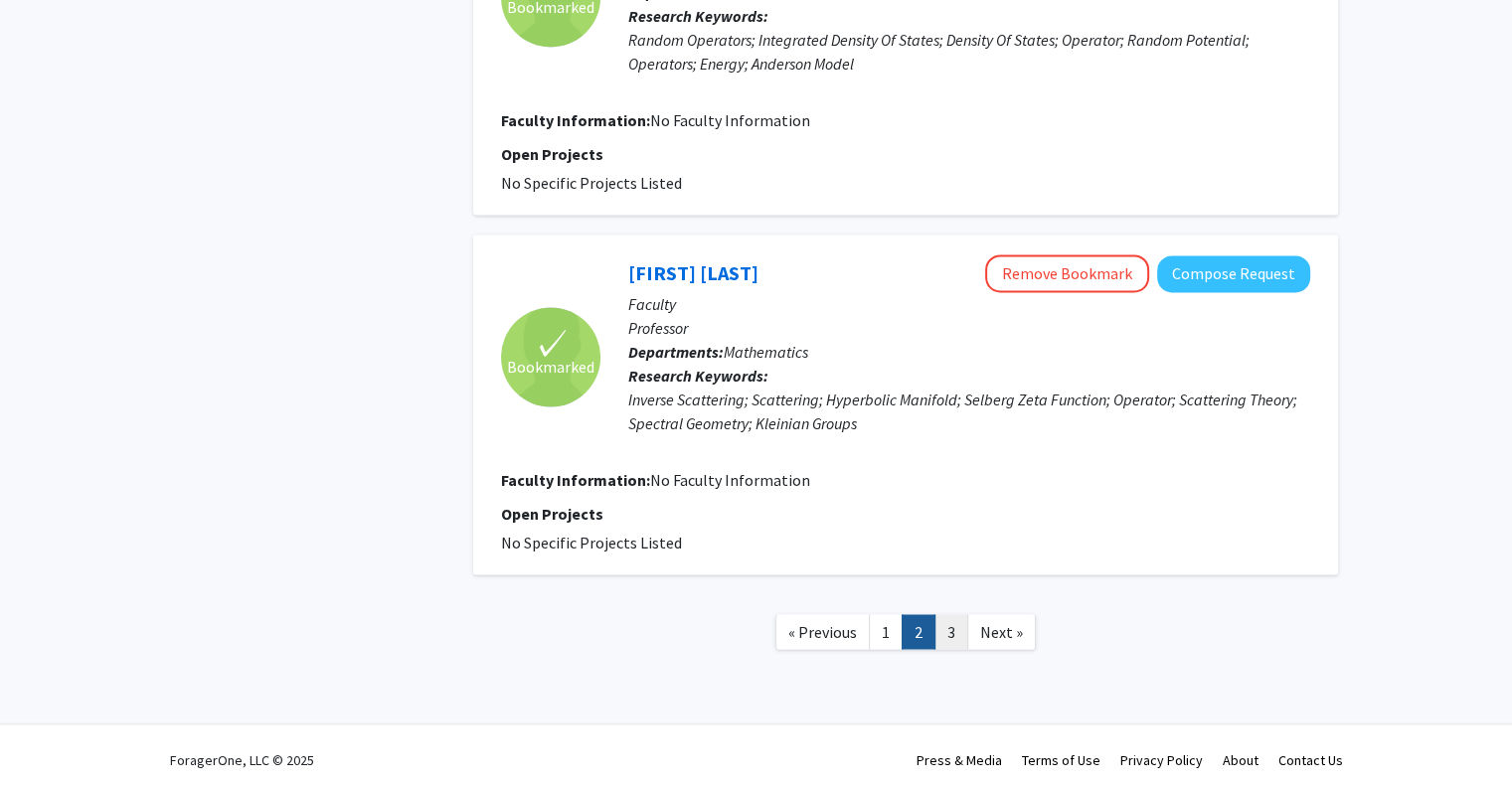 click on "3" 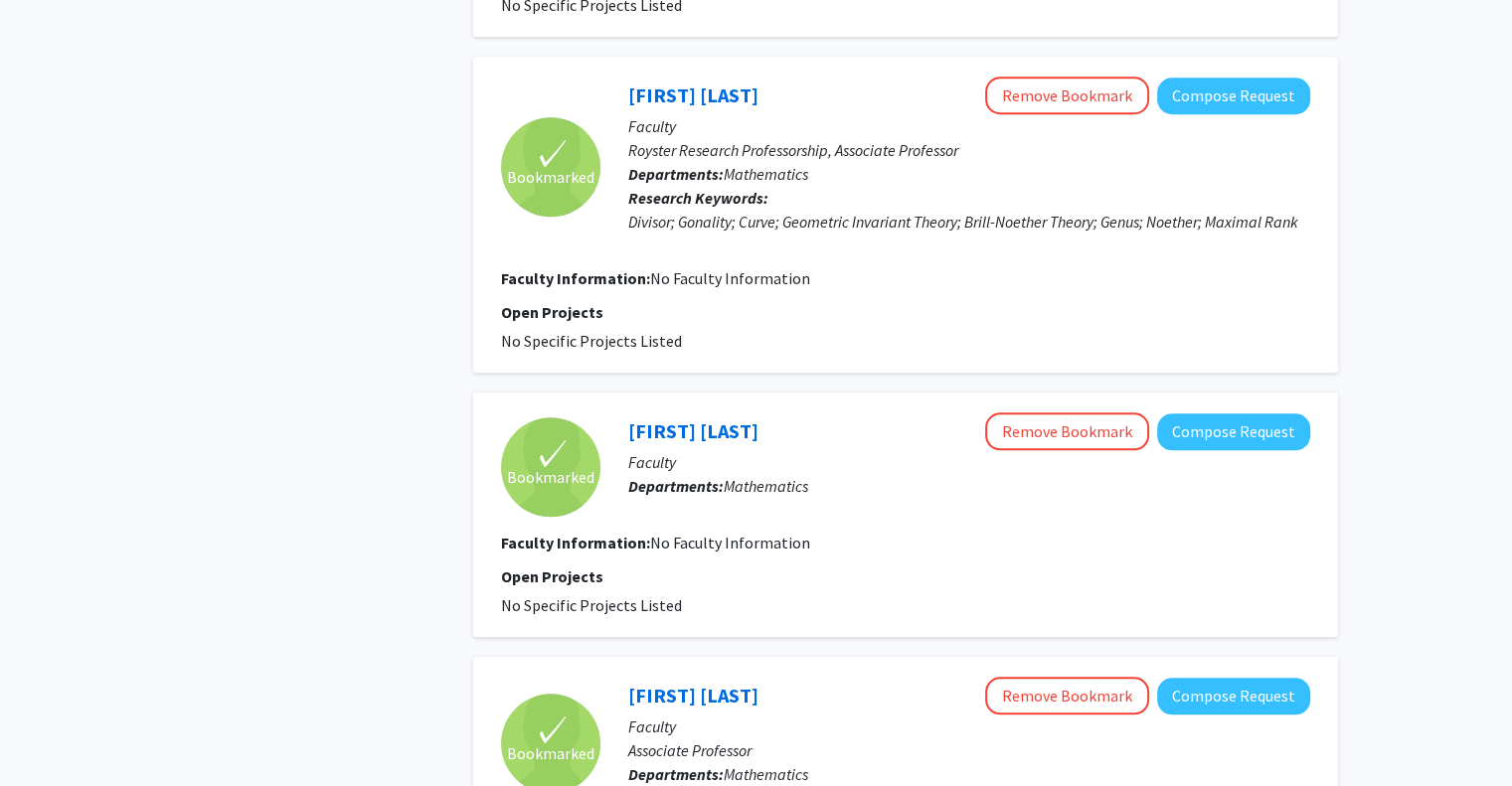 scroll, scrollTop: 2175, scrollLeft: 0, axis: vertical 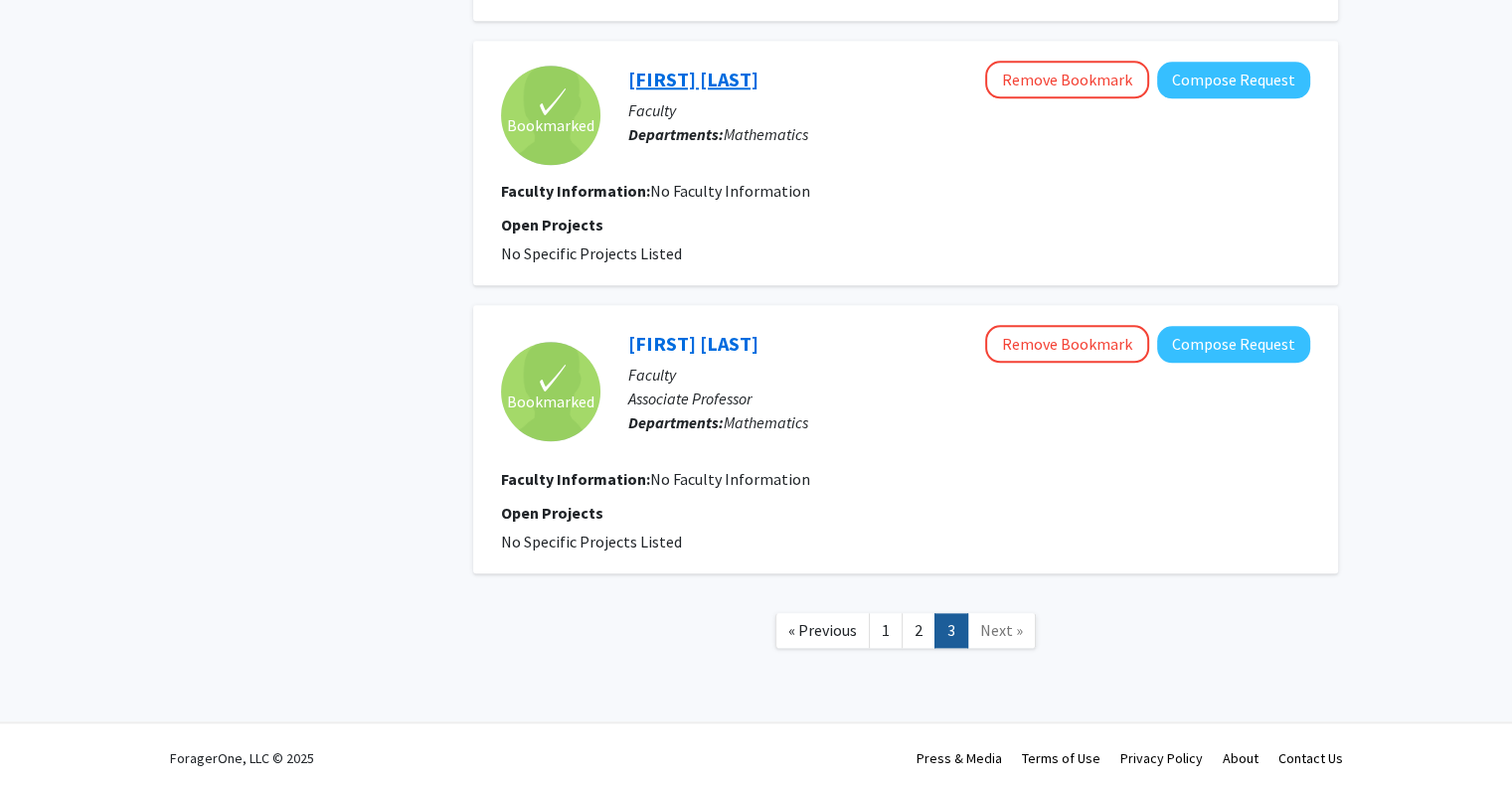 click on "[FIRST] [LAST]" 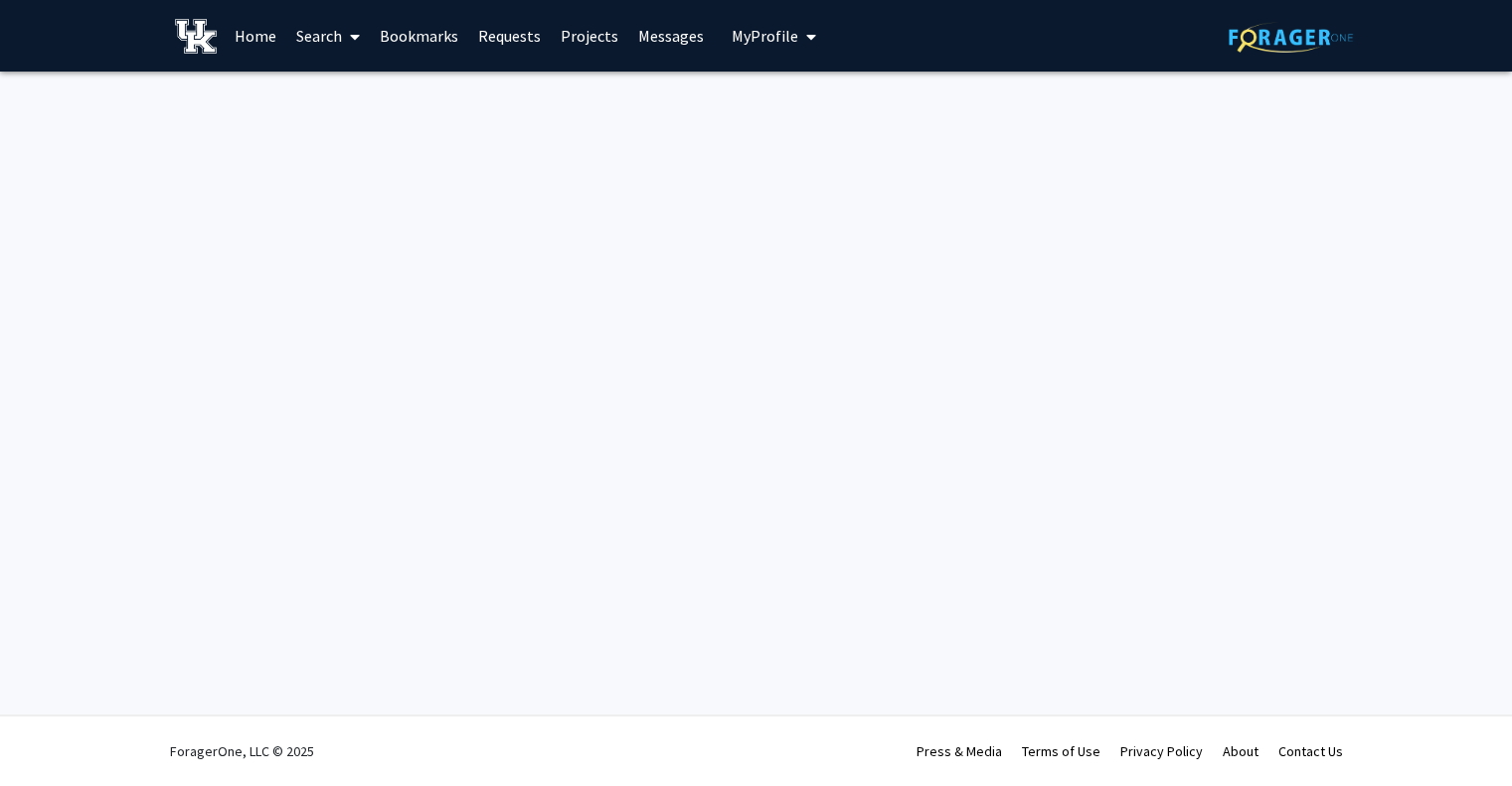 scroll, scrollTop: 0, scrollLeft: 0, axis: both 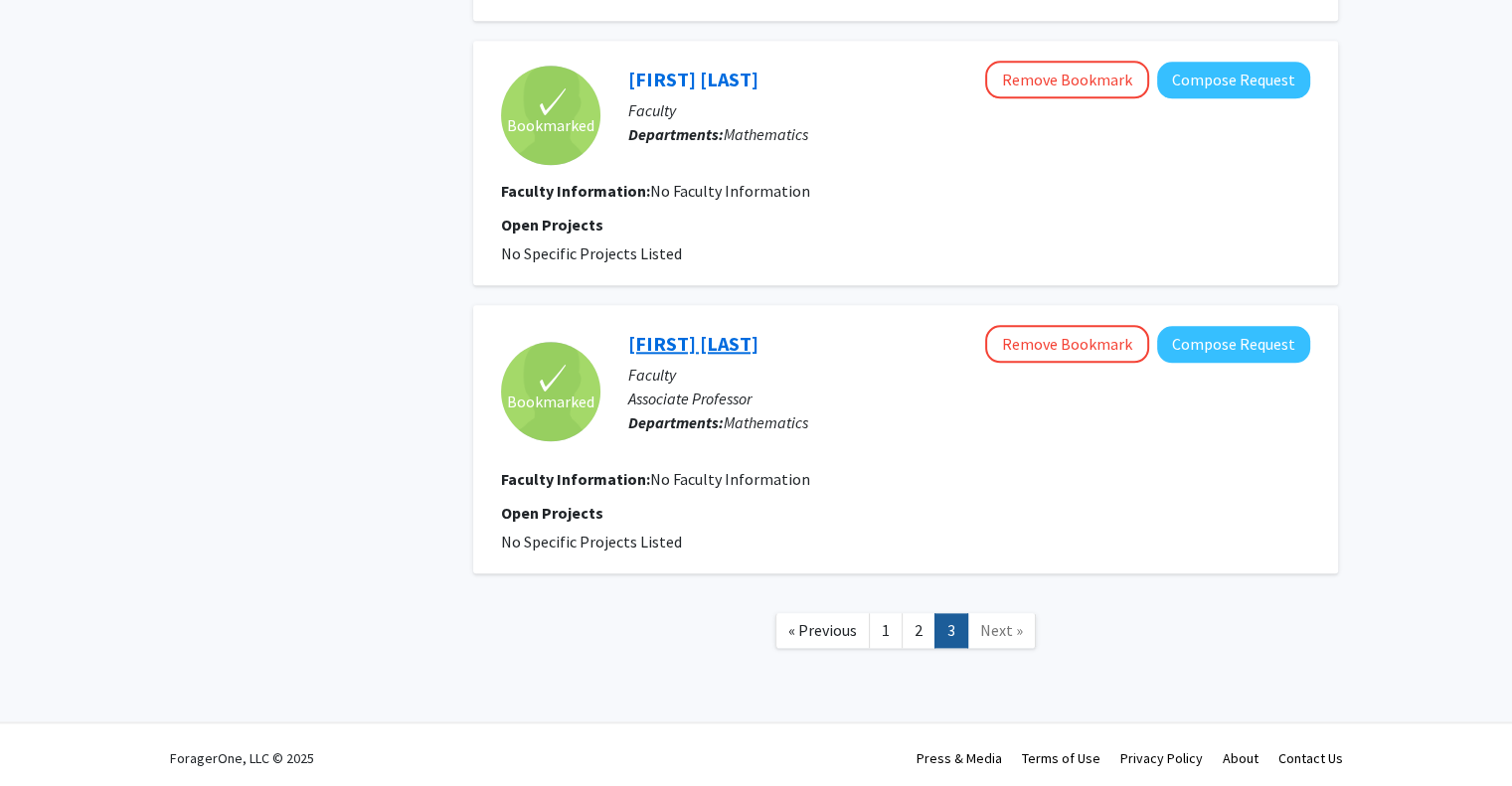 click on "[FIRST] [LAST]" 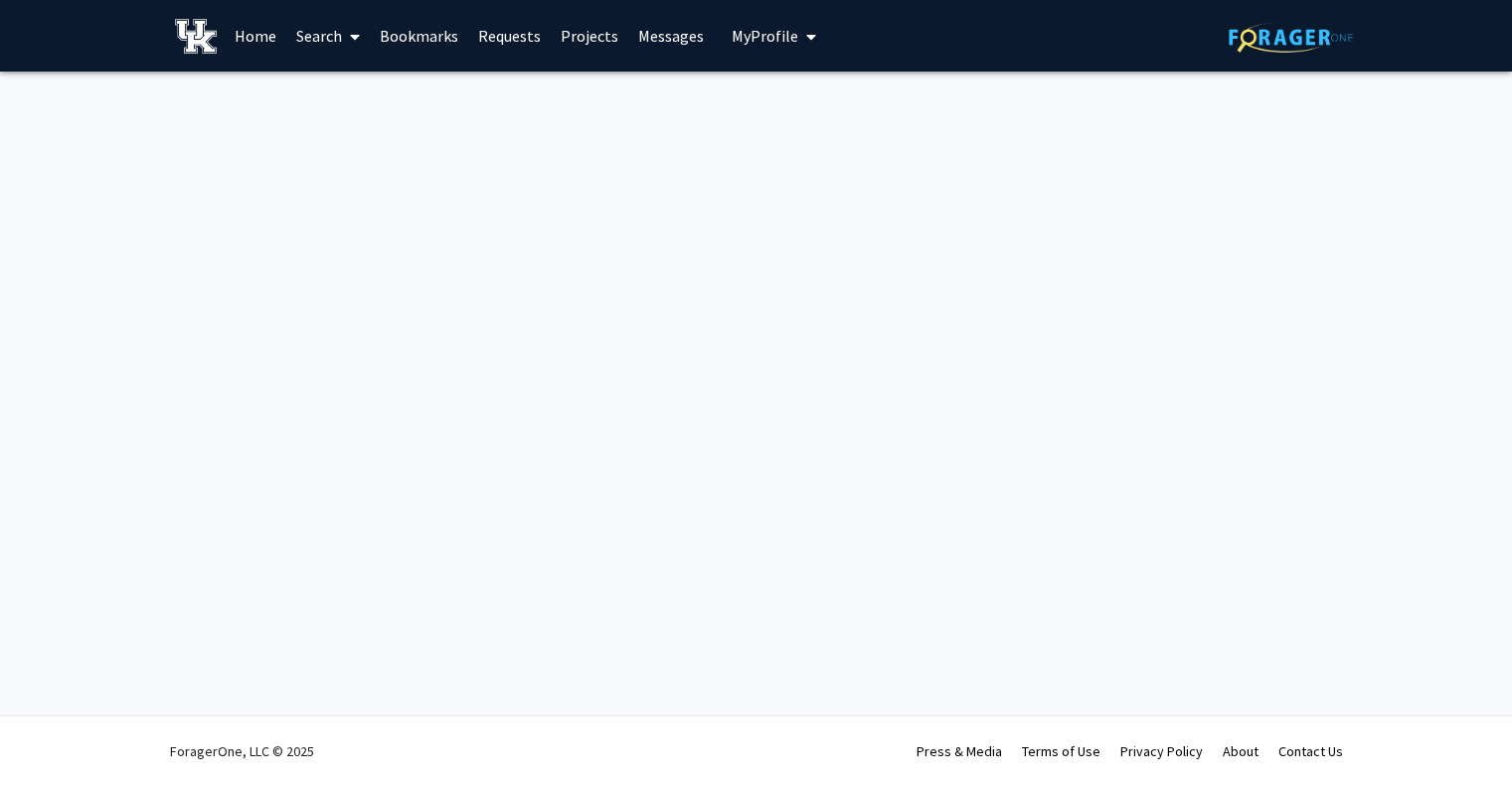 scroll, scrollTop: 0, scrollLeft: 0, axis: both 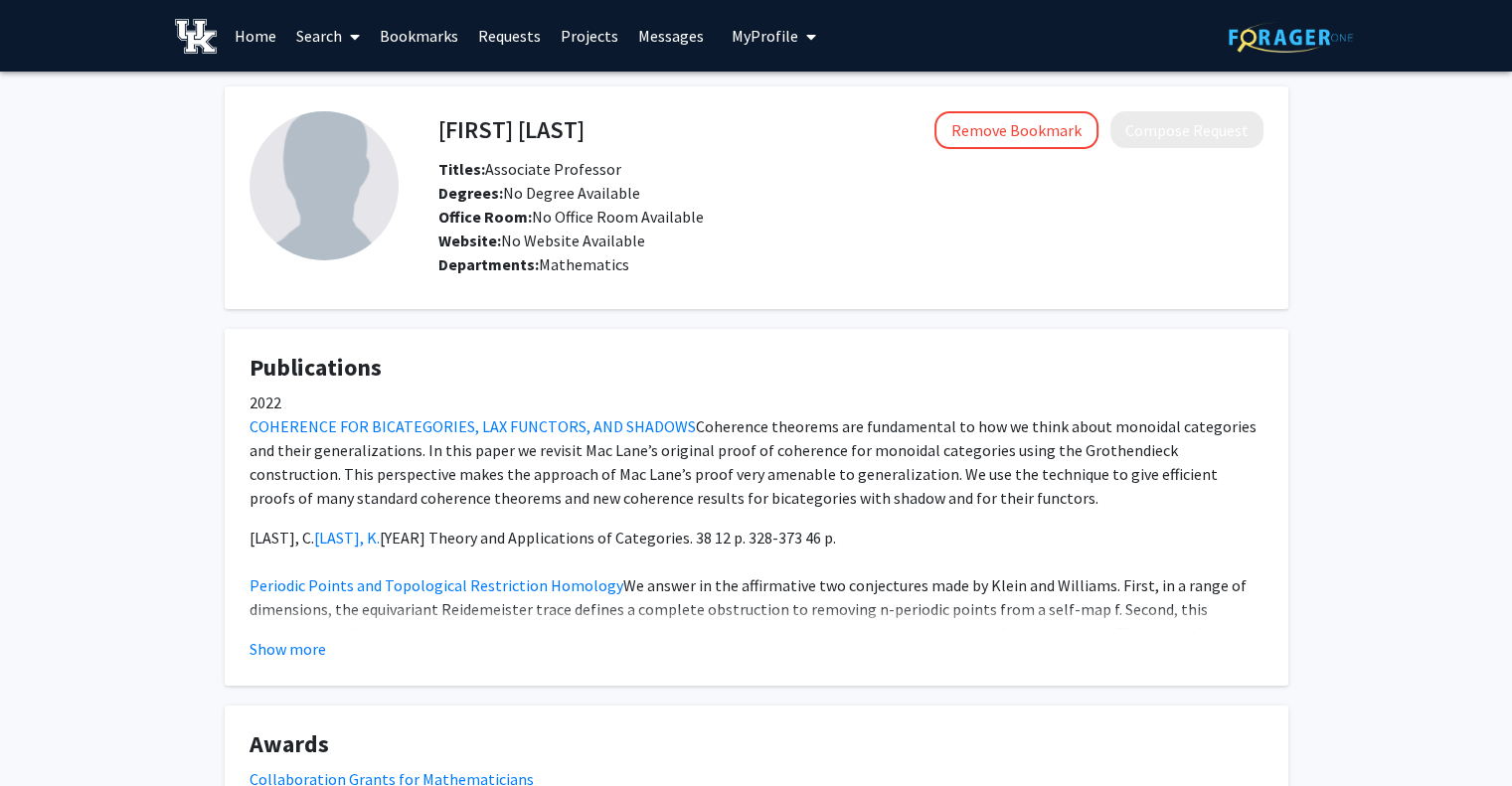 click on "Publications [YEAR] COHERENCE FOR BICATEGORIES, LAX FUNCTORS, AND SHADOWS Coherence theorems are fundamental to how we think about monoidal categories and their generalizations. In this paper we revisit Mac Lane’s original proof of coherence for monoidal categories using the Grothendieck construction. This perspective makes the approach of Mac Lane’s proof very amenable to generalization. We use the technique to give efficient proofs of many standard coherence theorems and new coherence results for bicategories with shadow and for their functors. [LAST], [FIRST] [YEAR] Theory and Applications of Categories. 38 p. 328-373 46 p. Periodic Points and Topological Restriction Homology [LAST], [FIRST] Feb 1 [YEAR] International Mathematics Research Notices. [YEAR] p. 2401-2459 59 p. The AWM at the University of Kentucky: Community and Community Outreach [LAST], [FIRST] [LAST], [FIRST] [YEAR] Association for Women in Mathematics Series. [YEAR] [LAST], [FIRST] [YEAR] [LAST], [FIRST]" 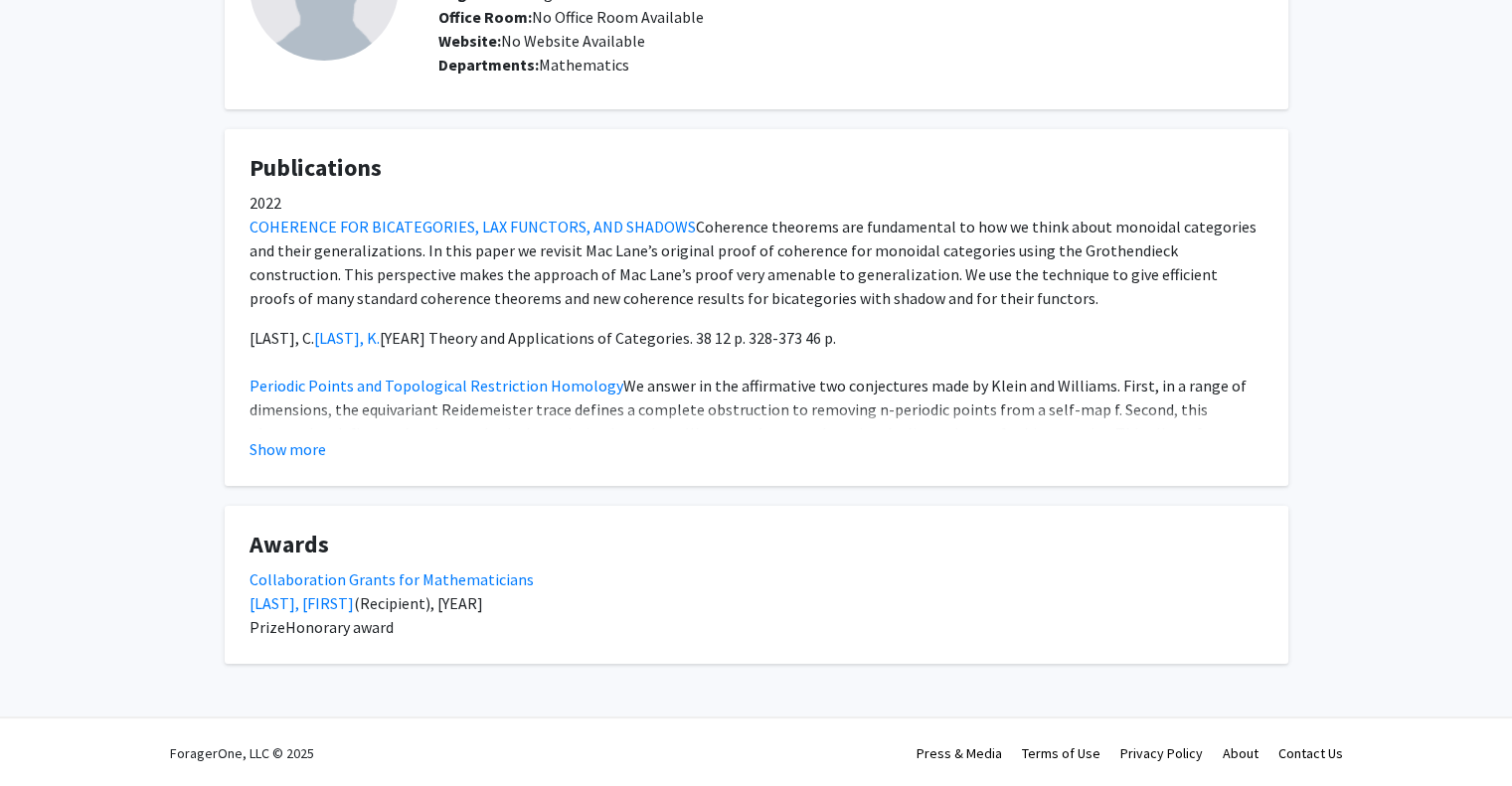 scroll, scrollTop: 0, scrollLeft: 0, axis: both 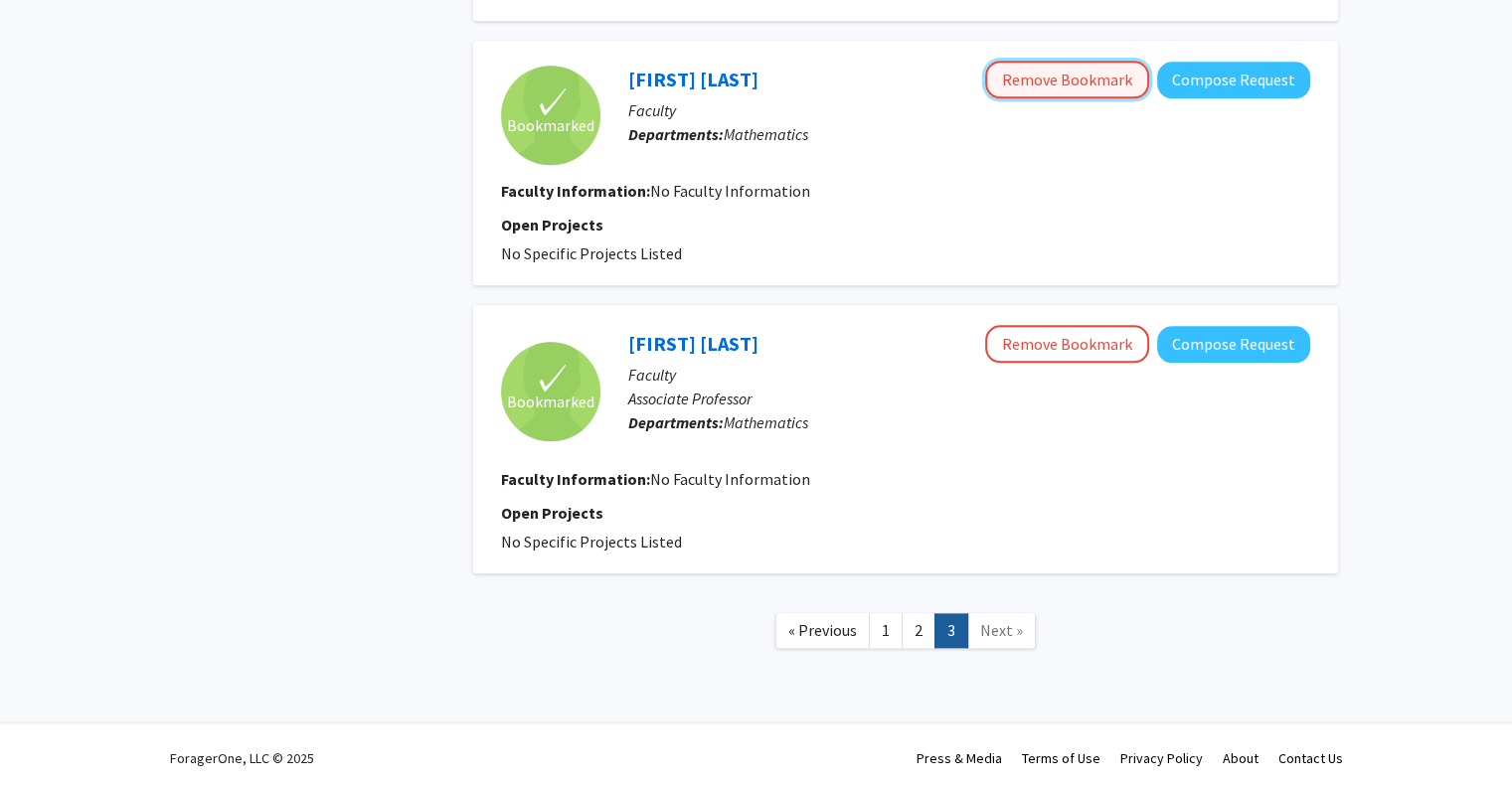 click on "Remove Bookmark" 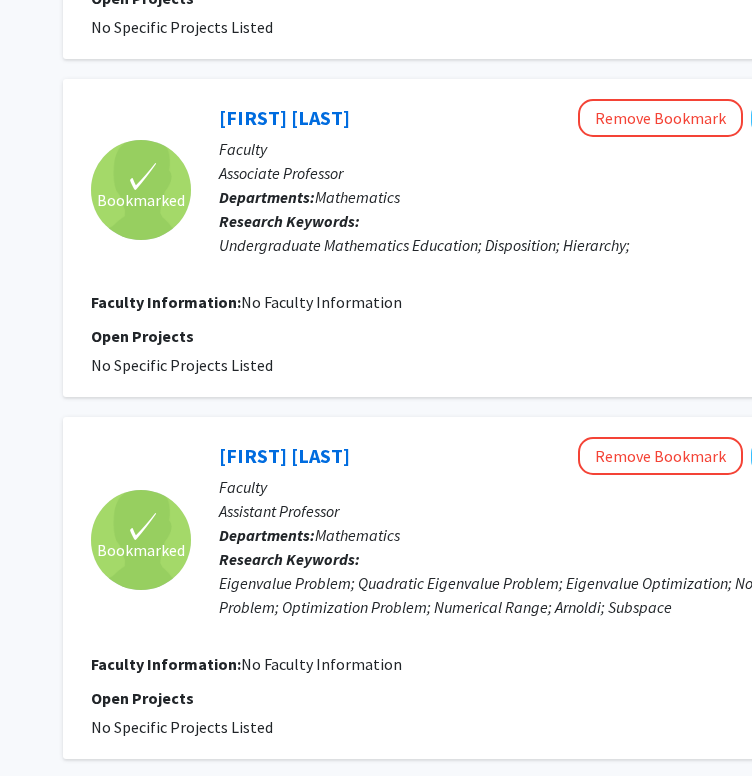scroll, scrollTop: 1116, scrollLeft: 252, axis: both 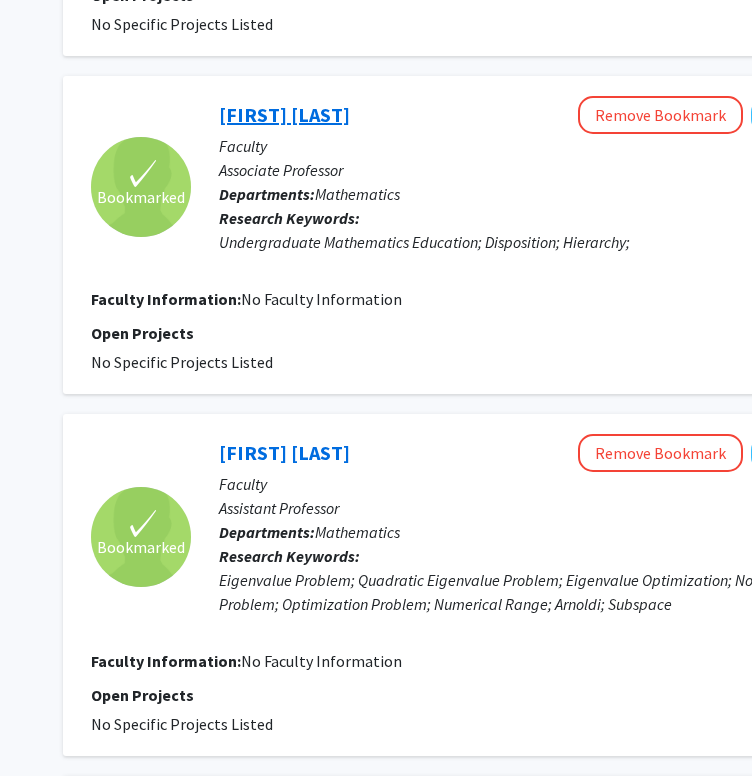 click on "[FIRST] [LAST]" 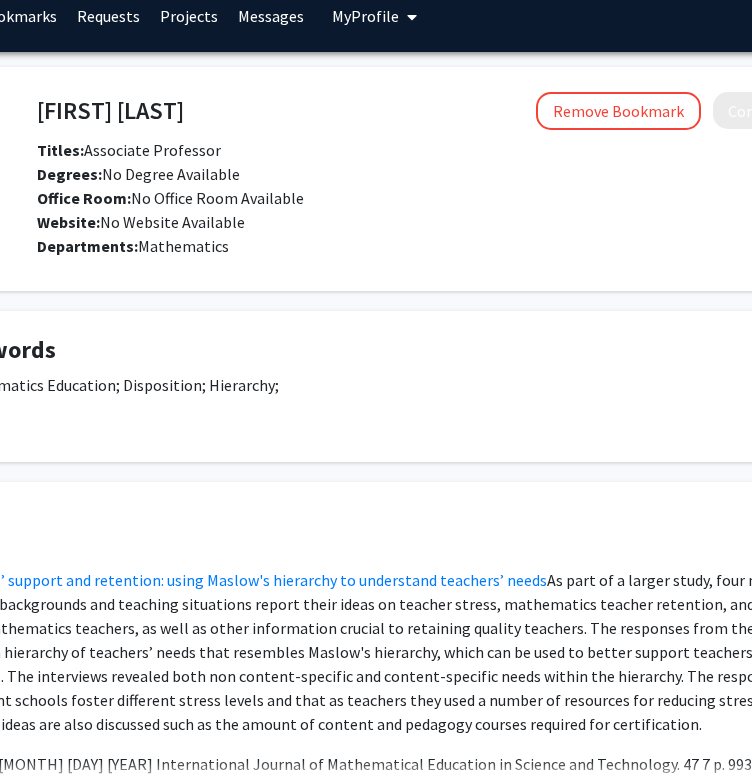 scroll, scrollTop: 20, scrollLeft: 246, axis: both 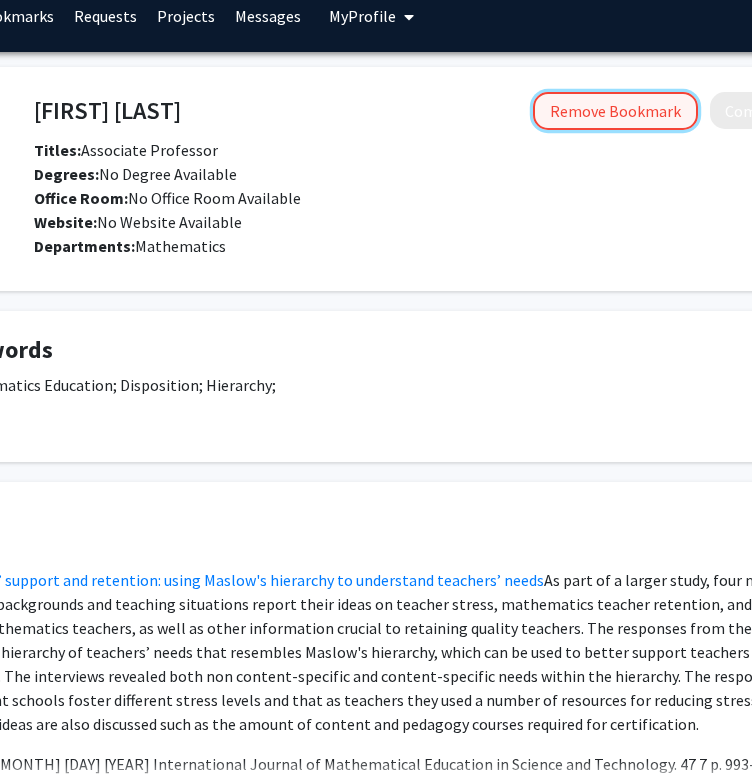 click on "Remove Bookmark" 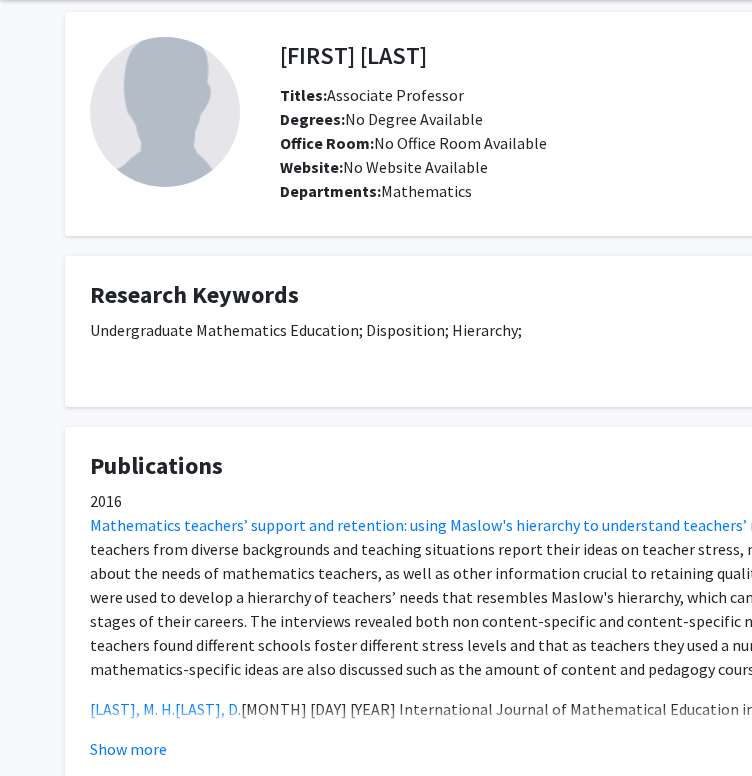 scroll, scrollTop: 92, scrollLeft: 0, axis: vertical 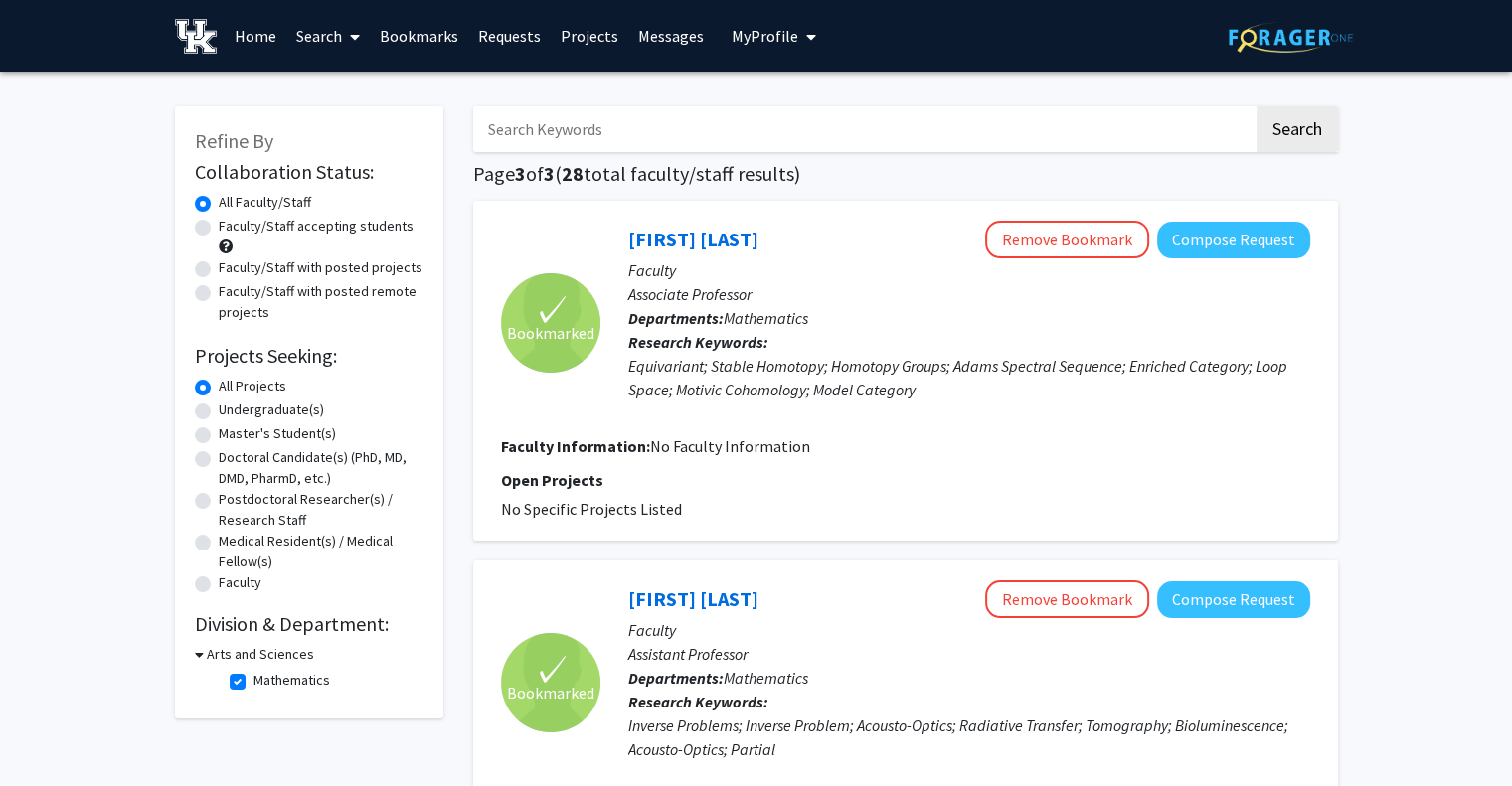 click on "Mathematics" 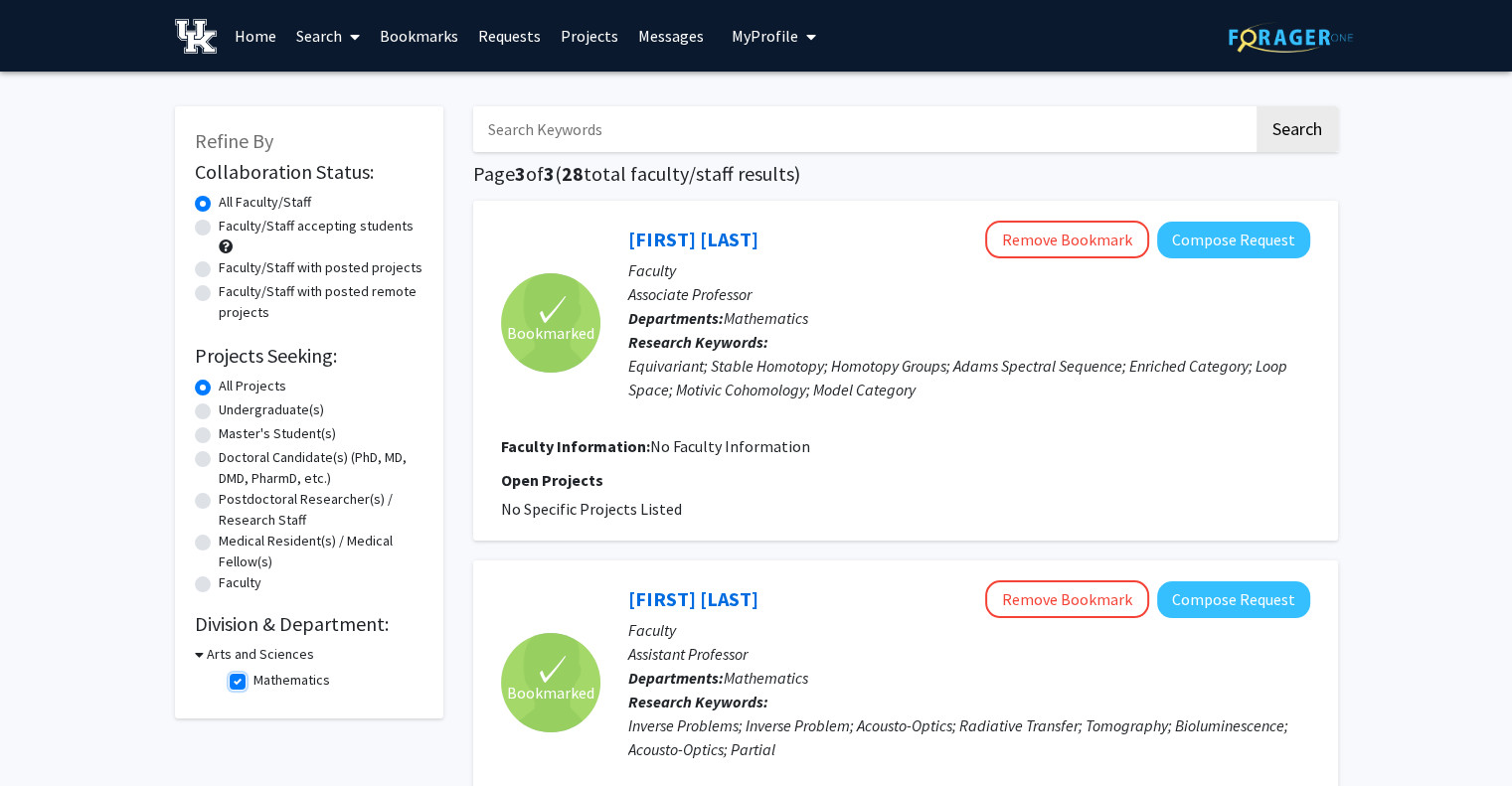 click on "Mathematics" at bounding box center [259, 676] 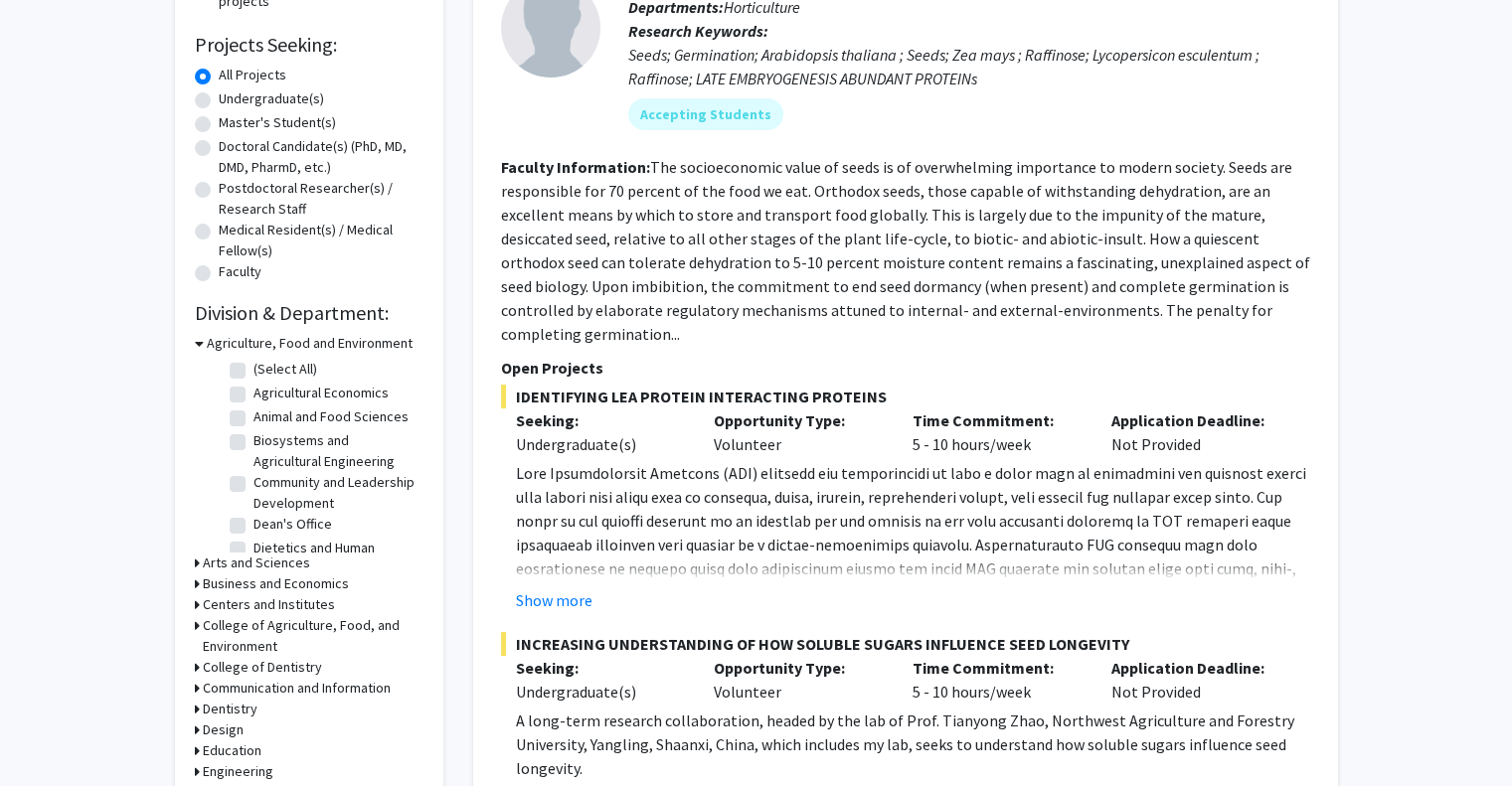 scroll, scrollTop: 318, scrollLeft: 0, axis: vertical 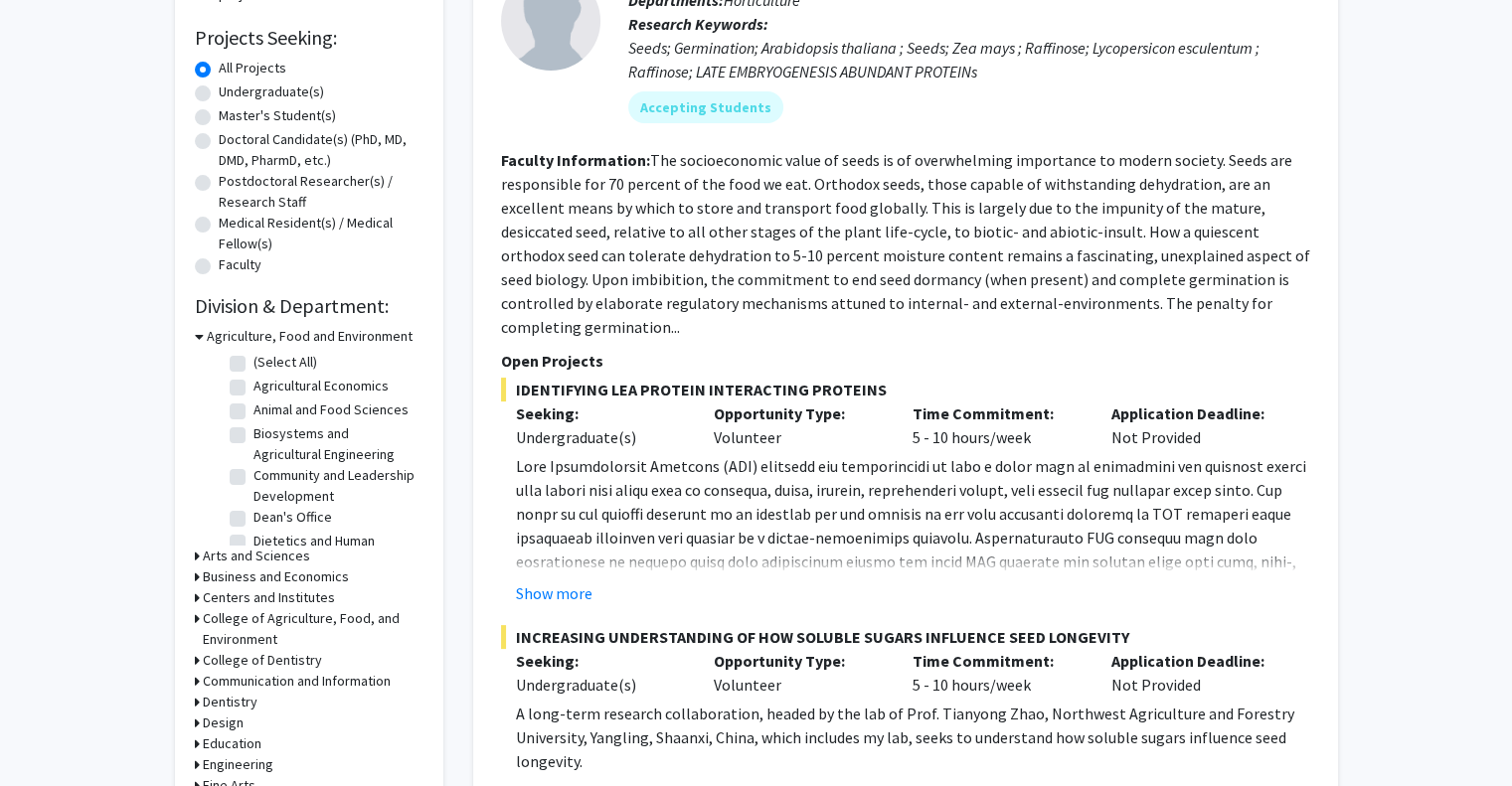 click on "Refine By Collaboration Status: Collaboration Status  All Faculty/Staff    Collaboration Status  Faculty/Staff accepting students    Collaboration Status  Faculty/Staff with posted projects    Collaboration Status  Faculty/Staff with posted remote projects    Projects Seeking: Projects Seeking Level  All Projects    Projects Seeking Level  Undergraduate(s)    Projects Seeking Level  Master's Student(s)    Projects Seeking Level  Doctoral Candidate(s) (PhD, MD, DMD, PharmD, etc.)    Projects Seeking Level  Postdoctoral Researcher(s) / Research Staff    Projects Seeking Level  Medical Resident(s) / Medical Fellow(s)    Projects Seeking Level  Faculty    Division & Department:      Agriculture, Food and Environment  (Select All)  (Select All)  Agricultural Economics  Agricultural Economics  Animal and Food Sciences  Animal and Food Sciences  Biosystems and Agricultural Engineering  Biosystems and Agricultural Engineering  Community and Leadership Development  Community and Leadership Development" 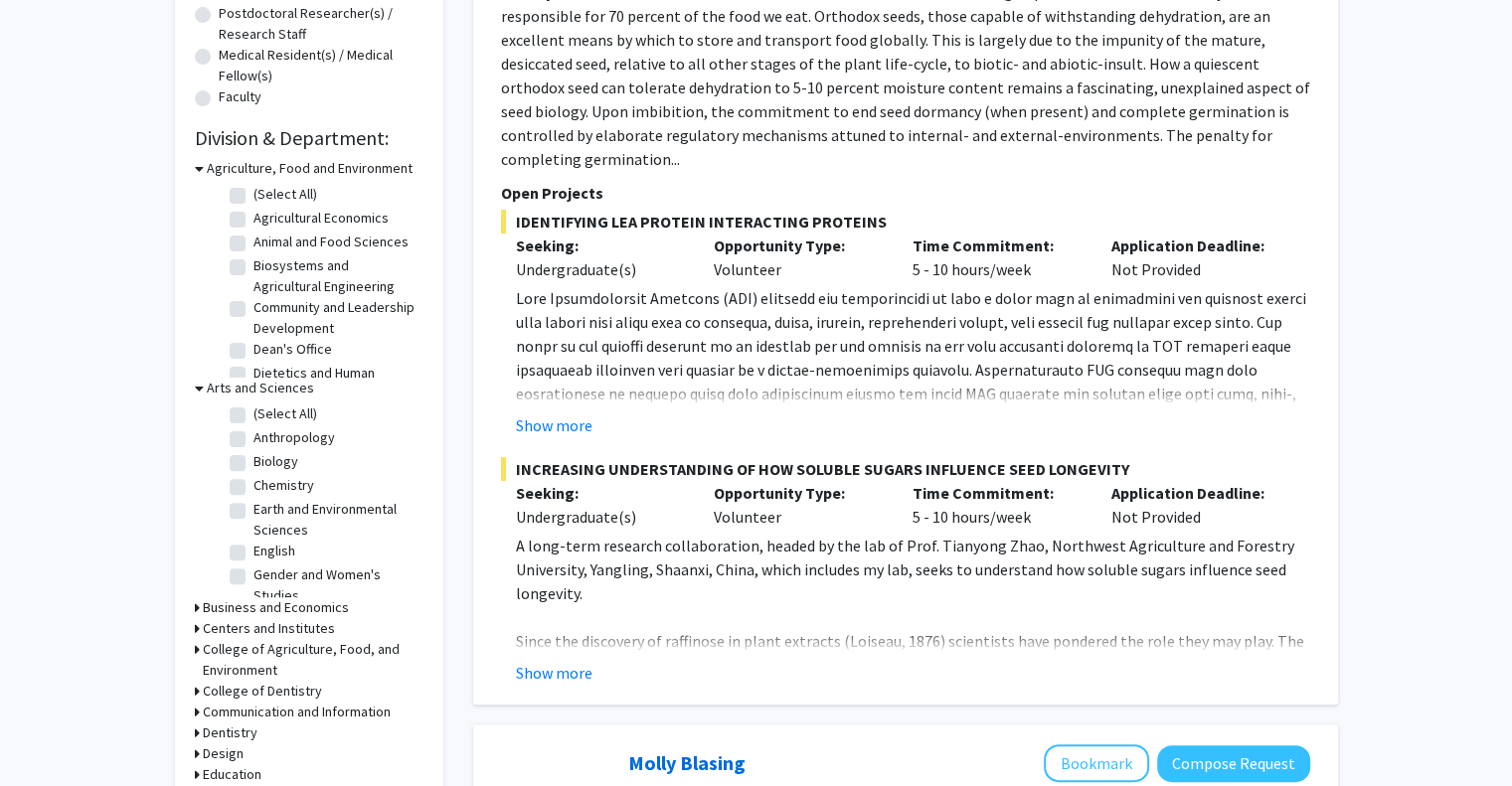 scroll, scrollTop: 501, scrollLeft: 0, axis: vertical 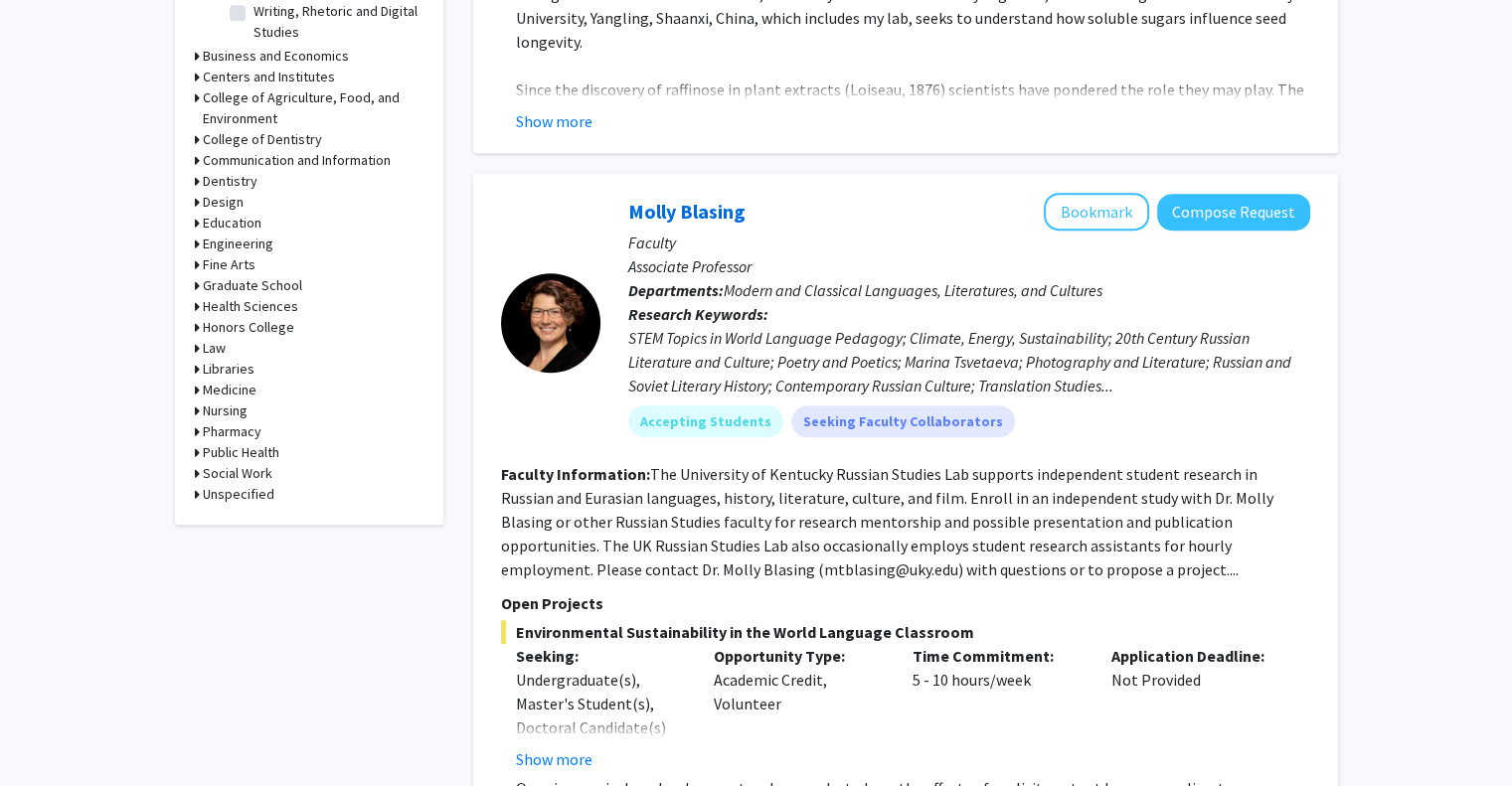click on "Law" 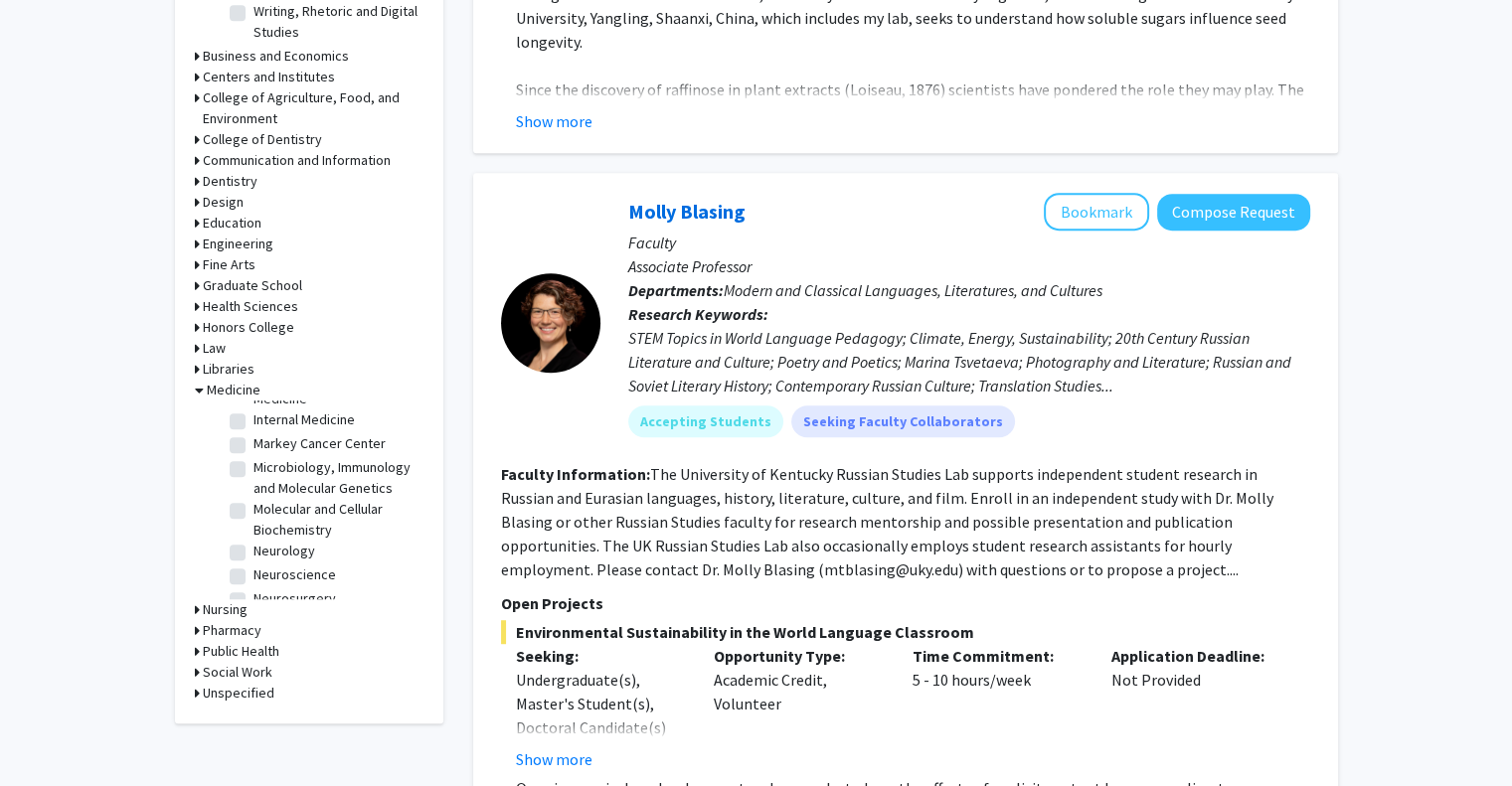 scroll, scrollTop: 177, scrollLeft: 0, axis: vertical 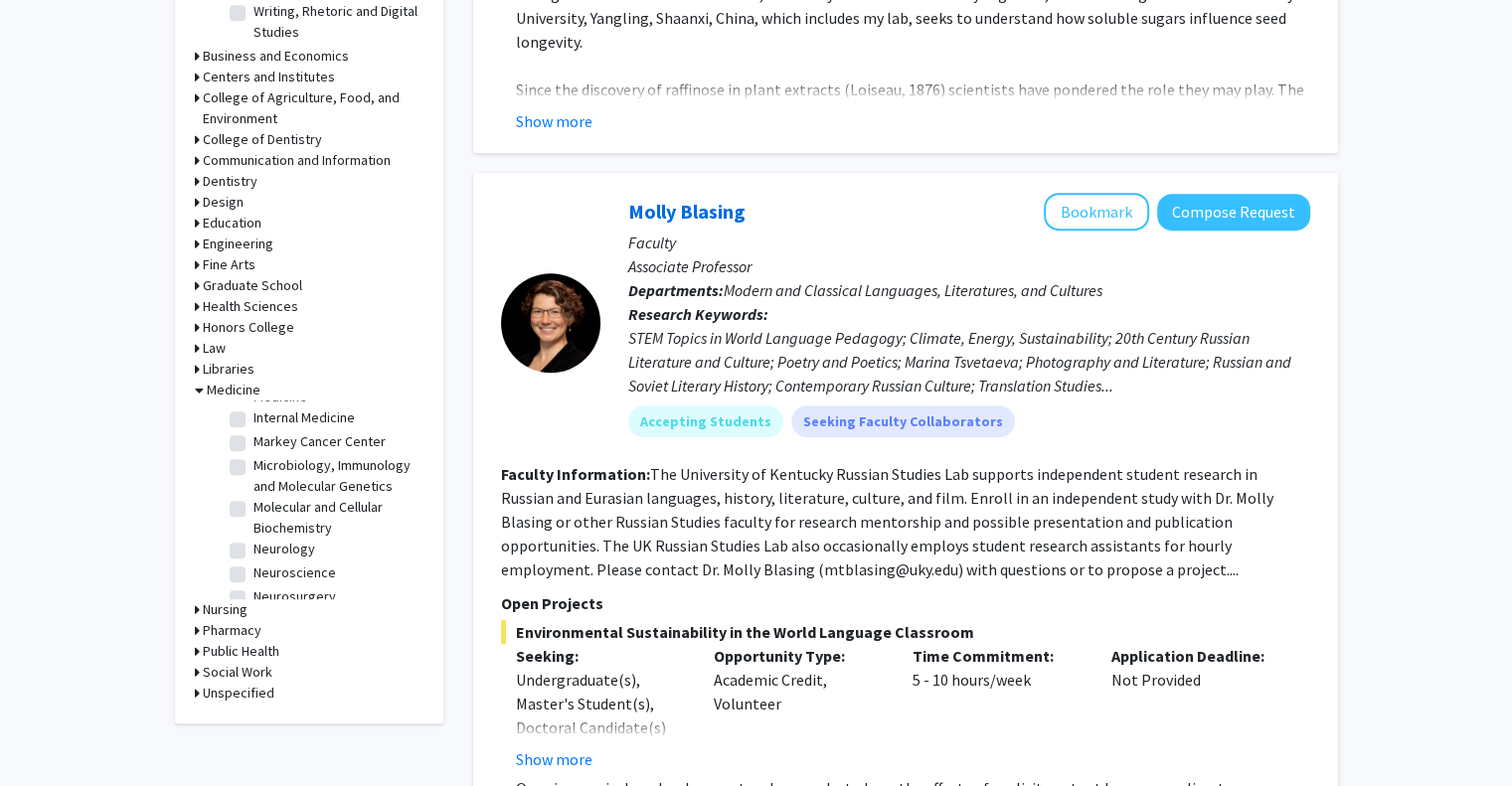 click on "Microbiology, Immunology and Molecular Genetics" 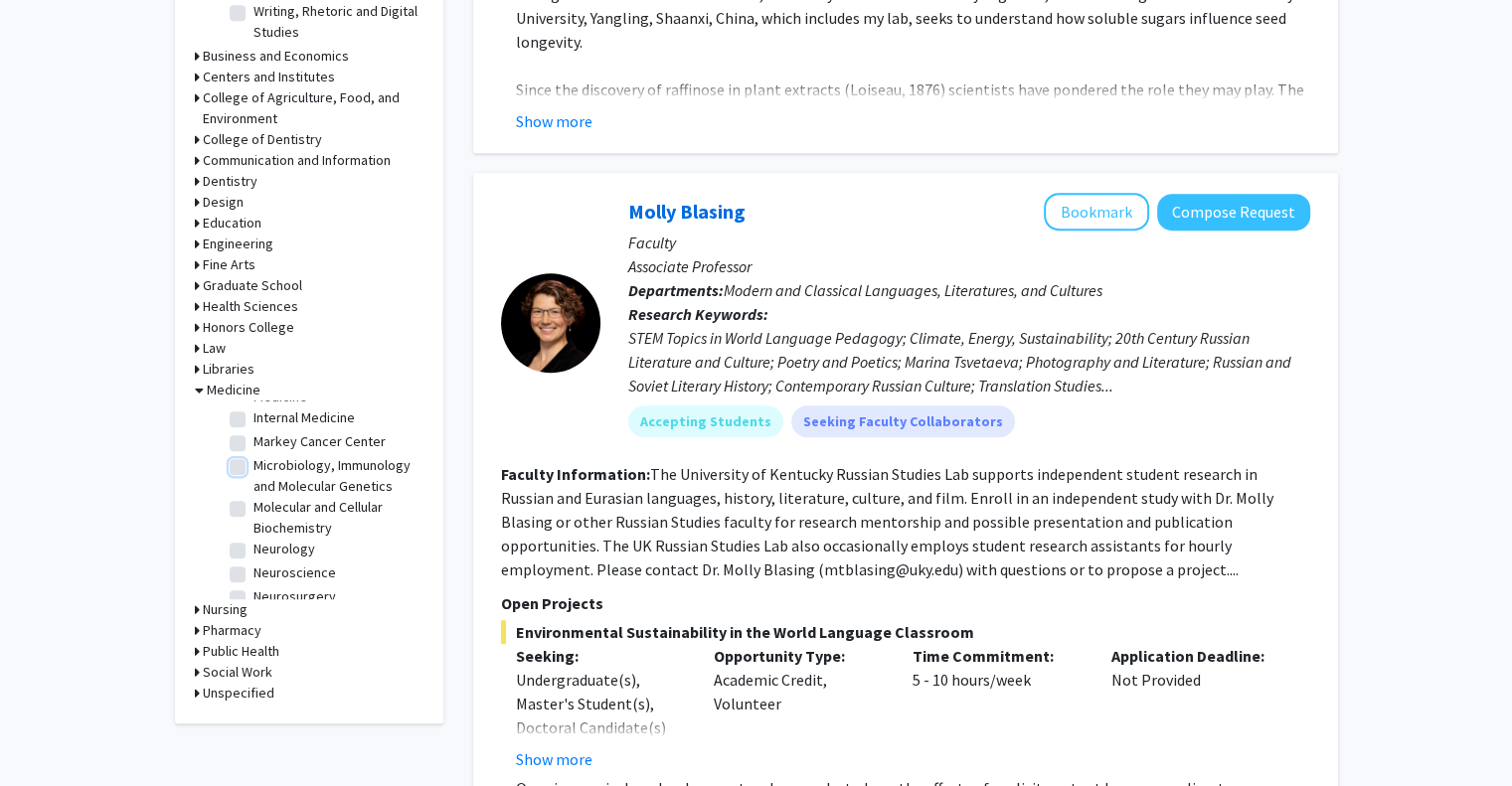 click on "Microbiology, Immunology and Molecular Genetics" at bounding box center [259, 461] 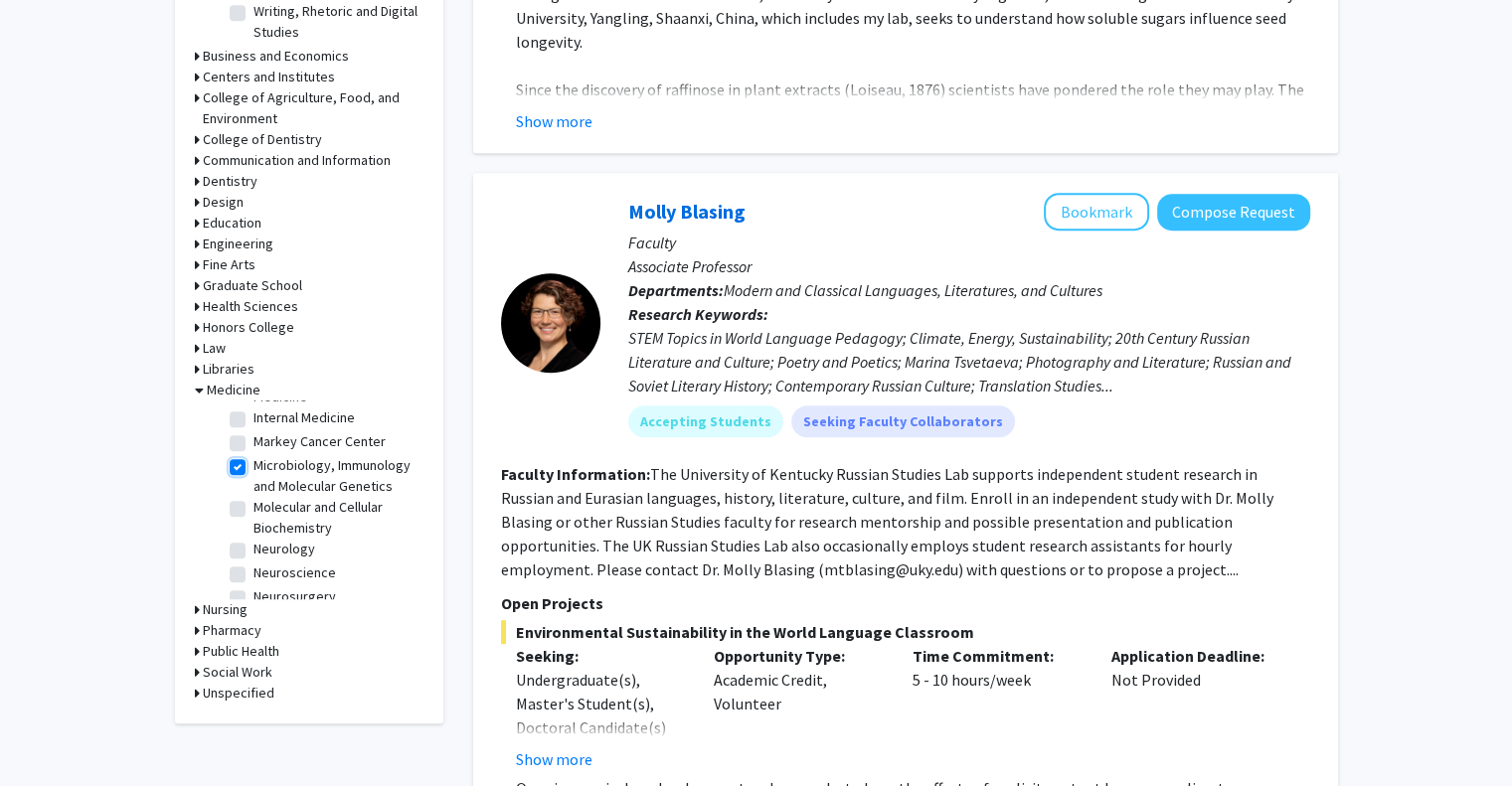 checkbox on "true" 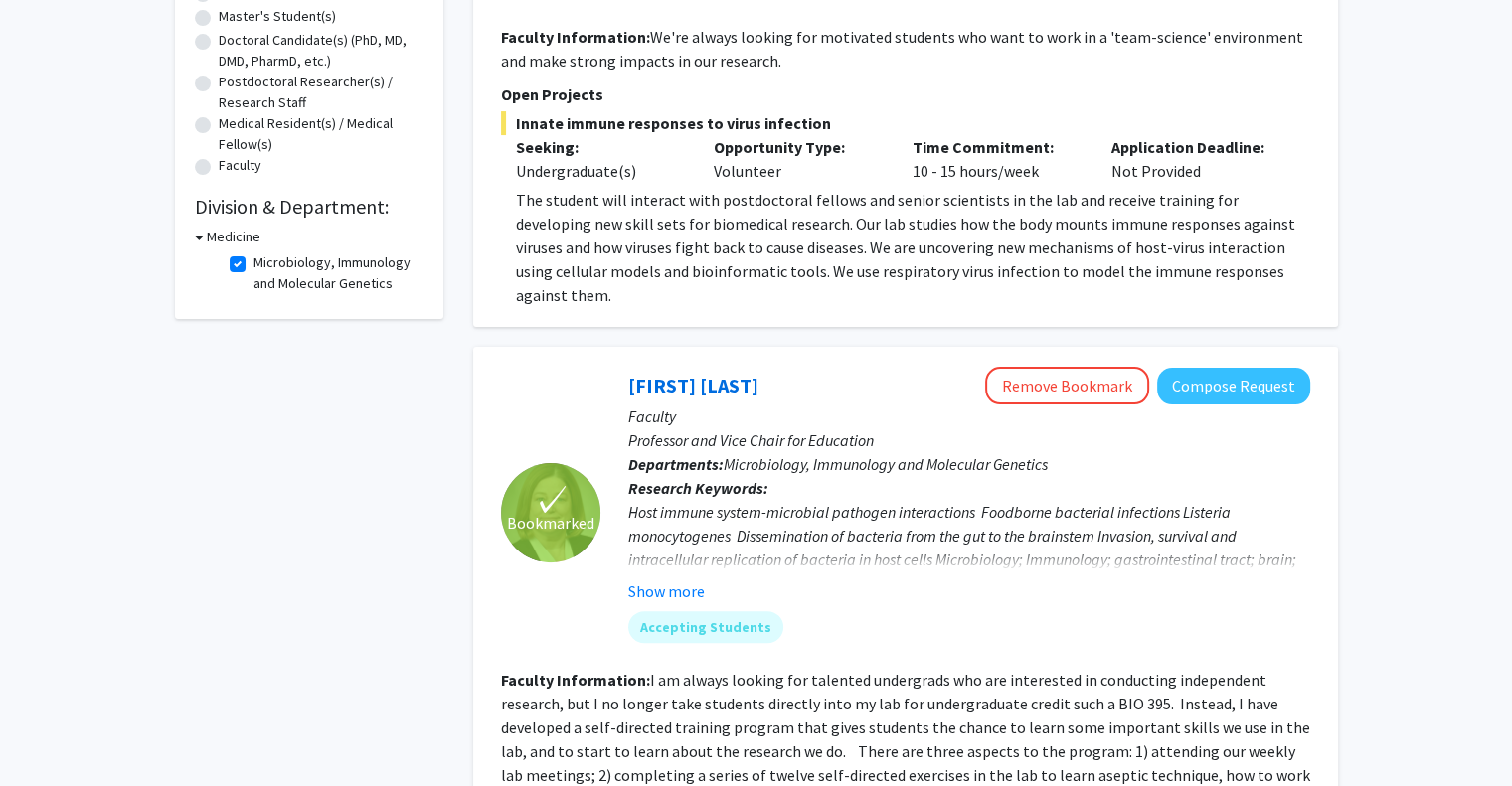 scroll, scrollTop: 404, scrollLeft: 0, axis: vertical 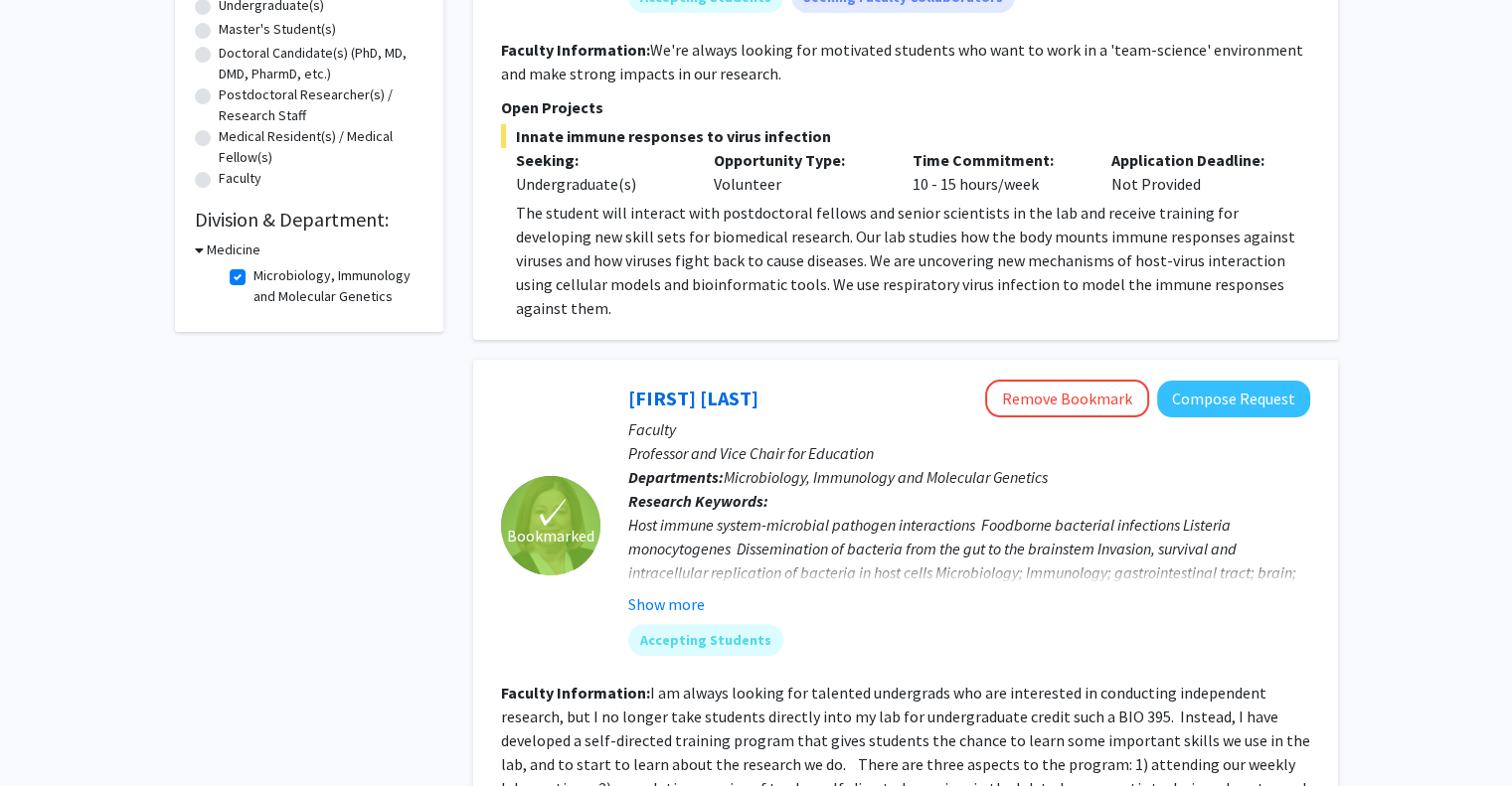 click 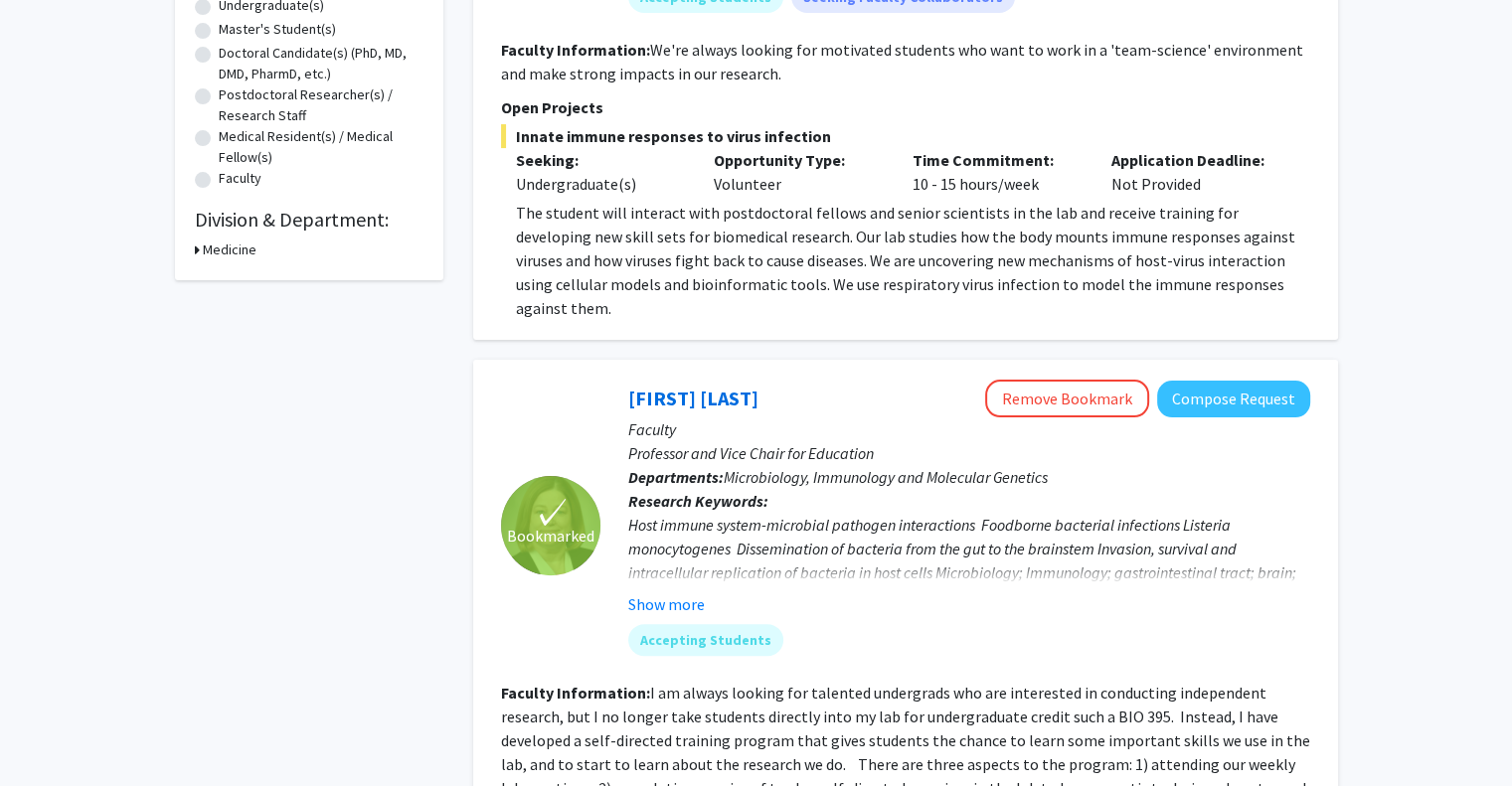 click 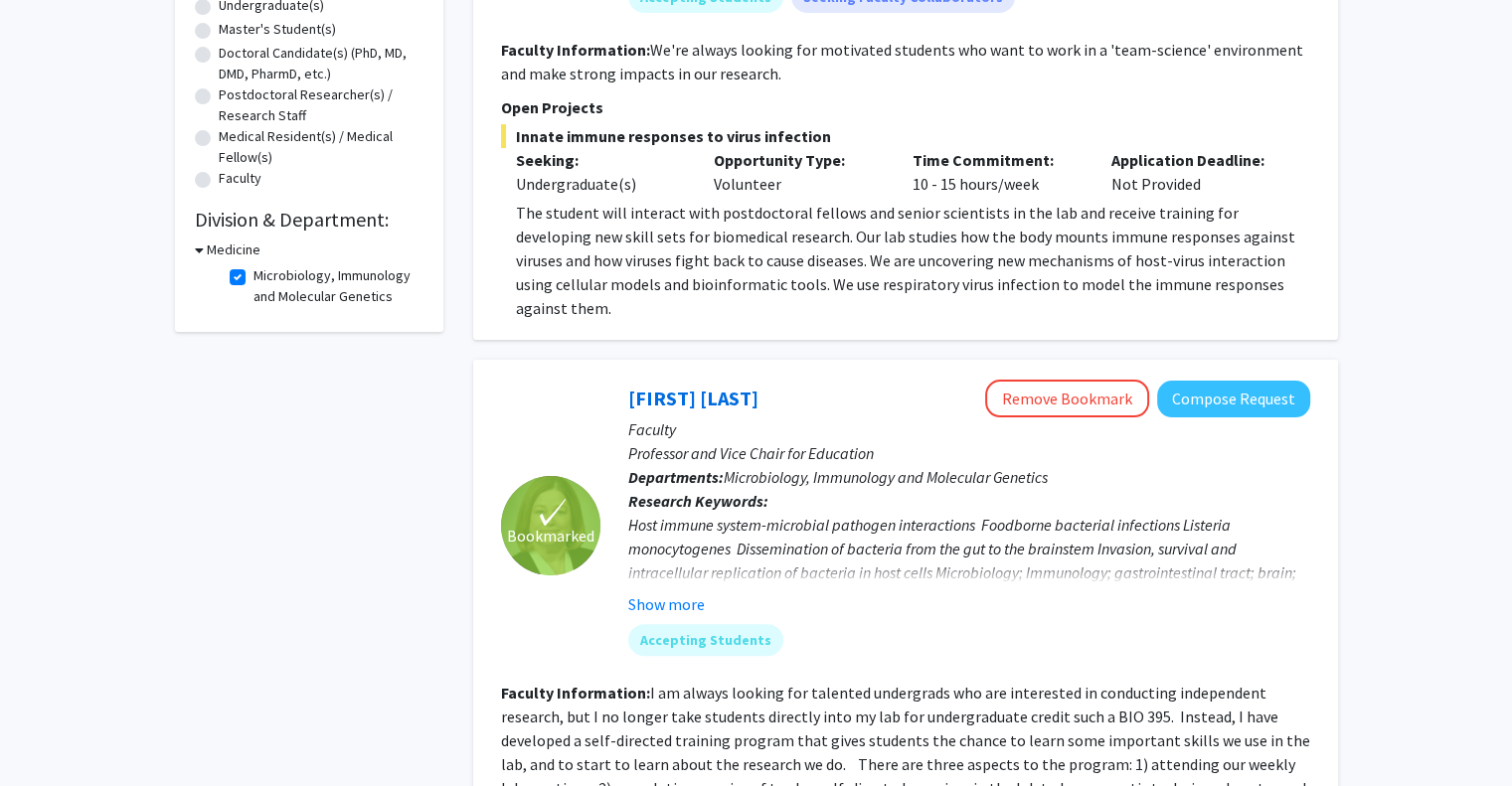 click on "Microbiology, Immunology and Molecular Genetics  Microbiology, Immunology and Molecular Genetics" 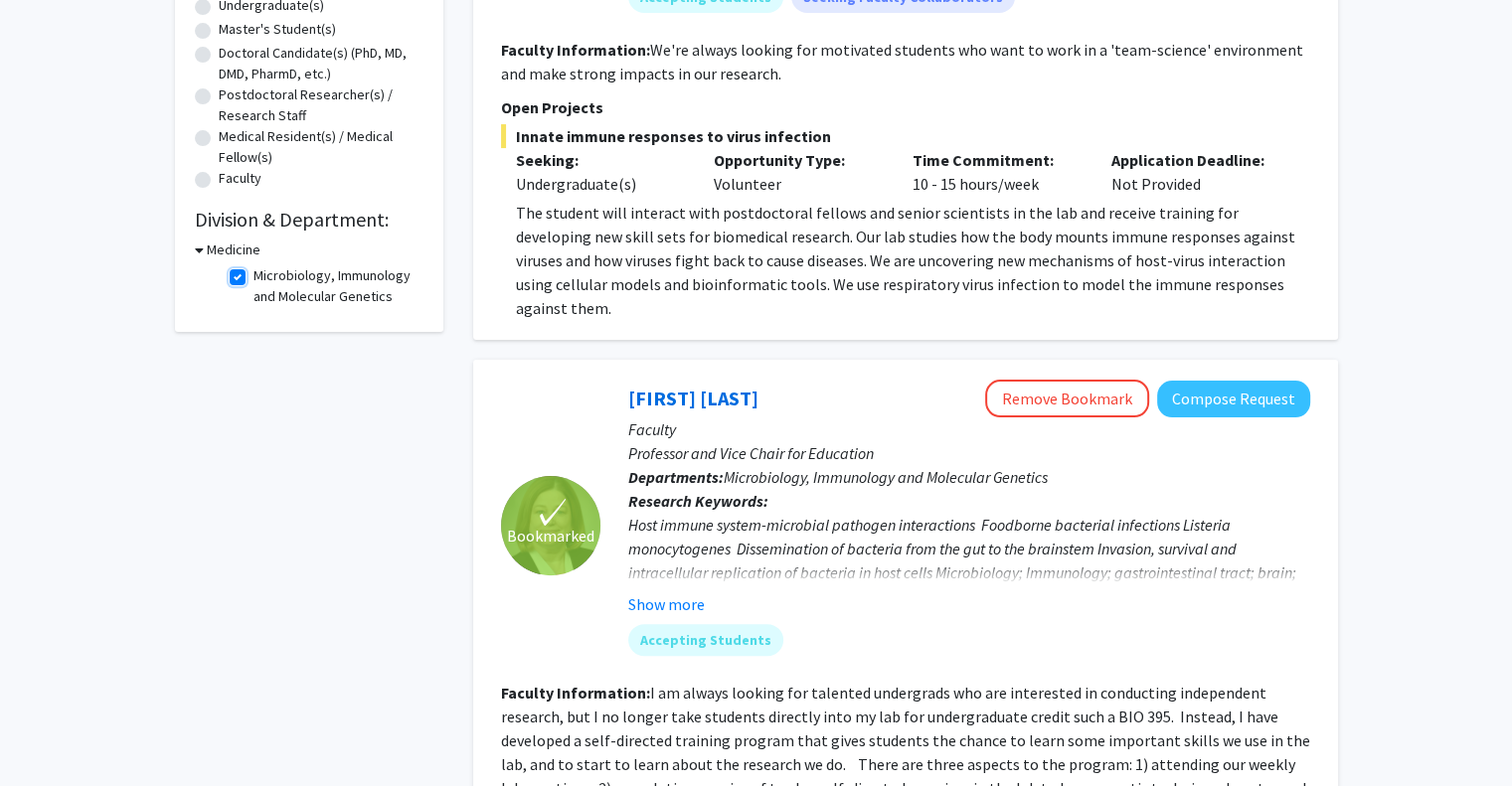 click on "Microbiology, Immunology and Molecular Genetics" at bounding box center (259, 271) 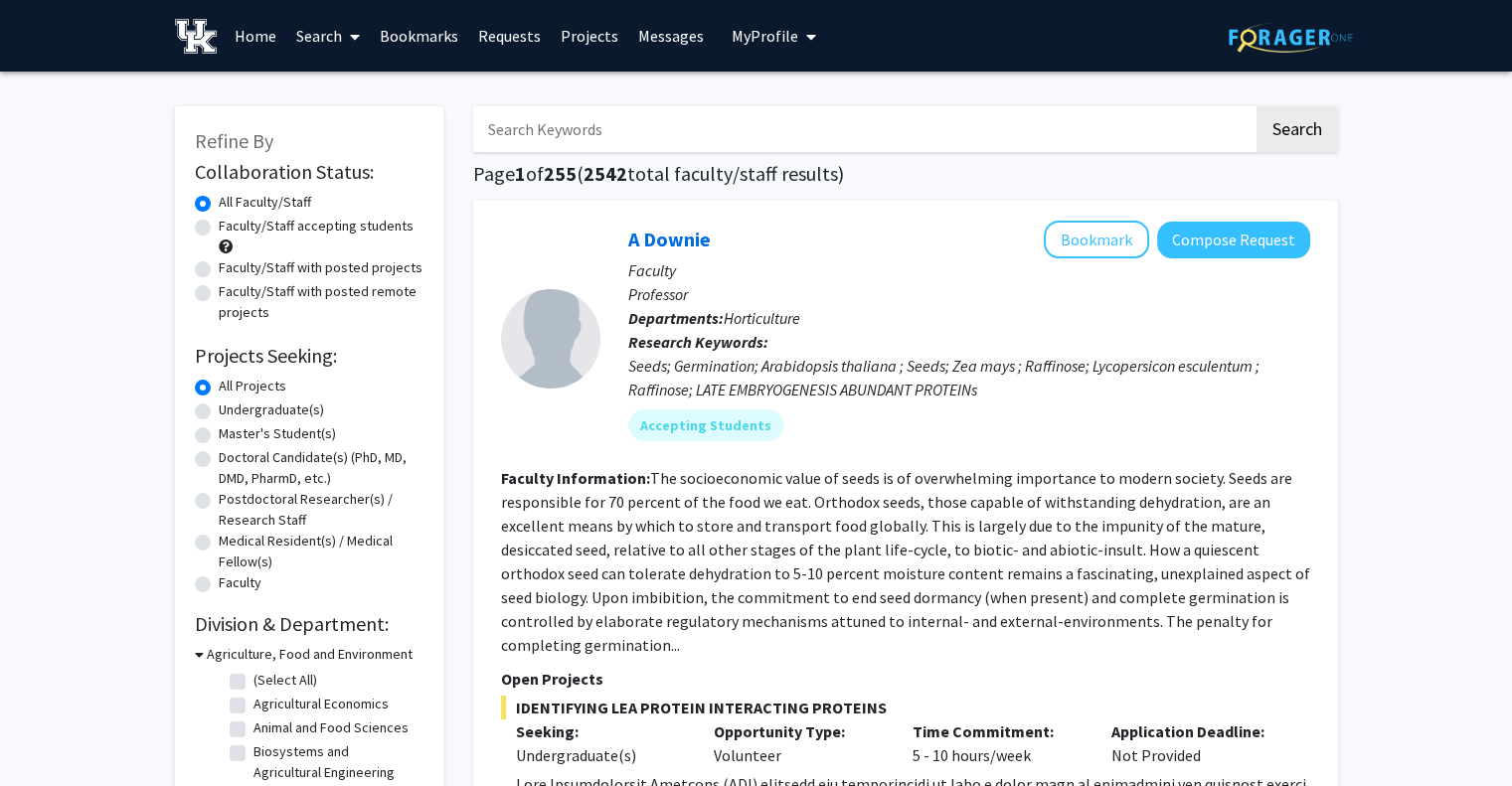 scroll, scrollTop: 378, scrollLeft: 0, axis: vertical 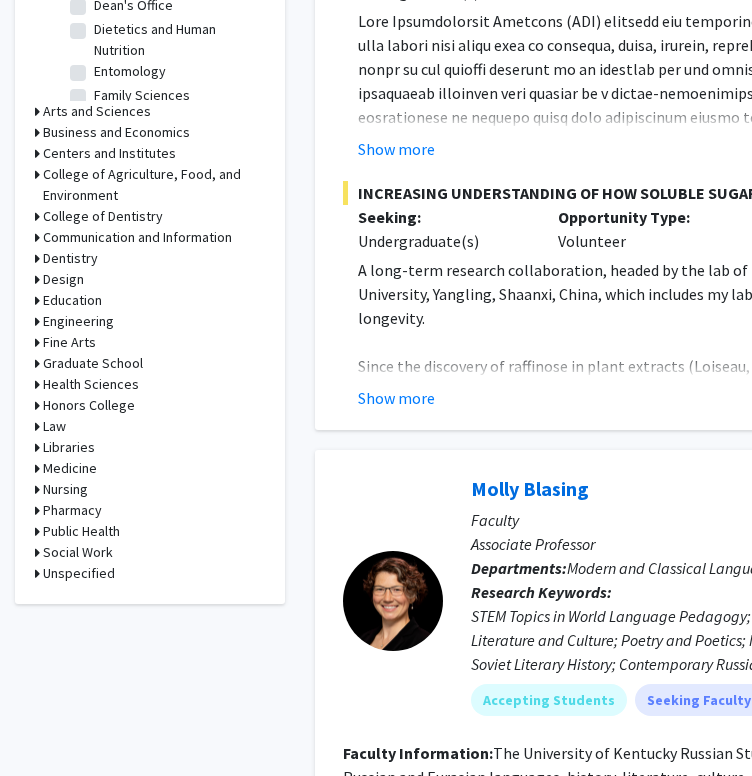 click on "Medicine" at bounding box center (70, 468) 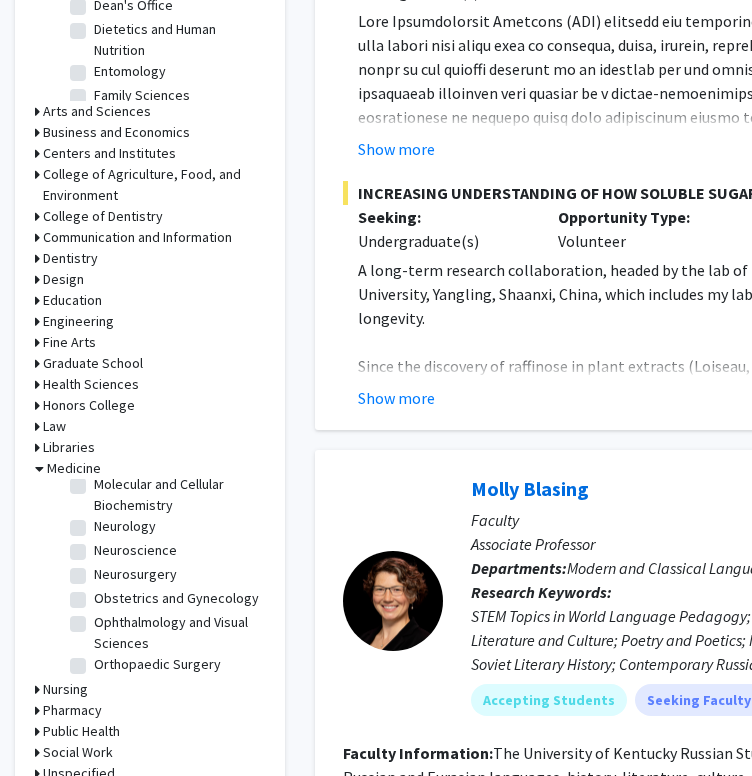 scroll, scrollTop: 256, scrollLeft: 0, axis: vertical 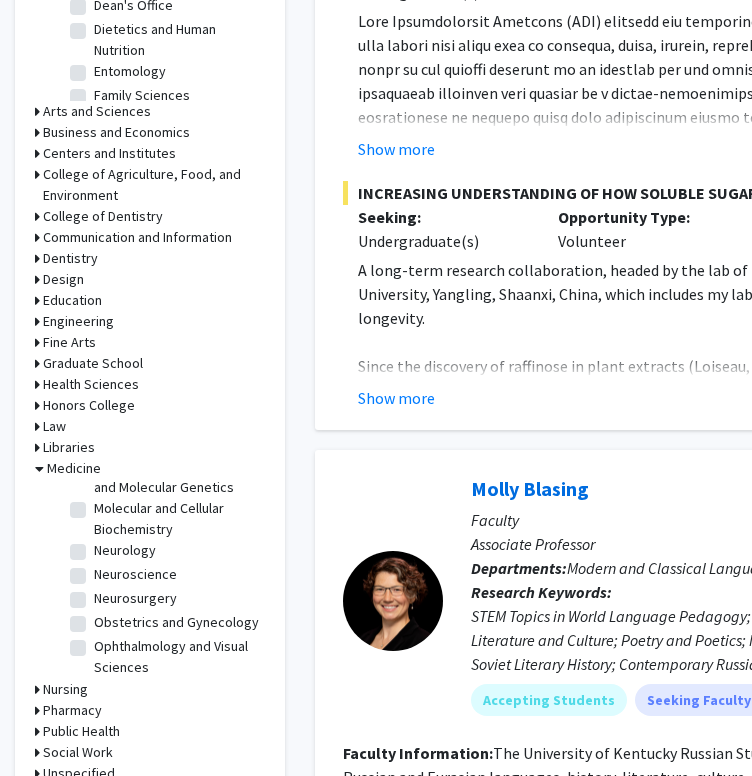 click on "Molecular and Cellular Biochemistry" 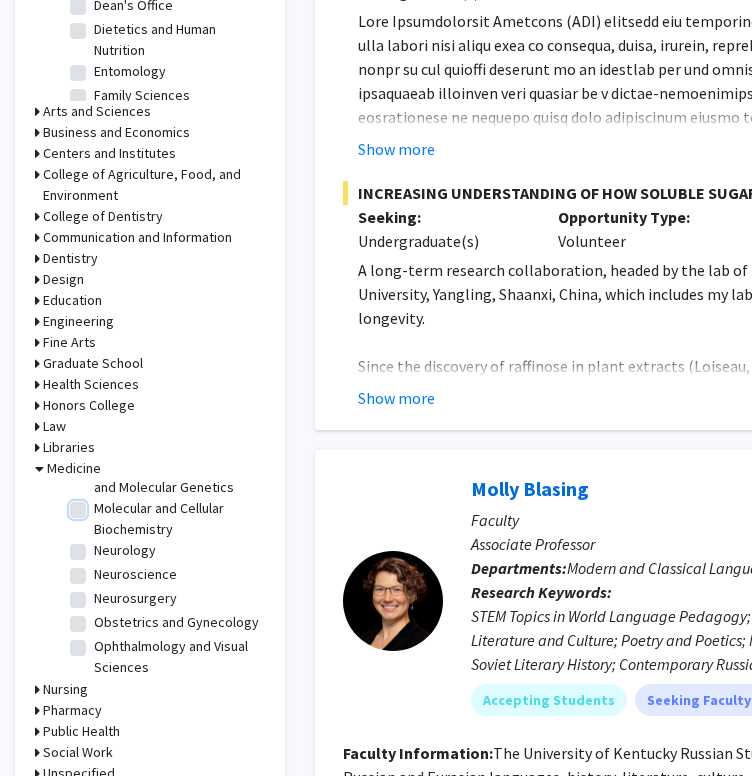 click on "Molecular and Cellular Biochemistry" at bounding box center [100, 504] 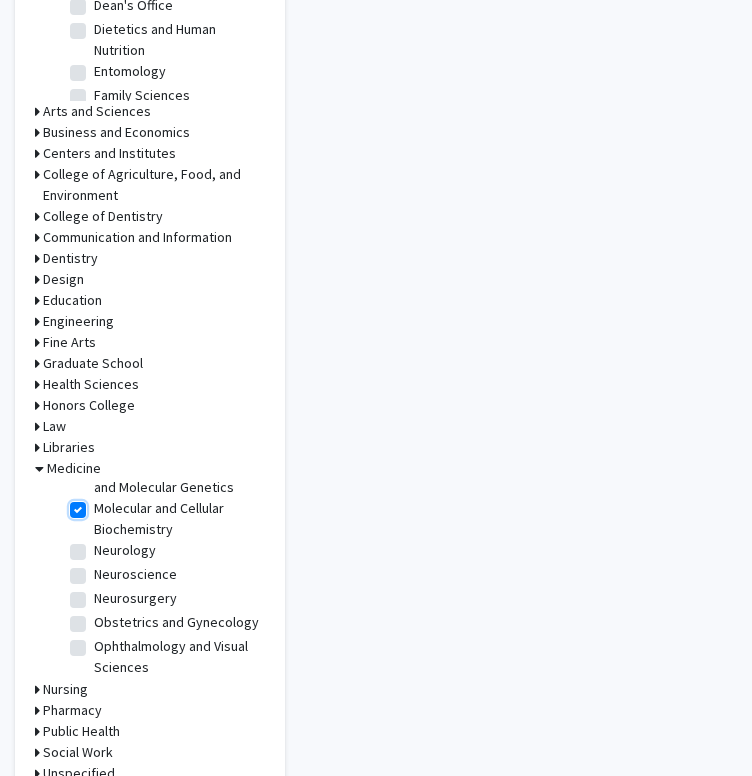 checkbox on "true" 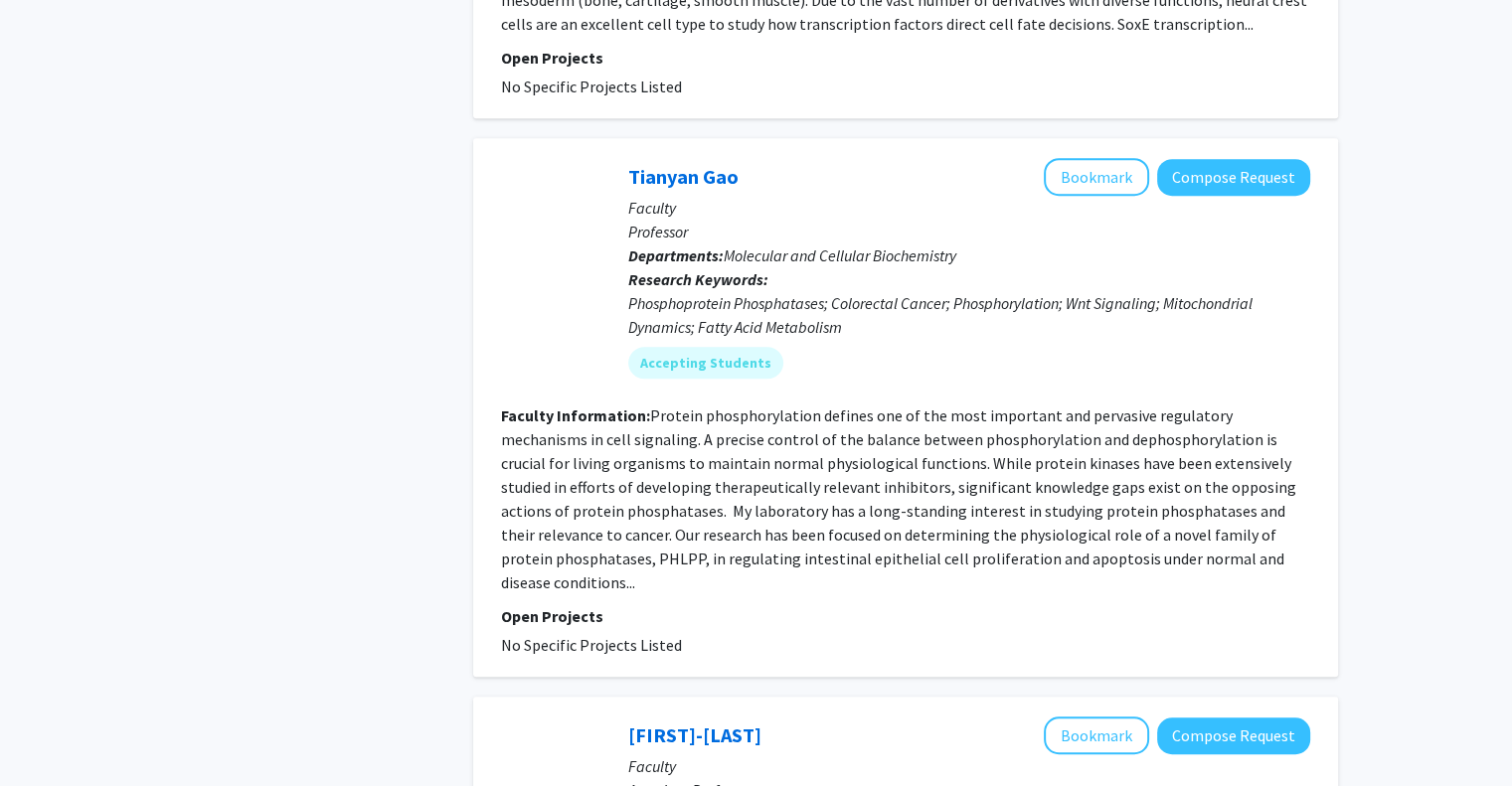 scroll, scrollTop: 1233, scrollLeft: 0, axis: vertical 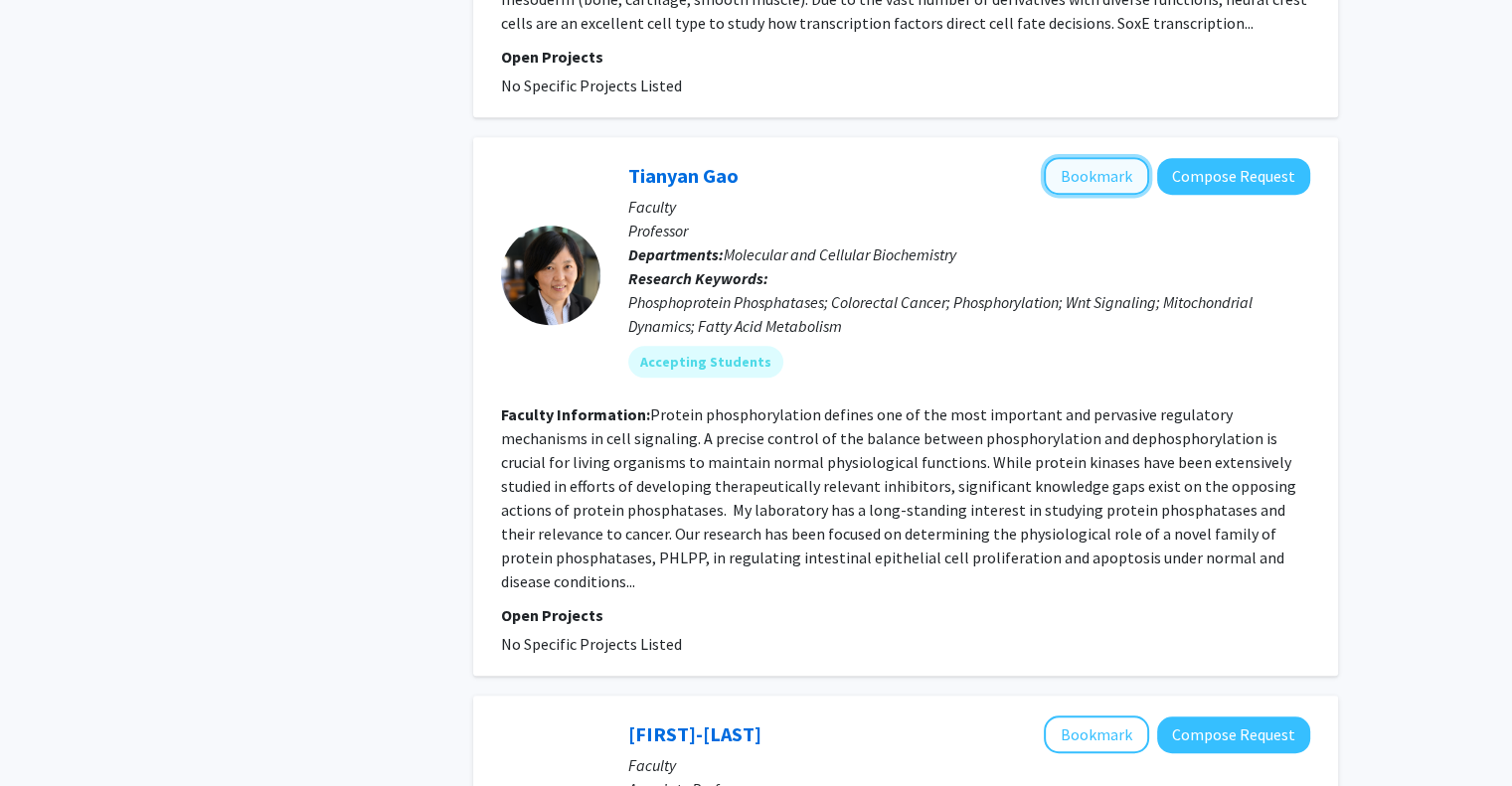 click on "Bookmark" 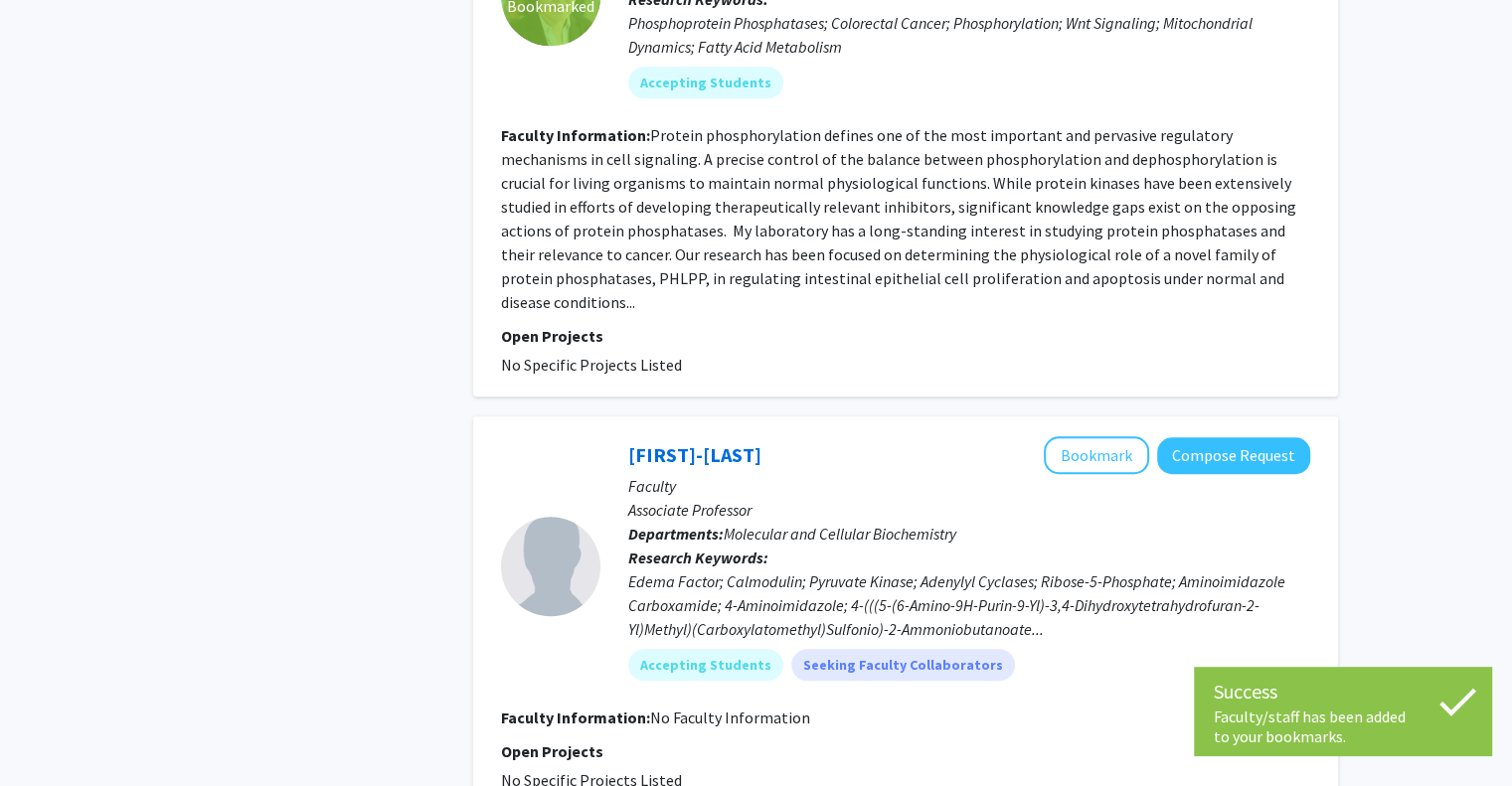 scroll, scrollTop: 1513, scrollLeft: 0, axis: vertical 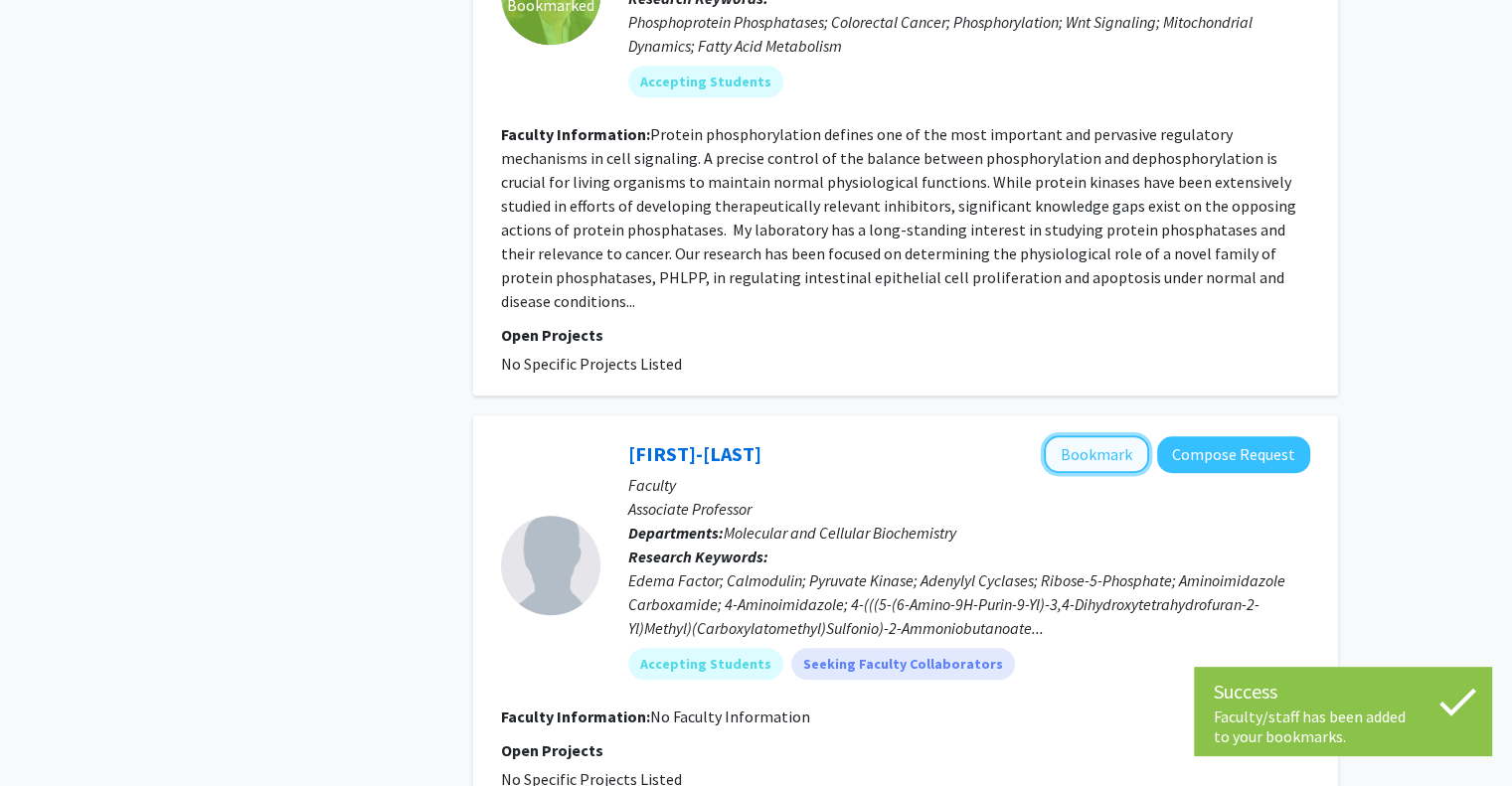 click on "Bookmark" 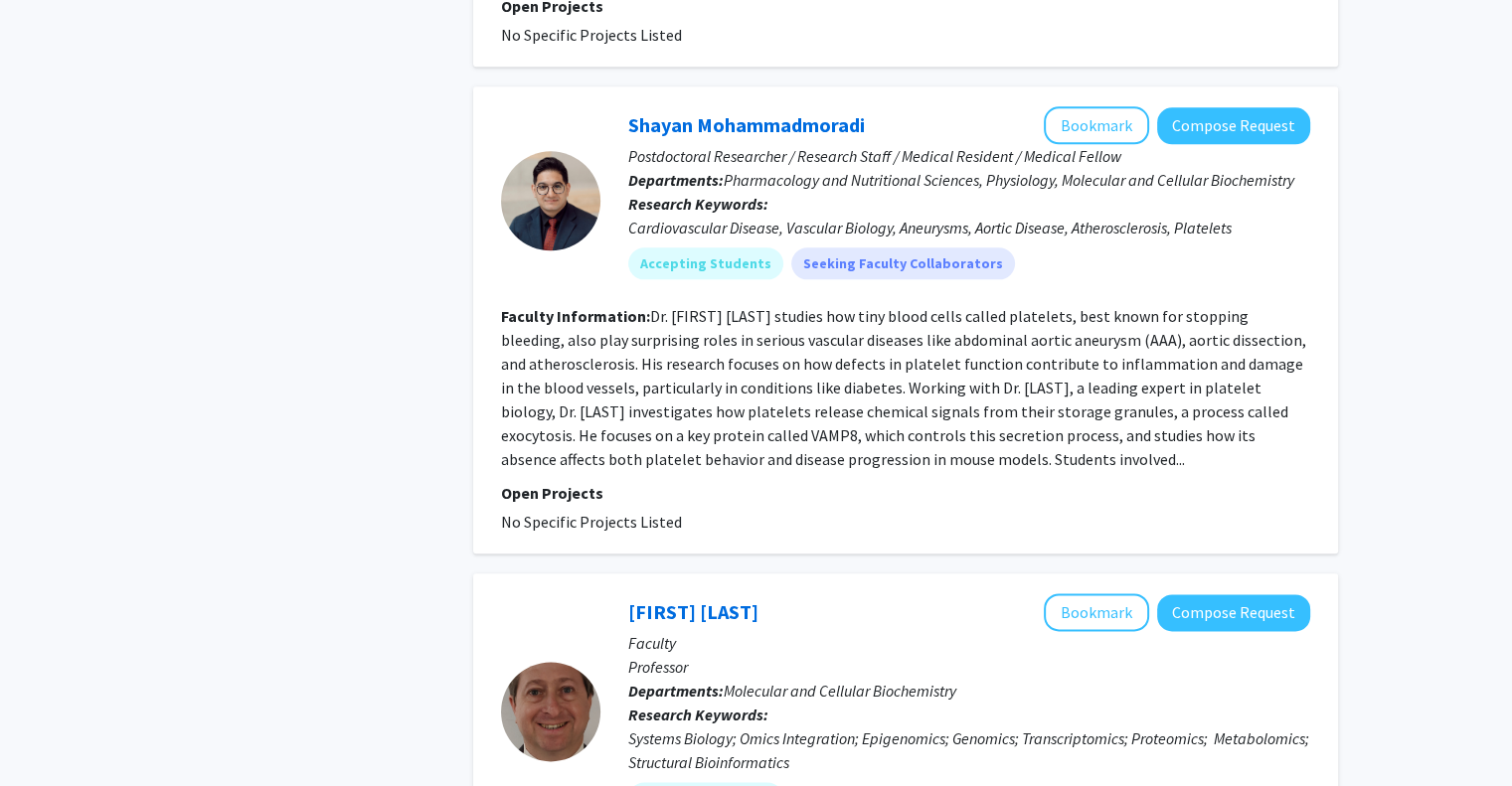 scroll, scrollTop: 2259, scrollLeft: 0, axis: vertical 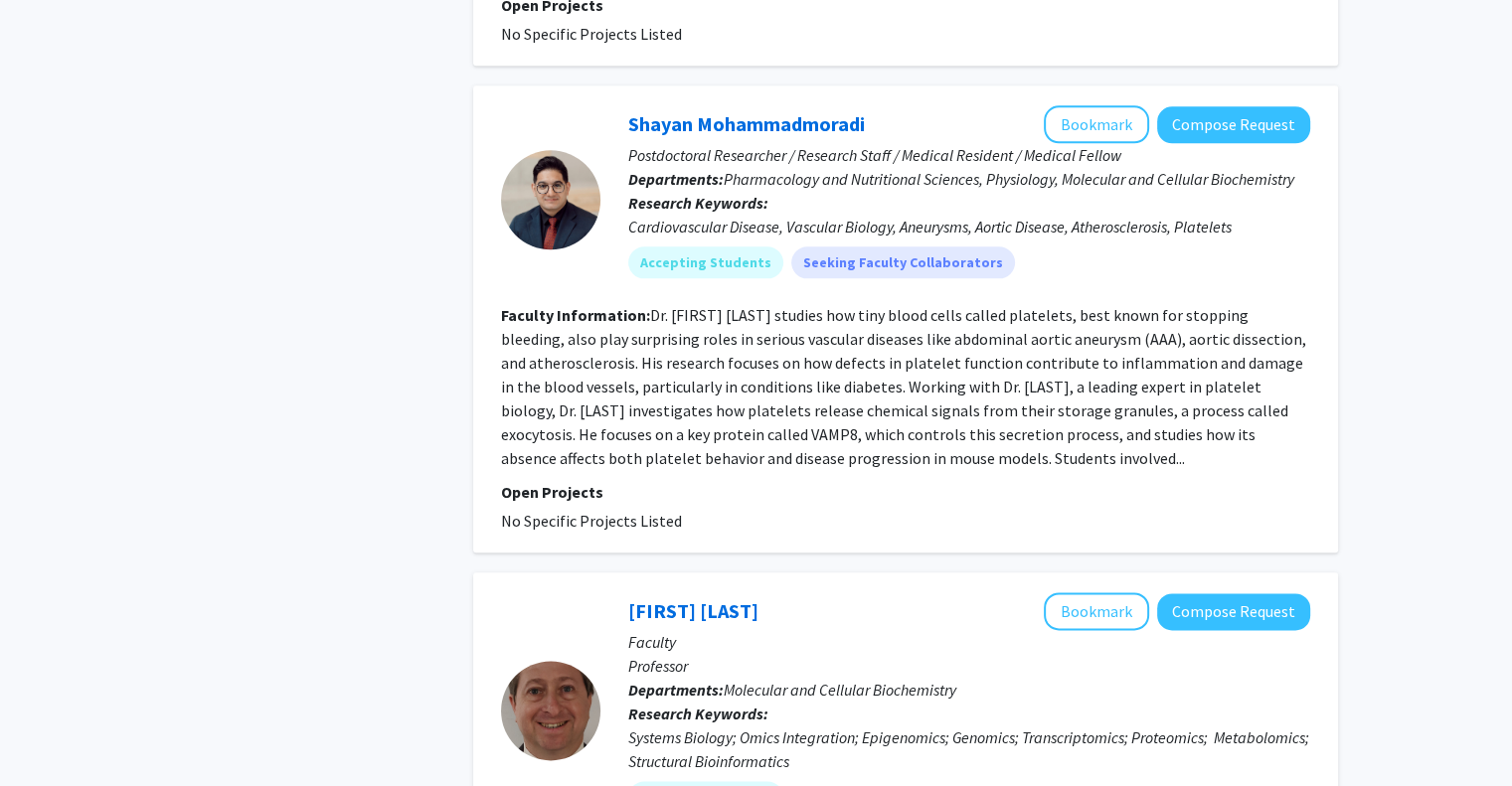 drag, startPoint x: 497, startPoint y: 305, endPoint x: 442, endPoint y: 297, distance: 55.578773 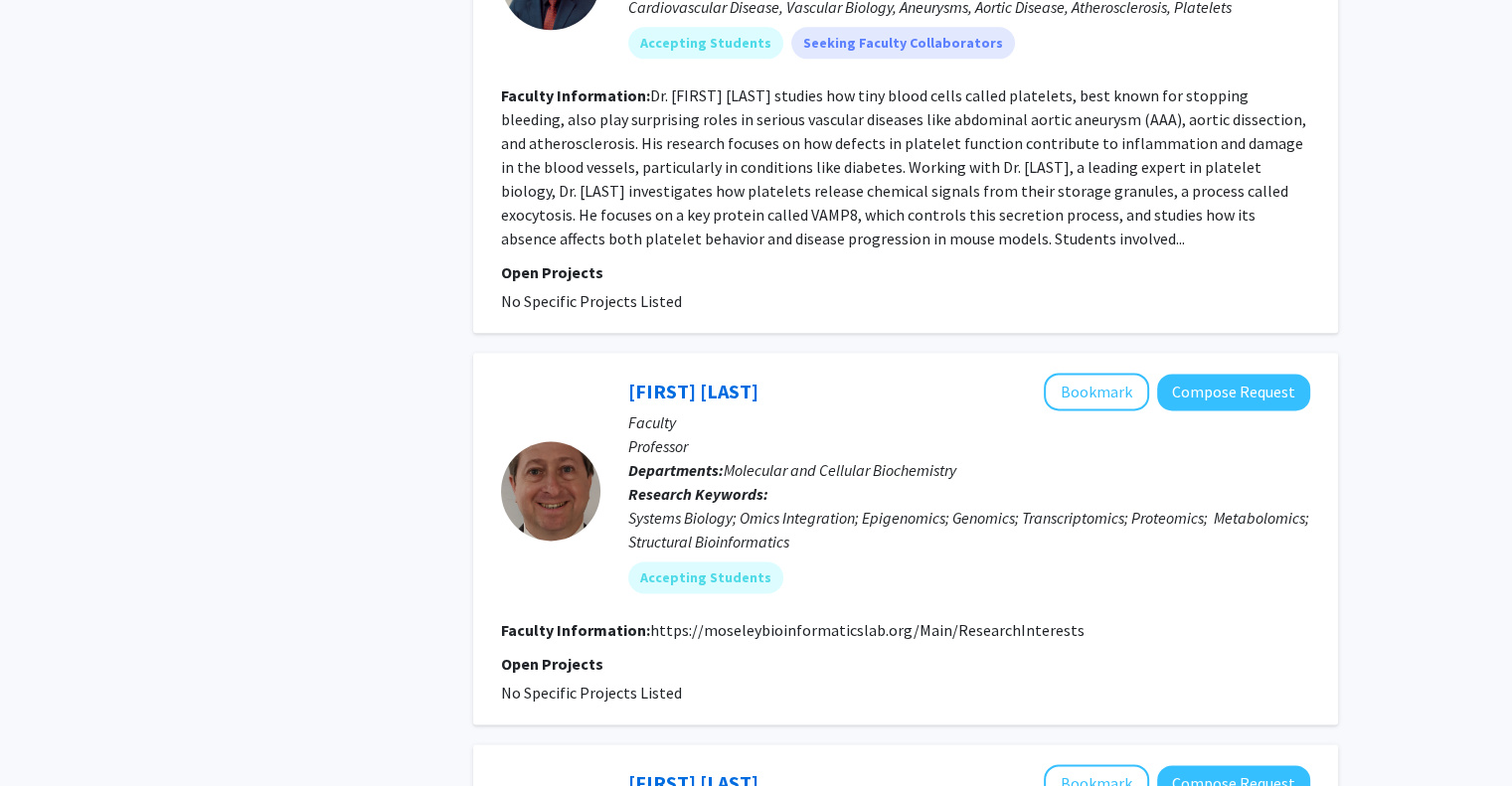 scroll, scrollTop: 2522, scrollLeft: 0, axis: vertical 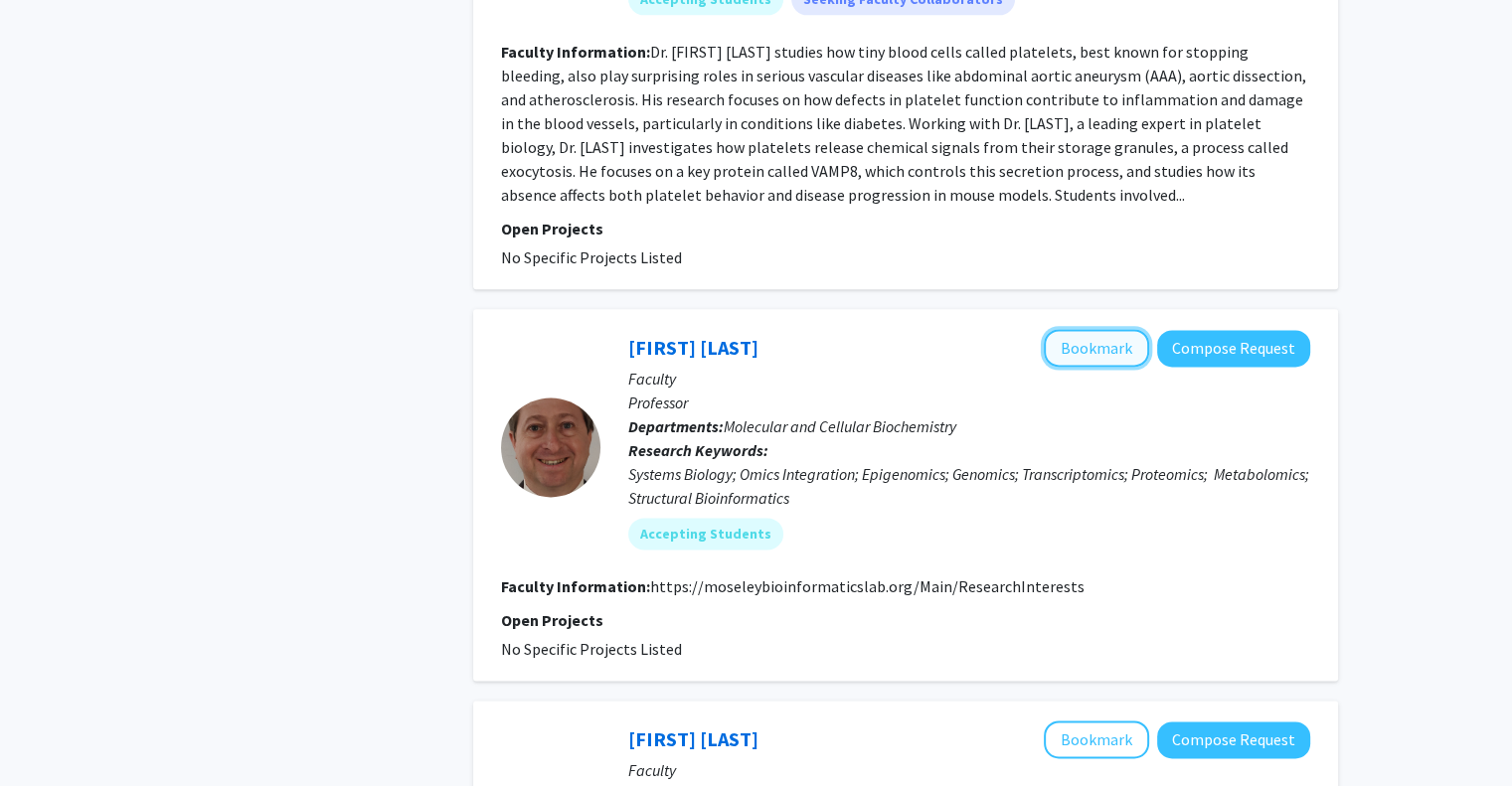 click on "Bookmark" 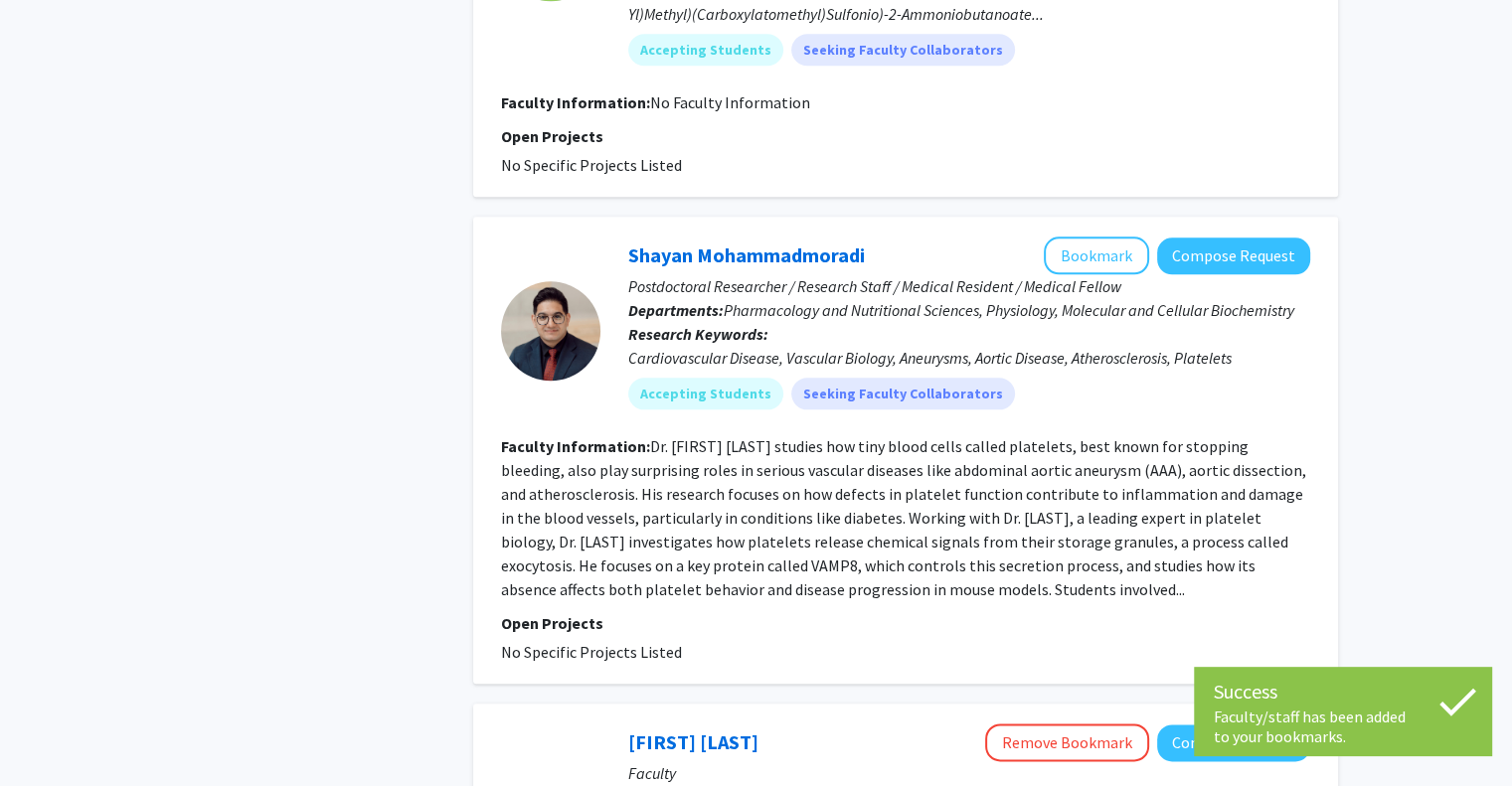 scroll, scrollTop: 2126, scrollLeft: 0, axis: vertical 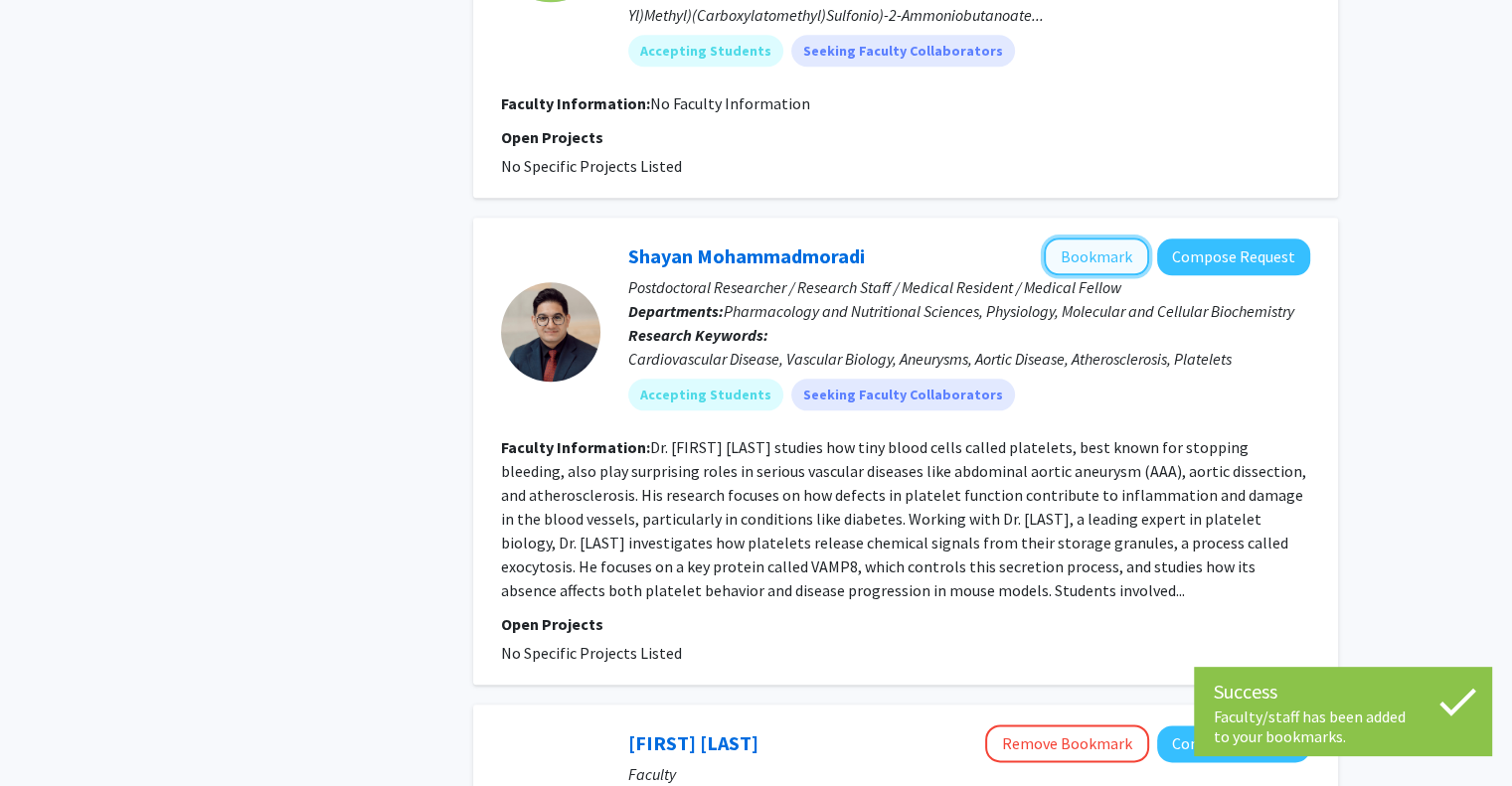 click on "Bookmark" 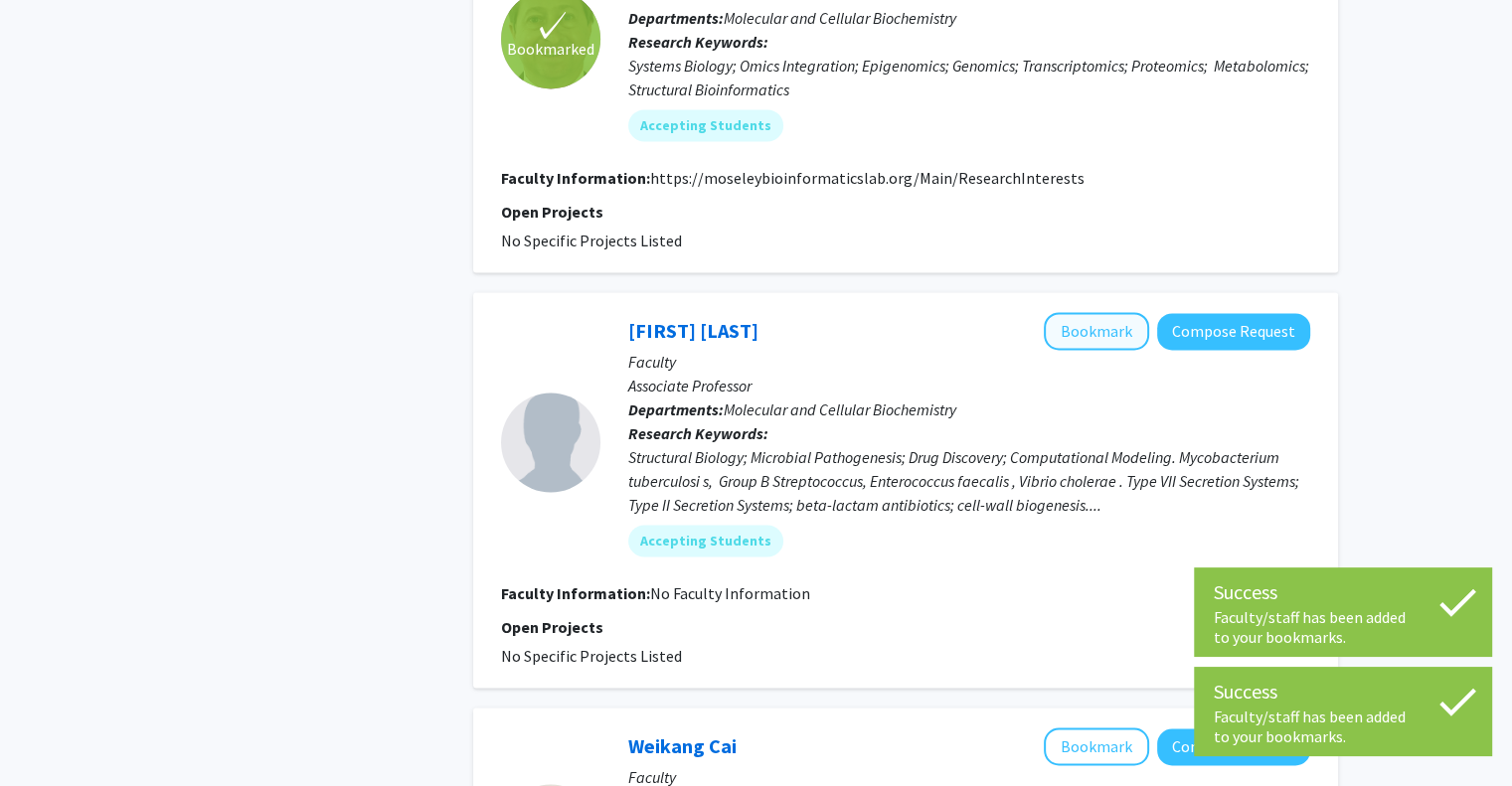 scroll, scrollTop: 2931, scrollLeft: 0, axis: vertical 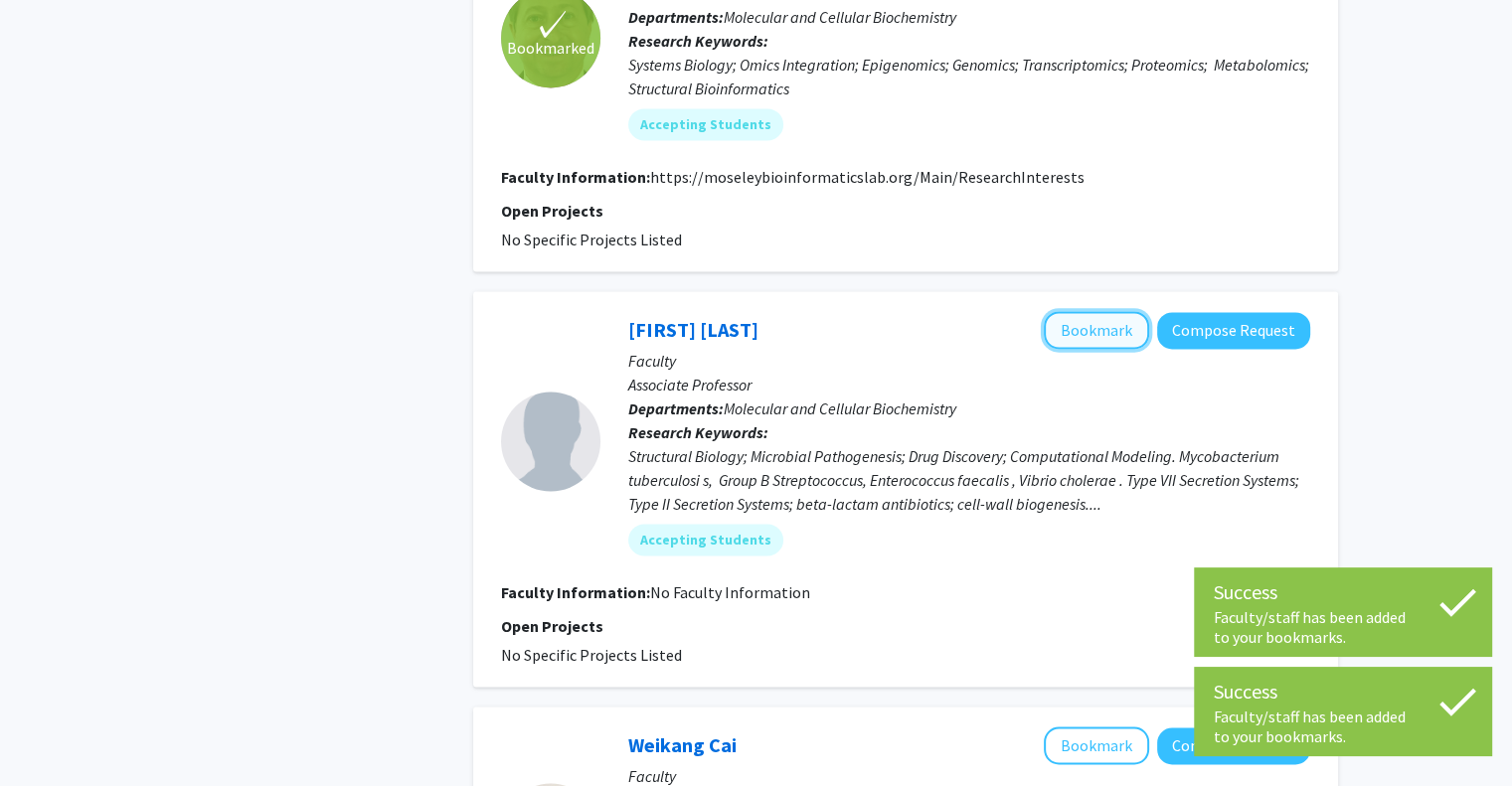 click on "Bookmark" 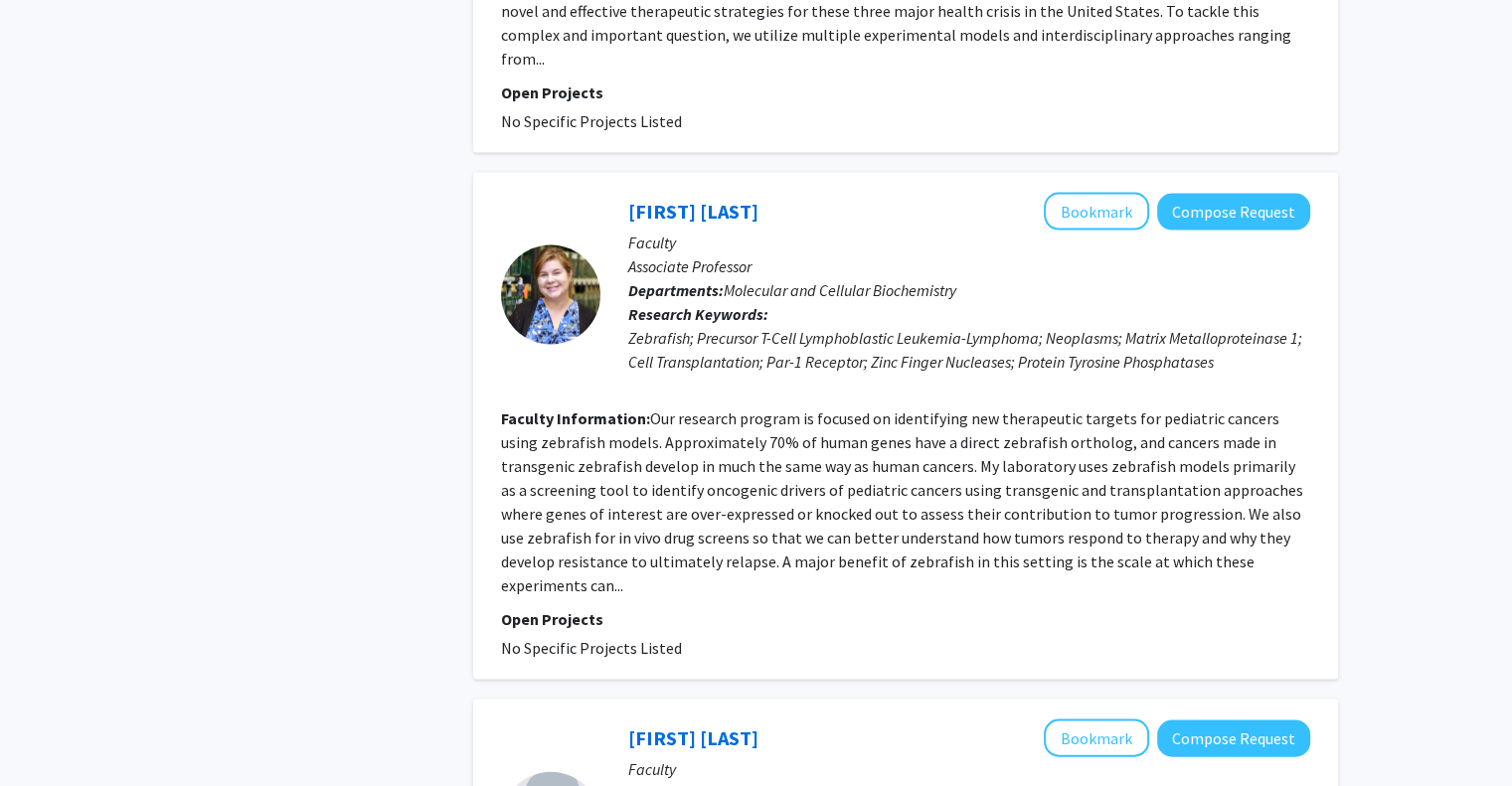 scroll, scrollTop: 4019, scrollLeft: 0, axis: vertical 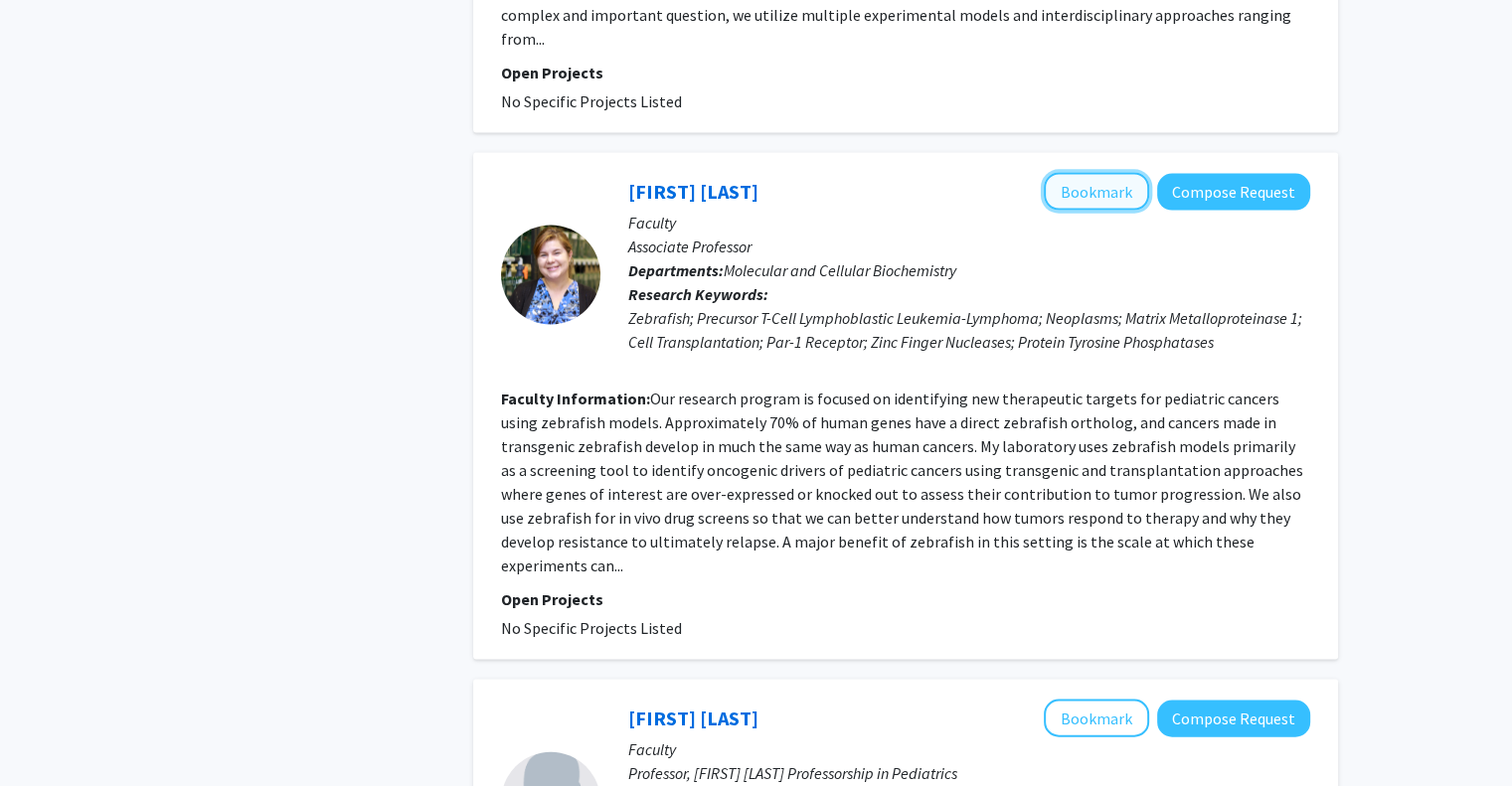 click on "Bookmark" 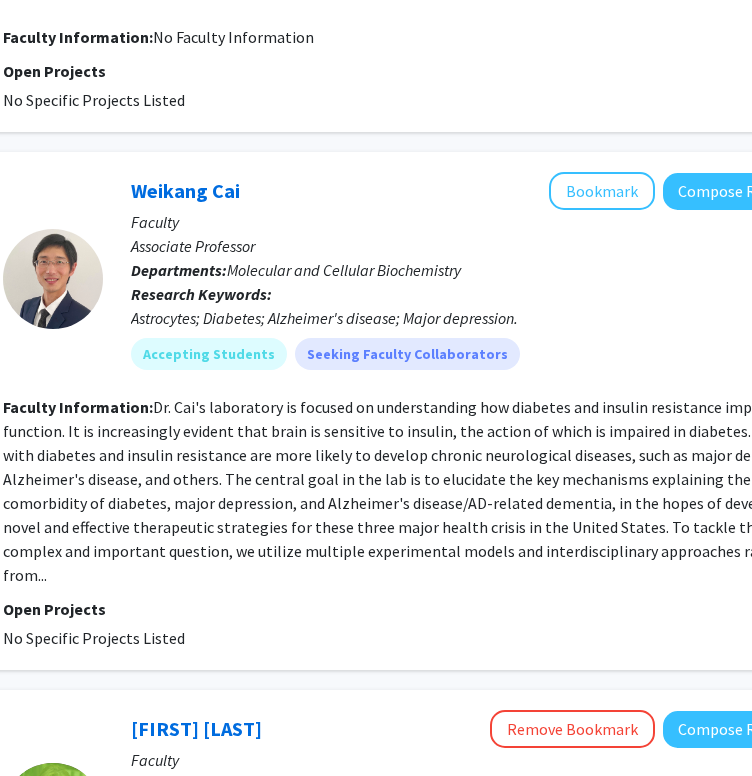 scroll, scrollTop: 3509, scrollLeft: 338, axis: both 